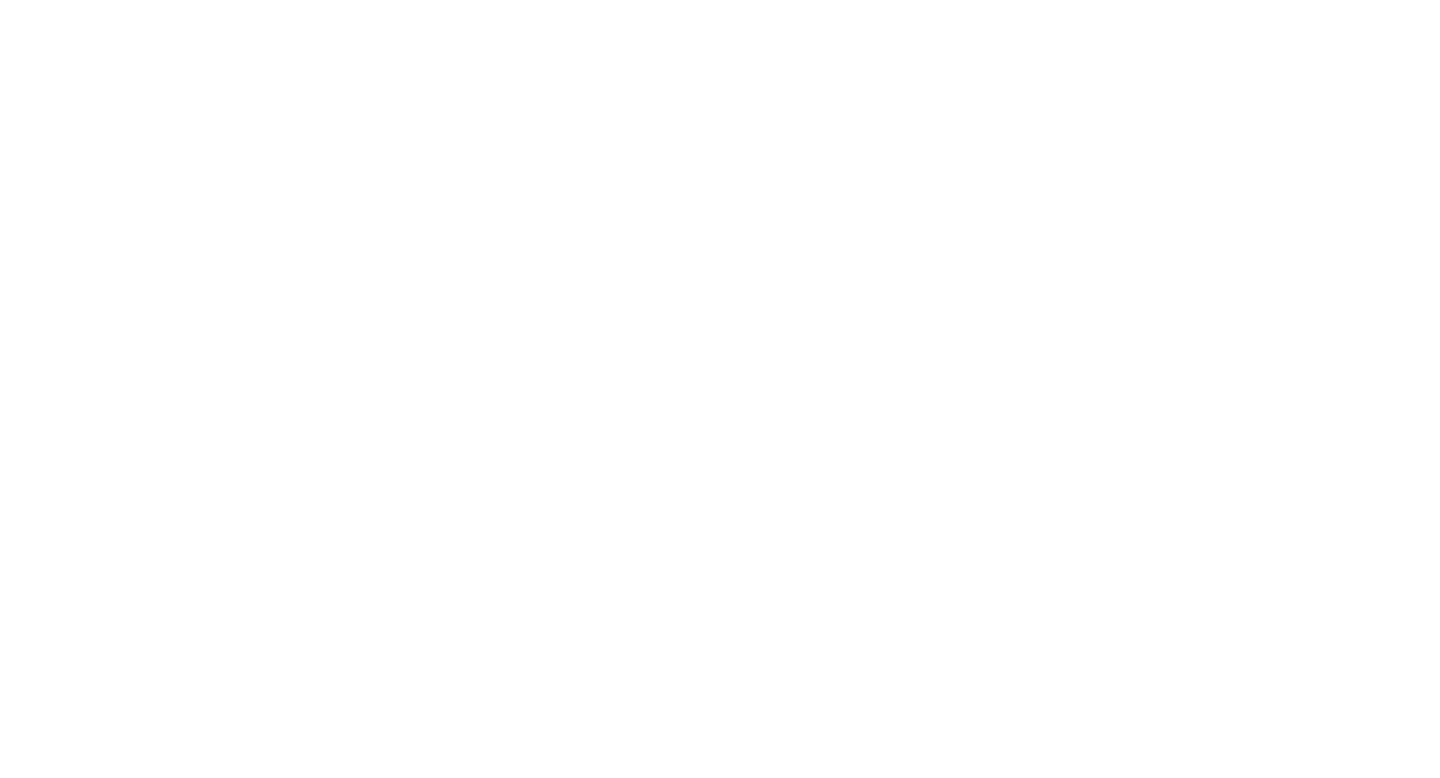 scroll, scrollTop: 0, scrollLeft: 0, axis: both 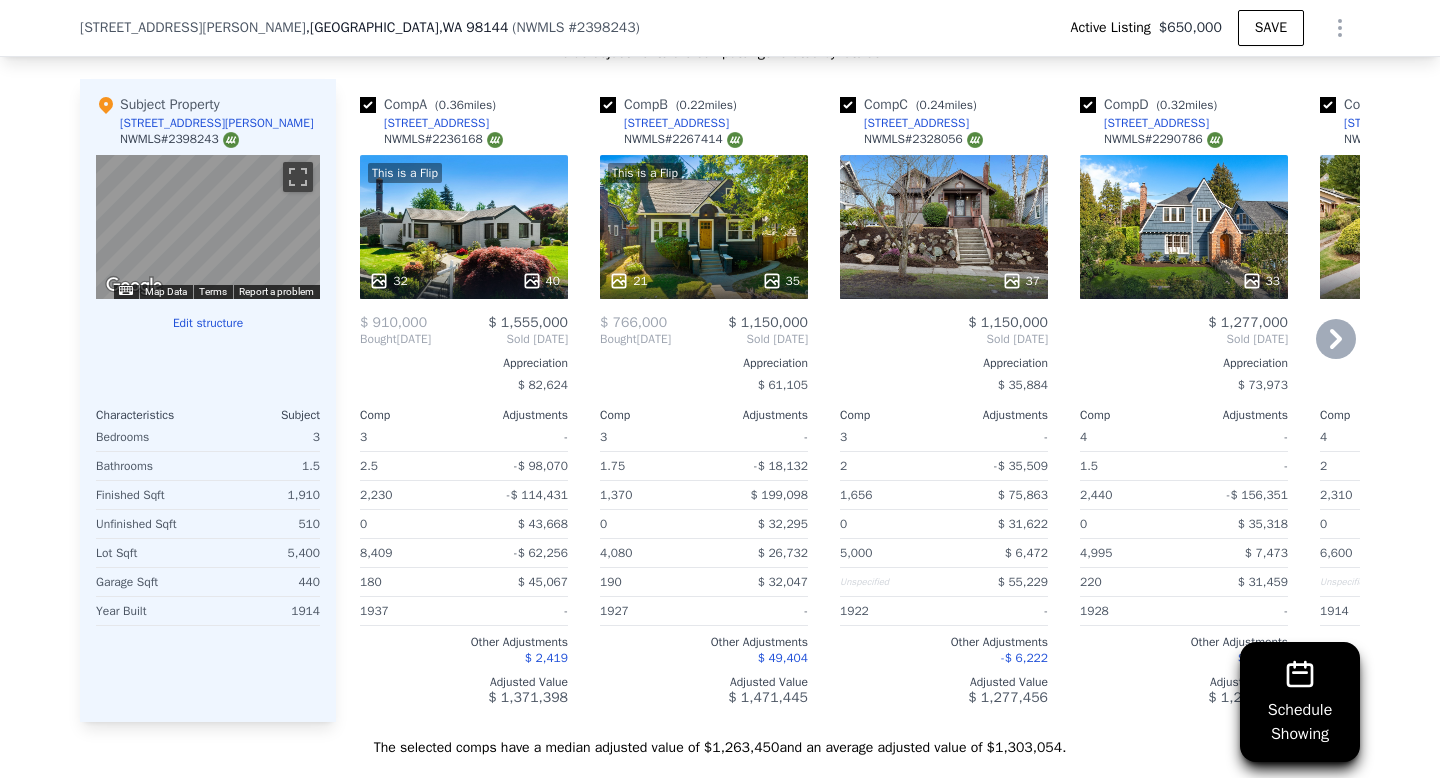 click on "This is a Flip 21 35" at bounding box center [704, 227] 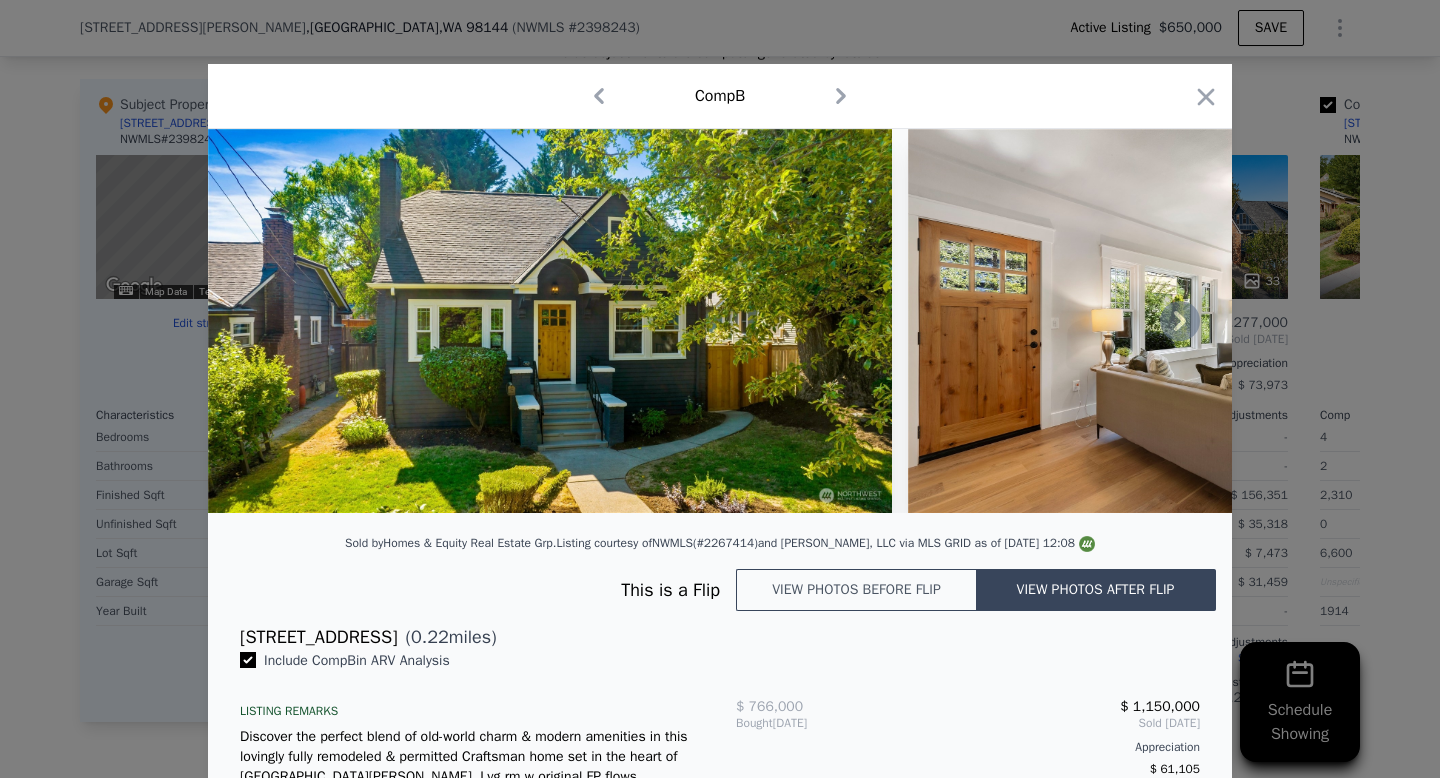 click 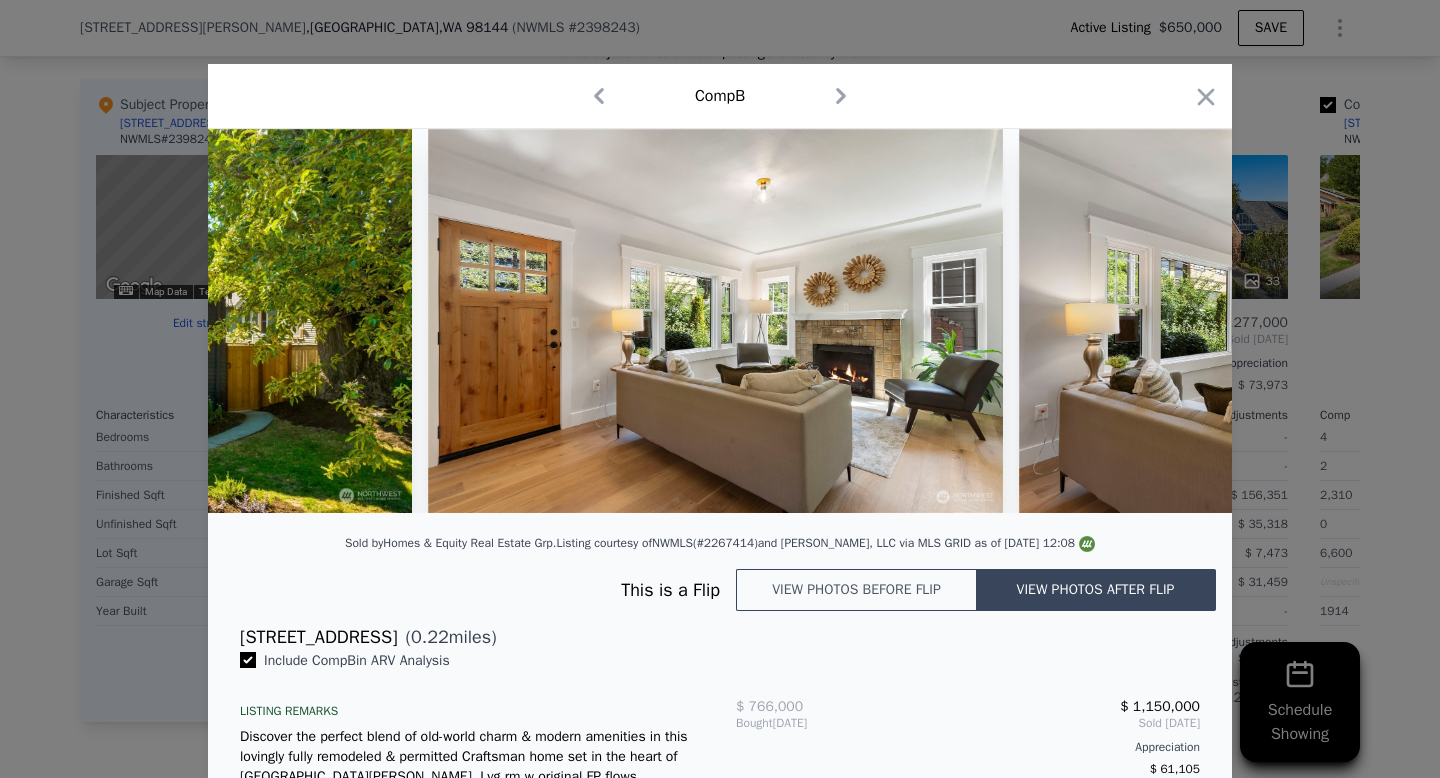 click at bounding box center [1307, 321] 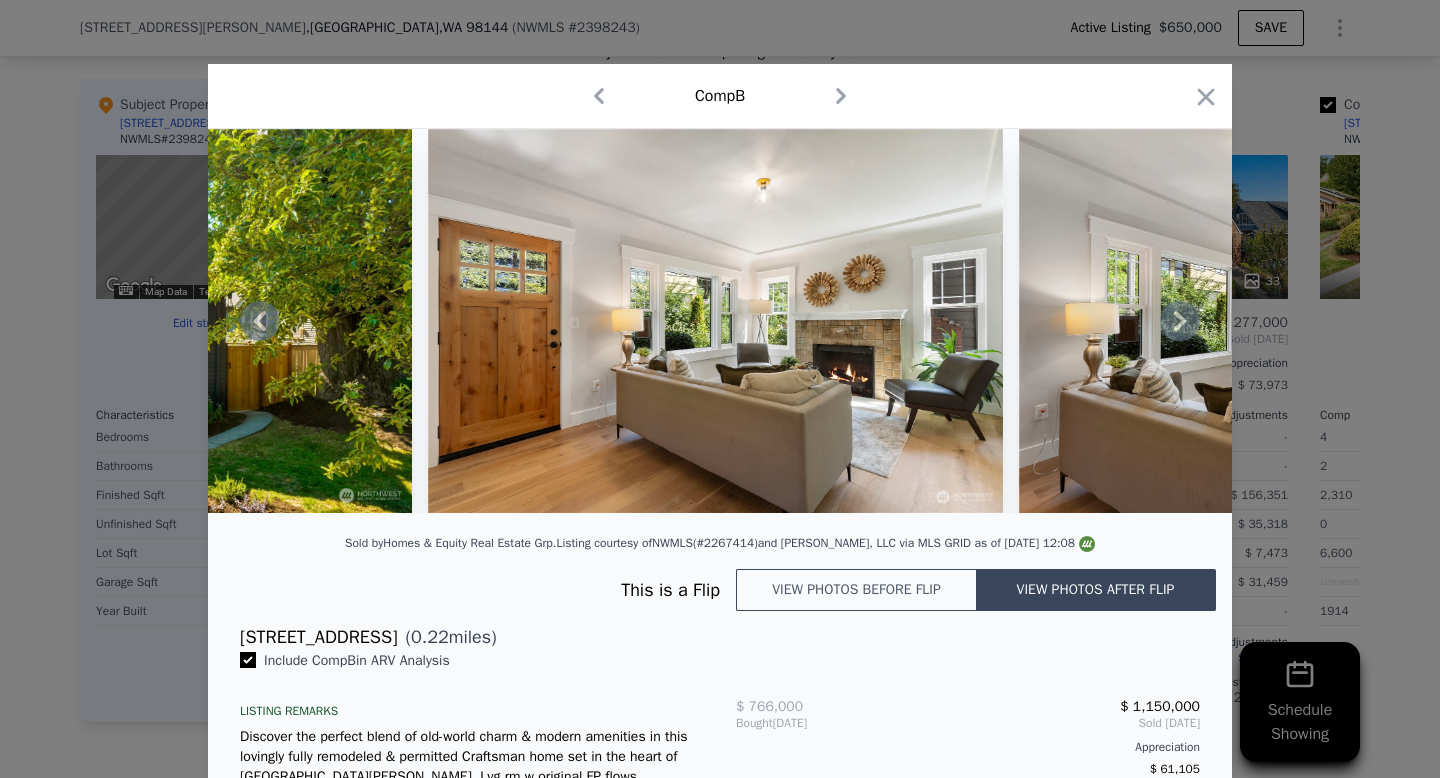 click 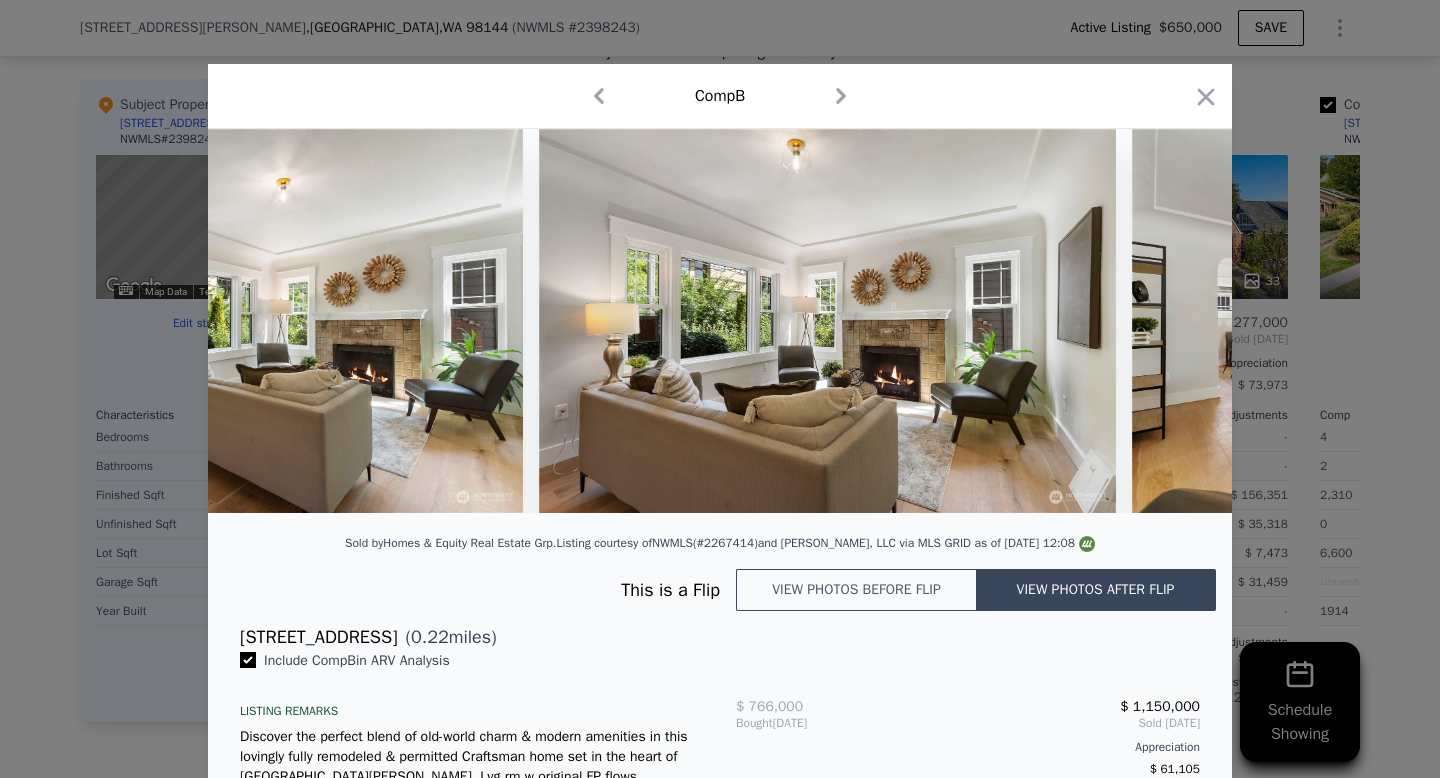 click at bounding box center (1420, 321) 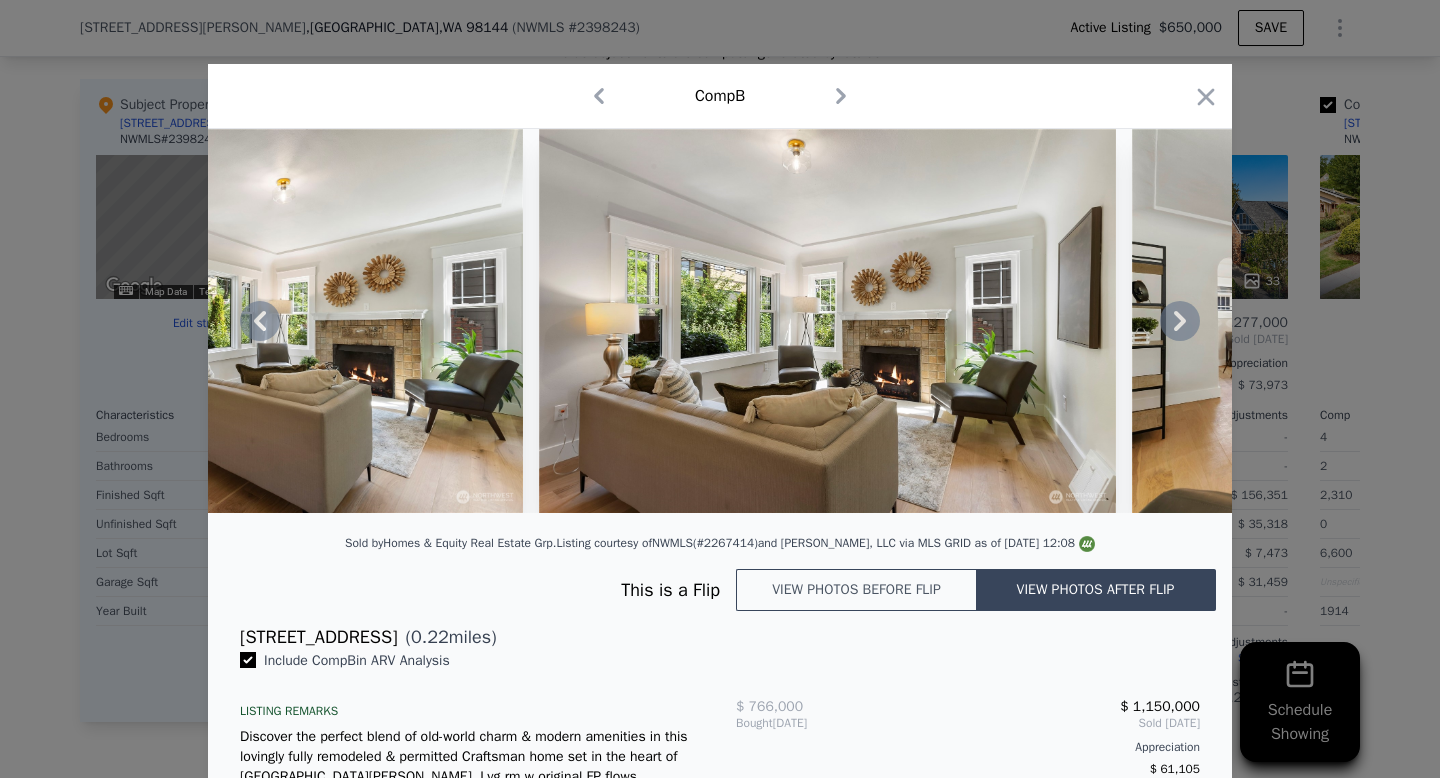 click 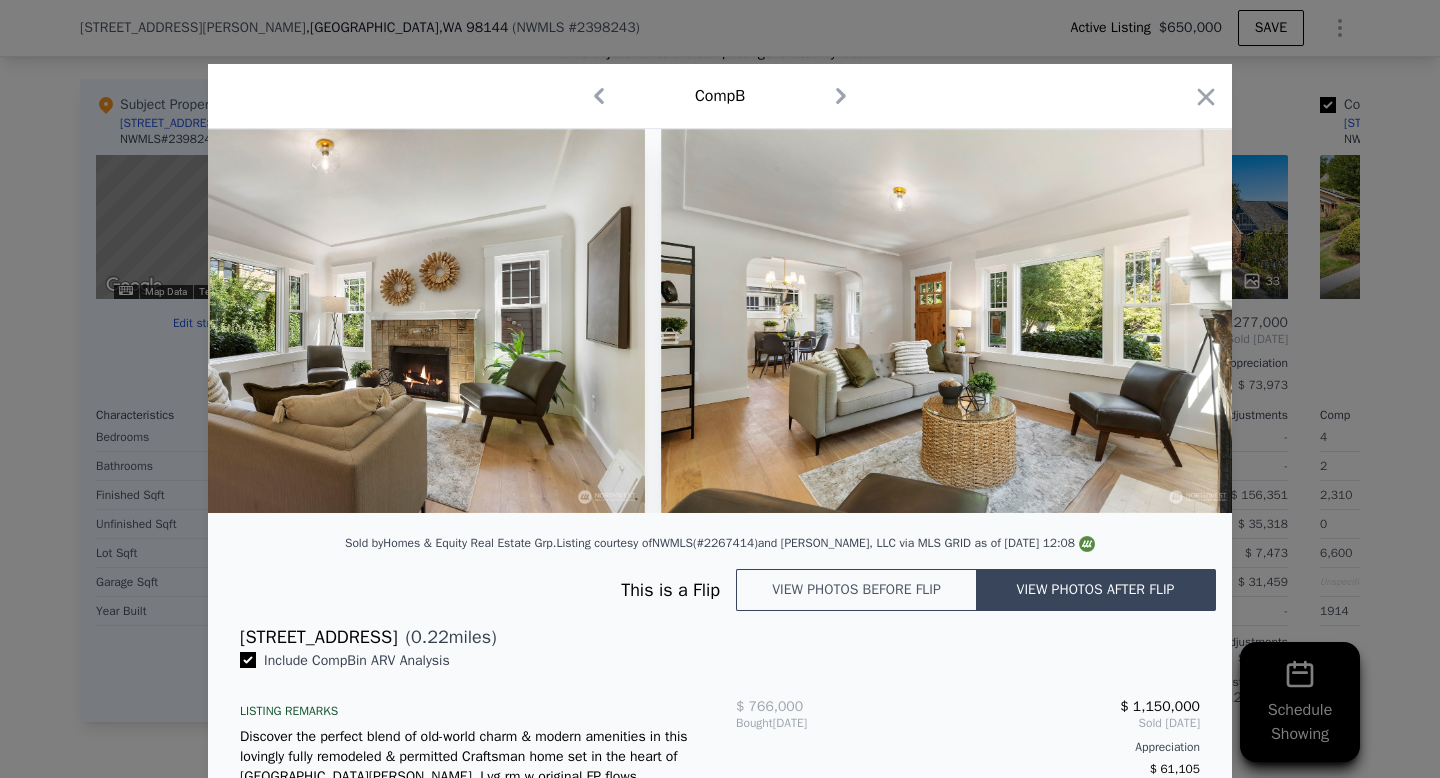 scroll, scrollTop: 0, scrollLeft: 1440, axis: horizontal 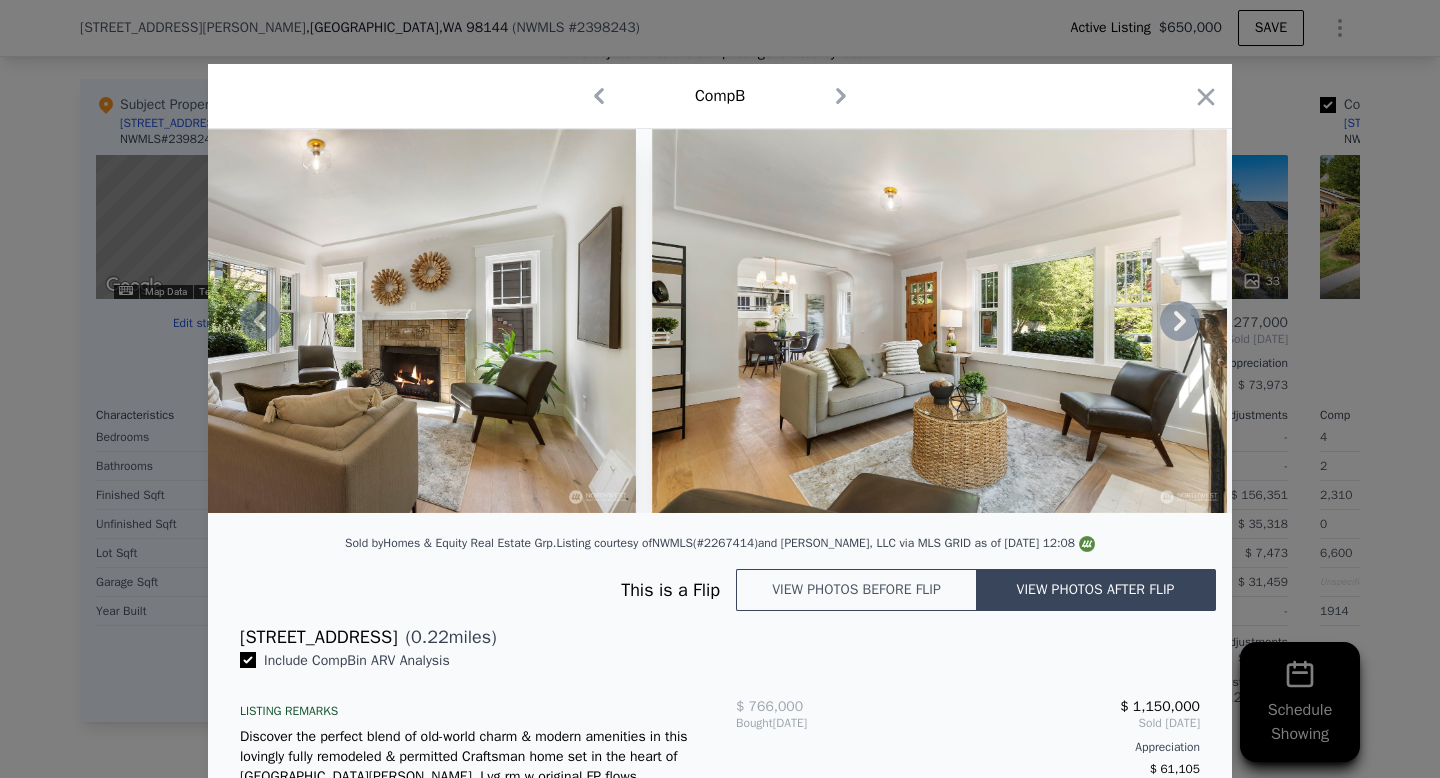 click on "View photos before flip" at bounding box center (856, 590) 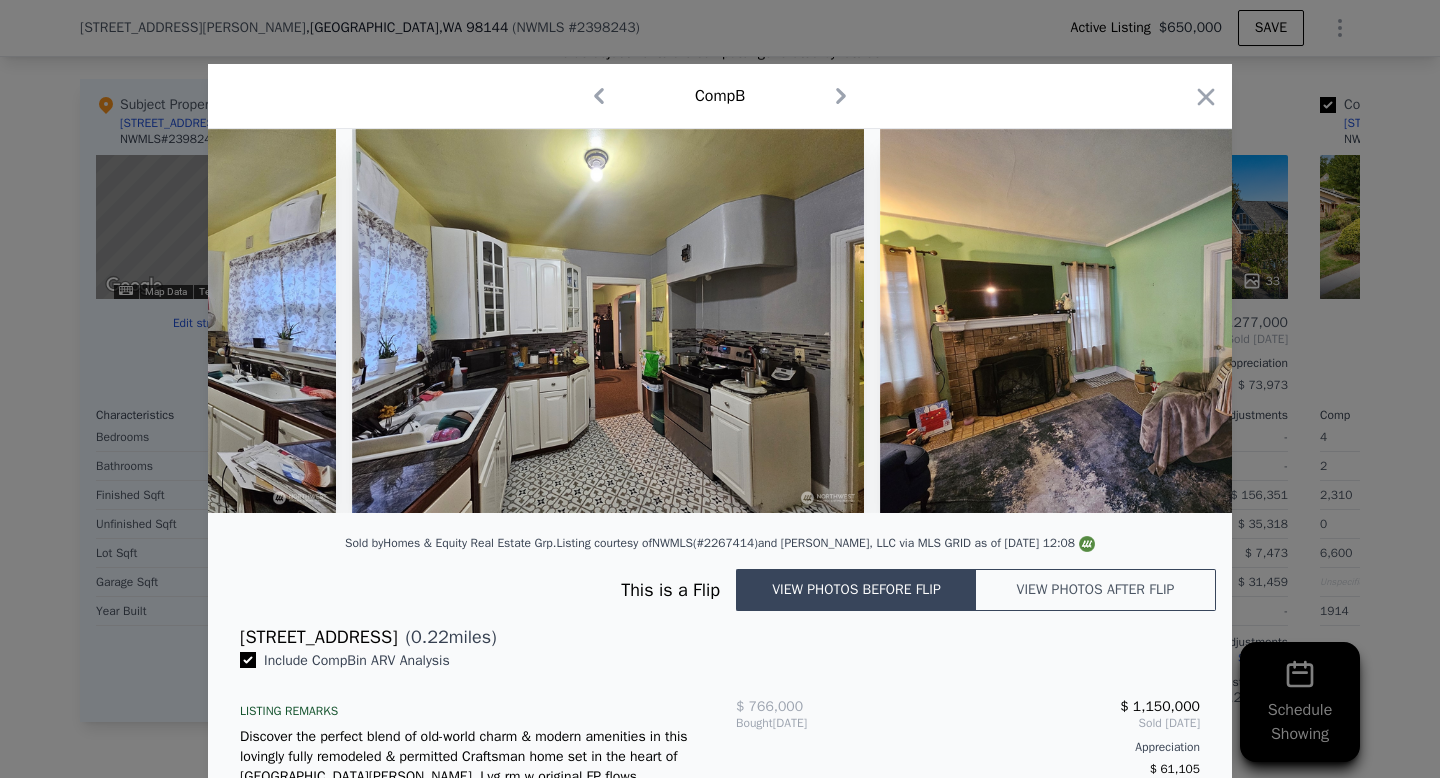 scroll, scrollTop: 0, scrollLeft: 0, axis: both 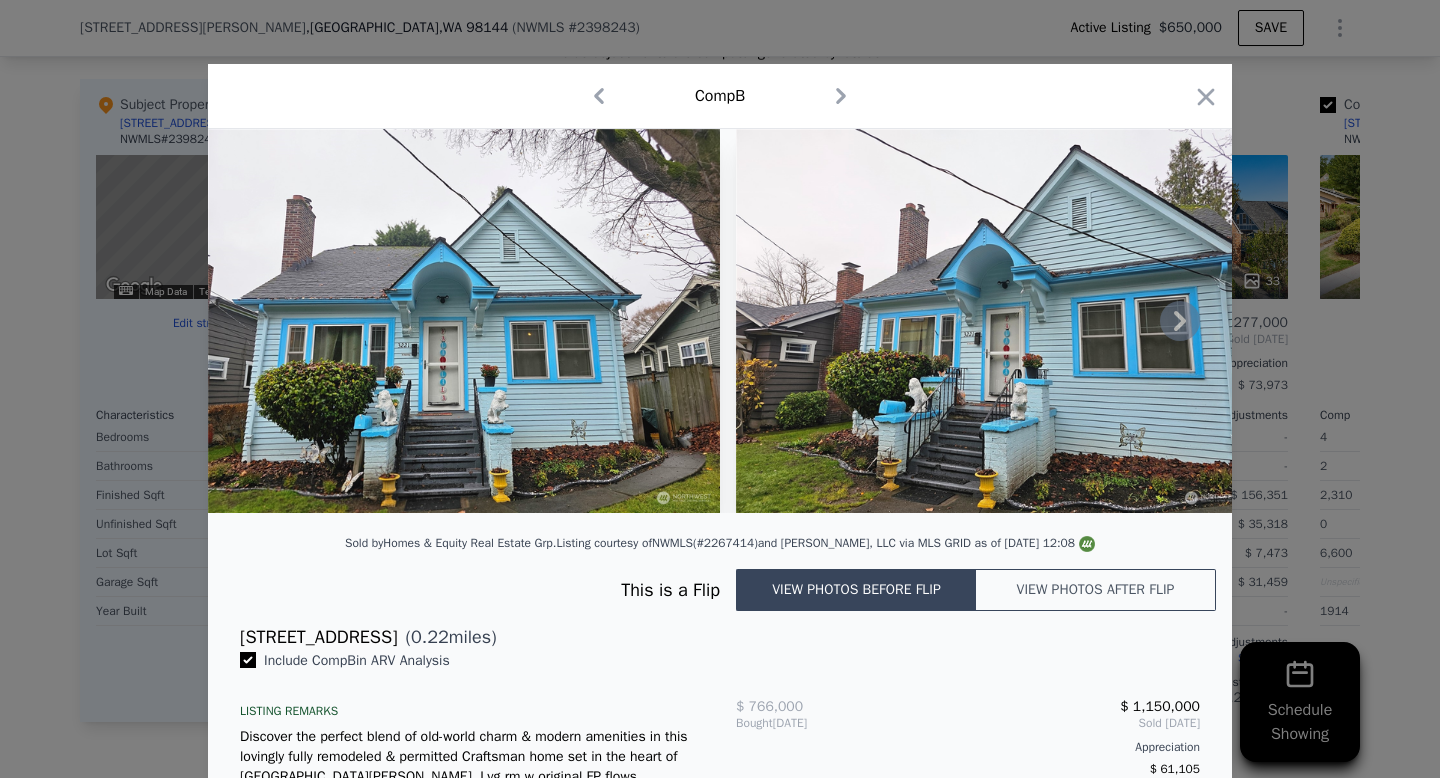 click 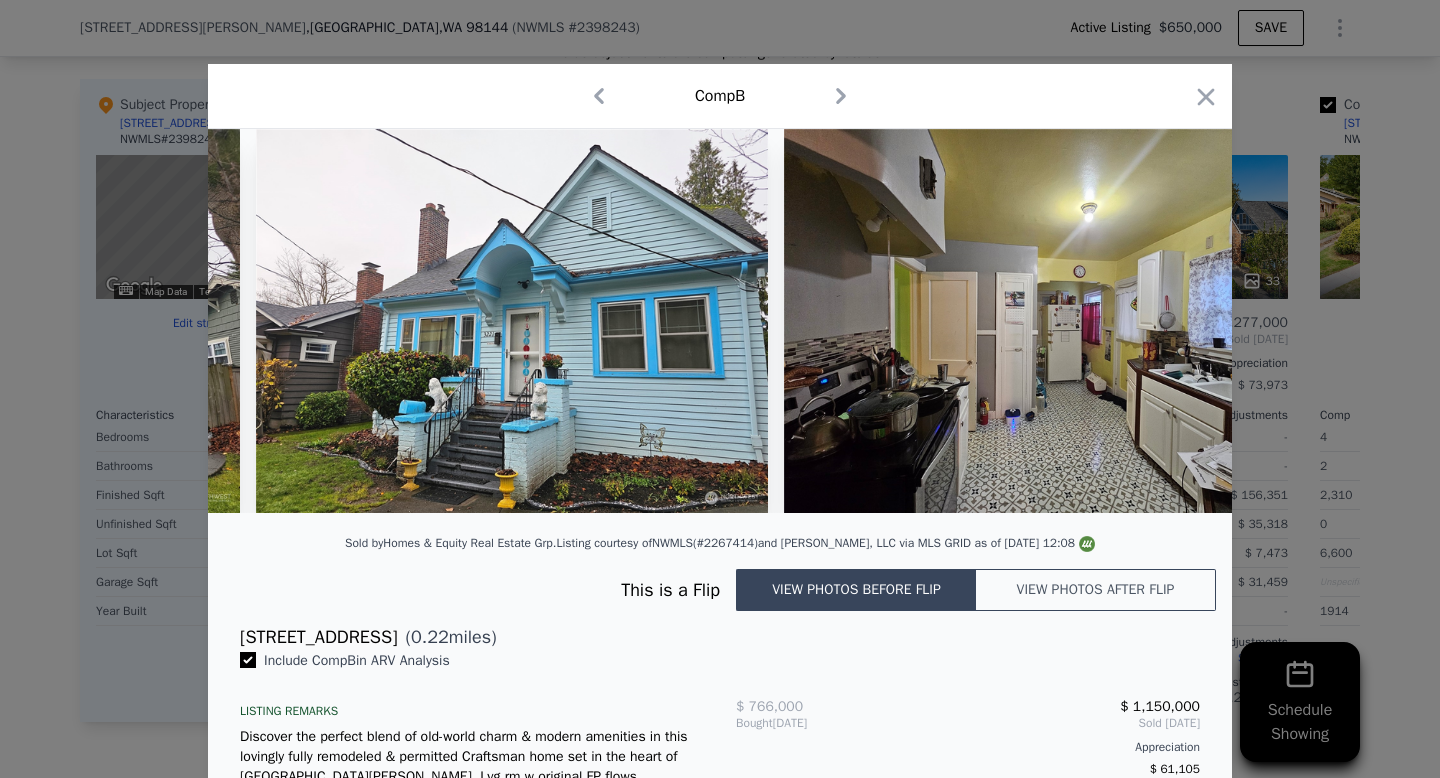 click at bounding box center (1040, 321) 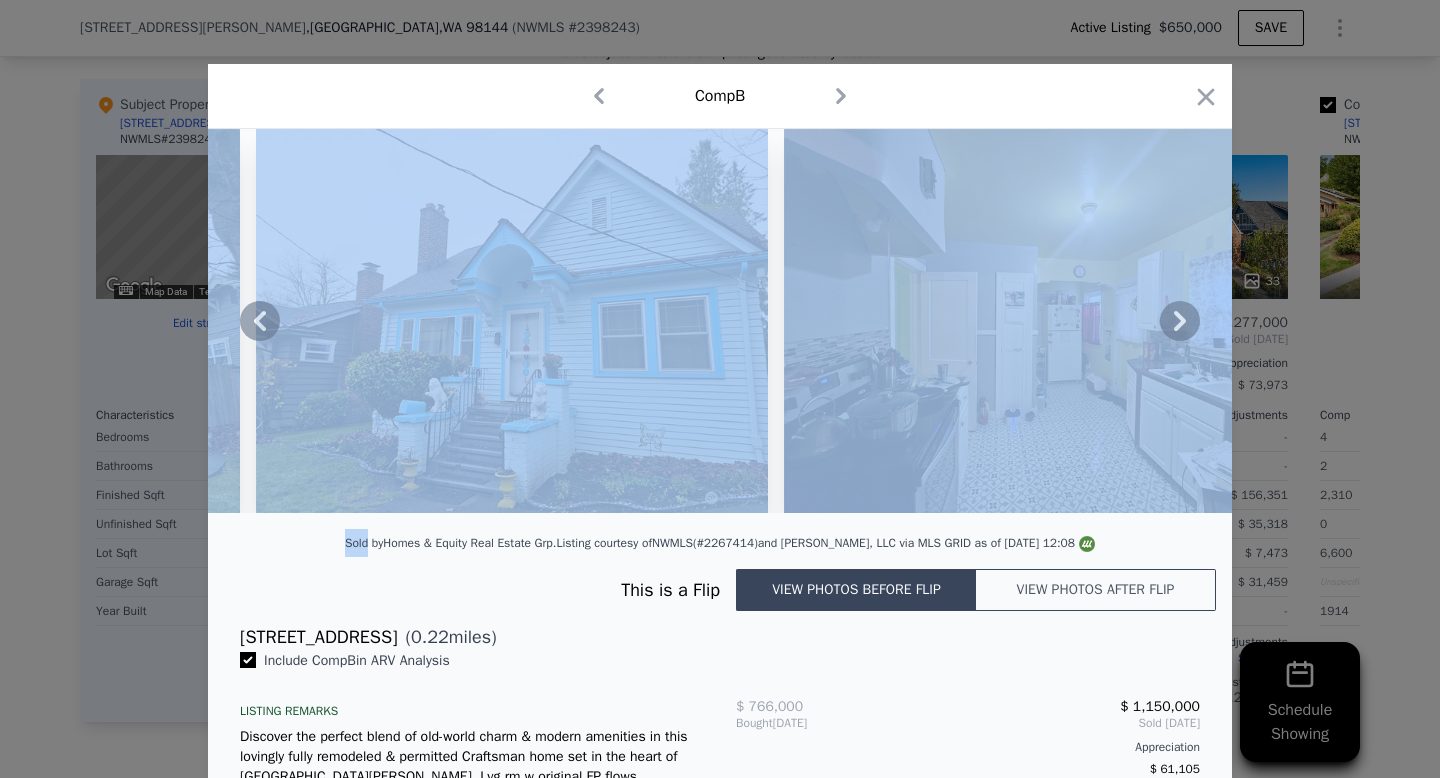 click 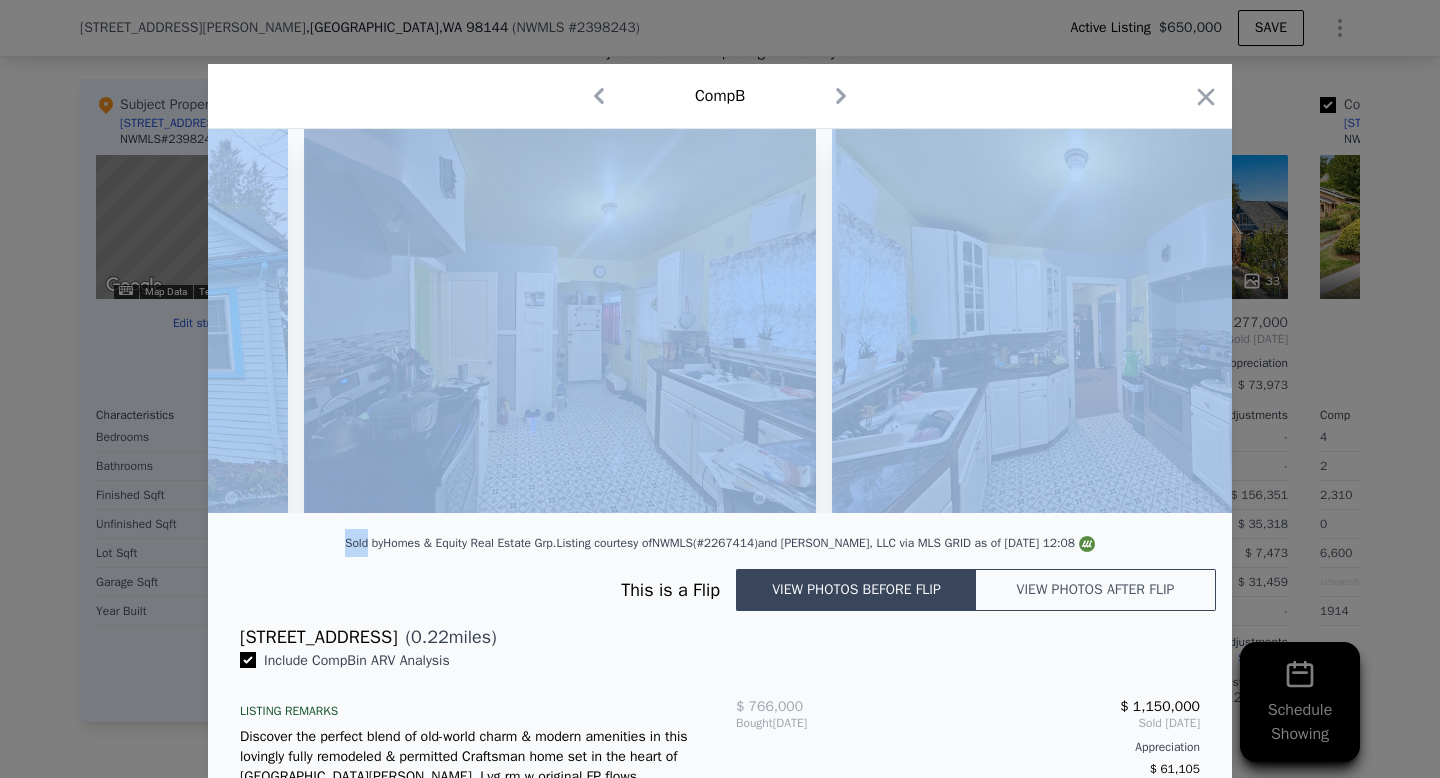 click at bounding box center [1088, 321] 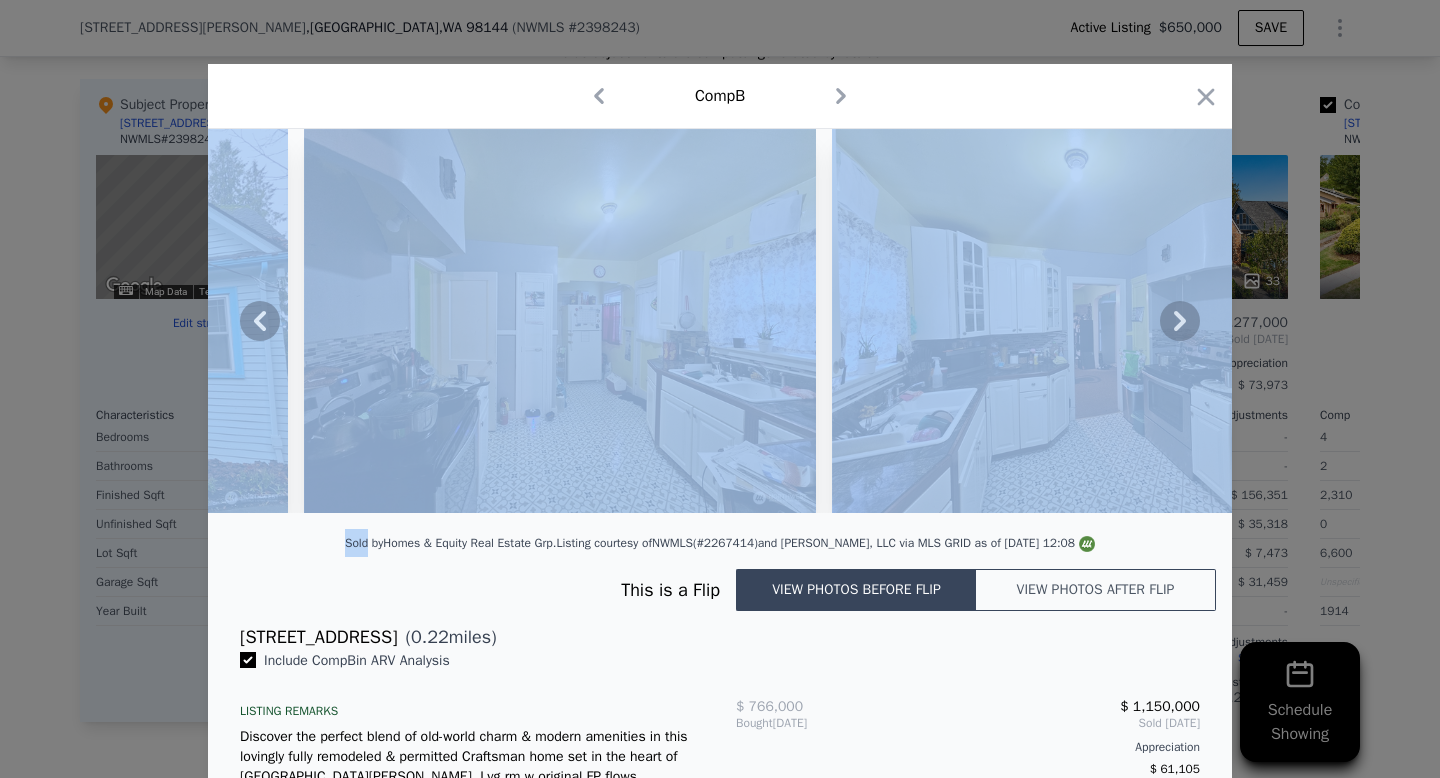 click 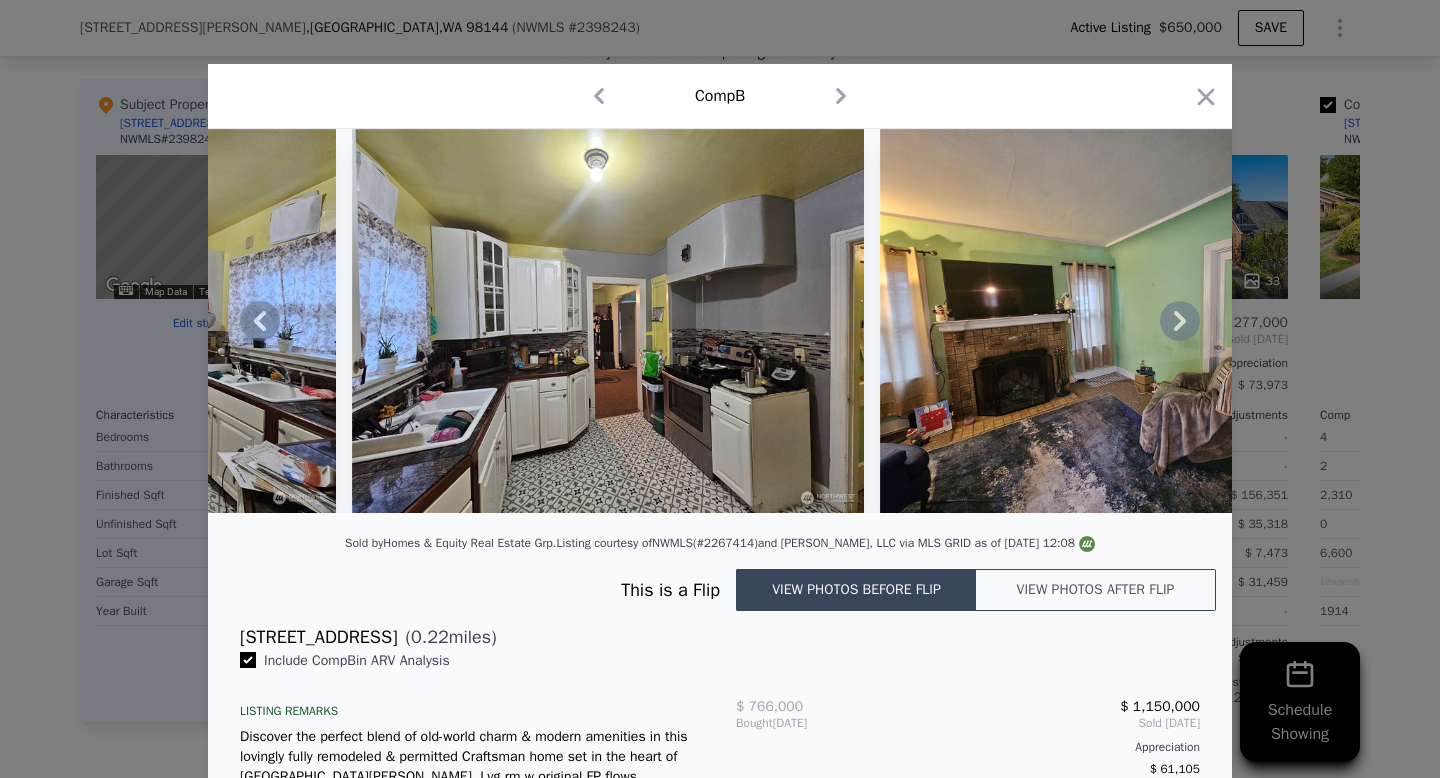 click 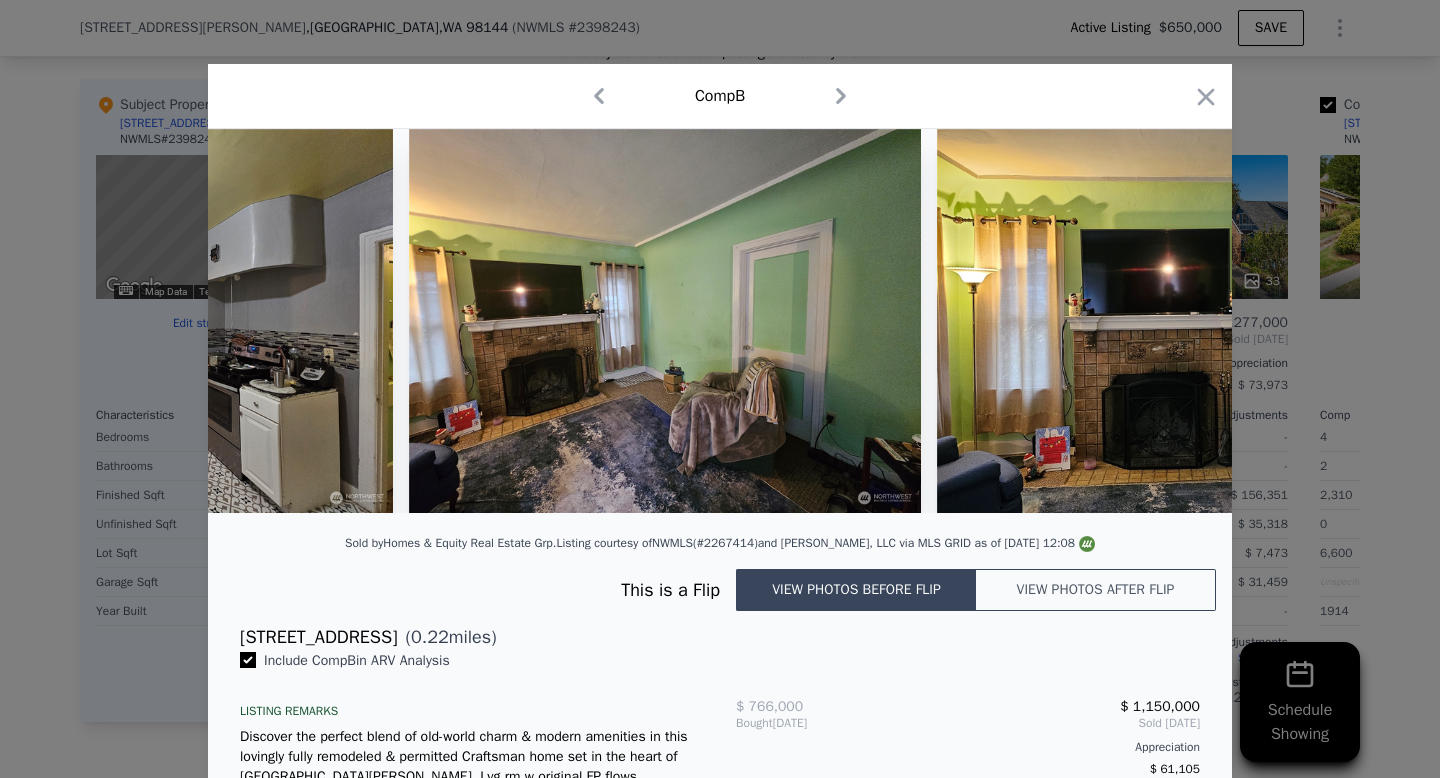 scroll, scrollTop: 0, scrollLeft: 1920, axis: horizontal 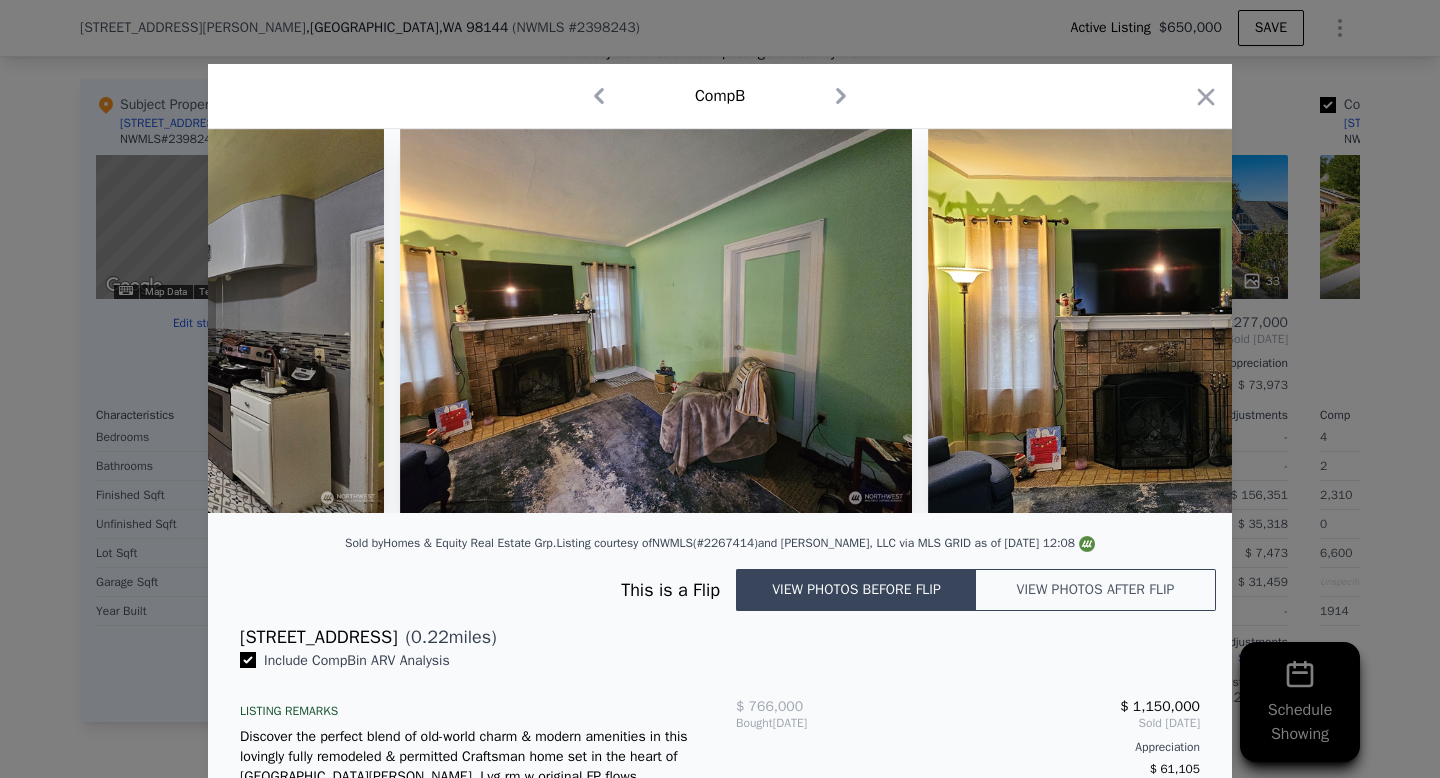click at bounding box center (720, 321) 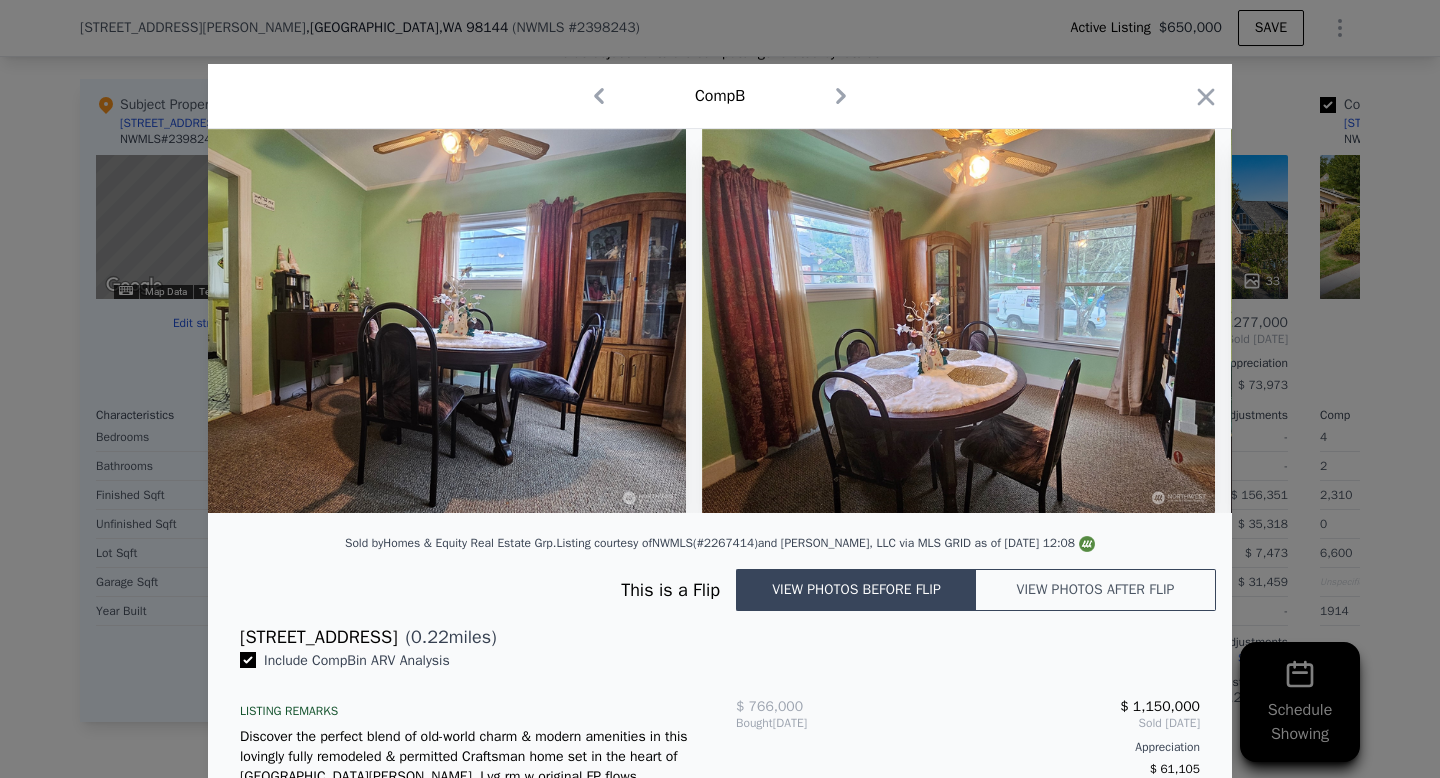 scroll, scrollTop: 0, scrollLeft: 4280, axis: horizontal 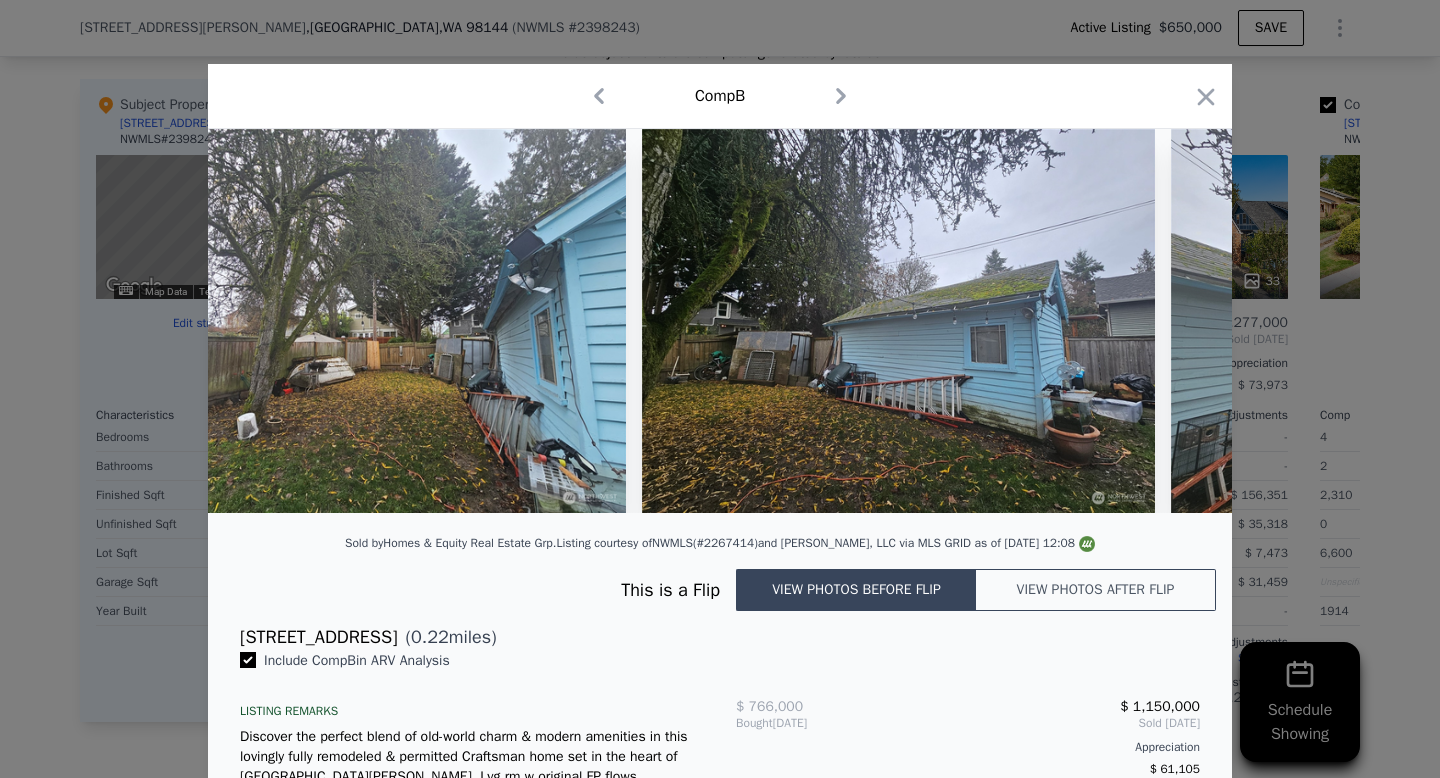 click on "This is a Flip View photos before flip View photos after flip" at bounding box center (720, 596) 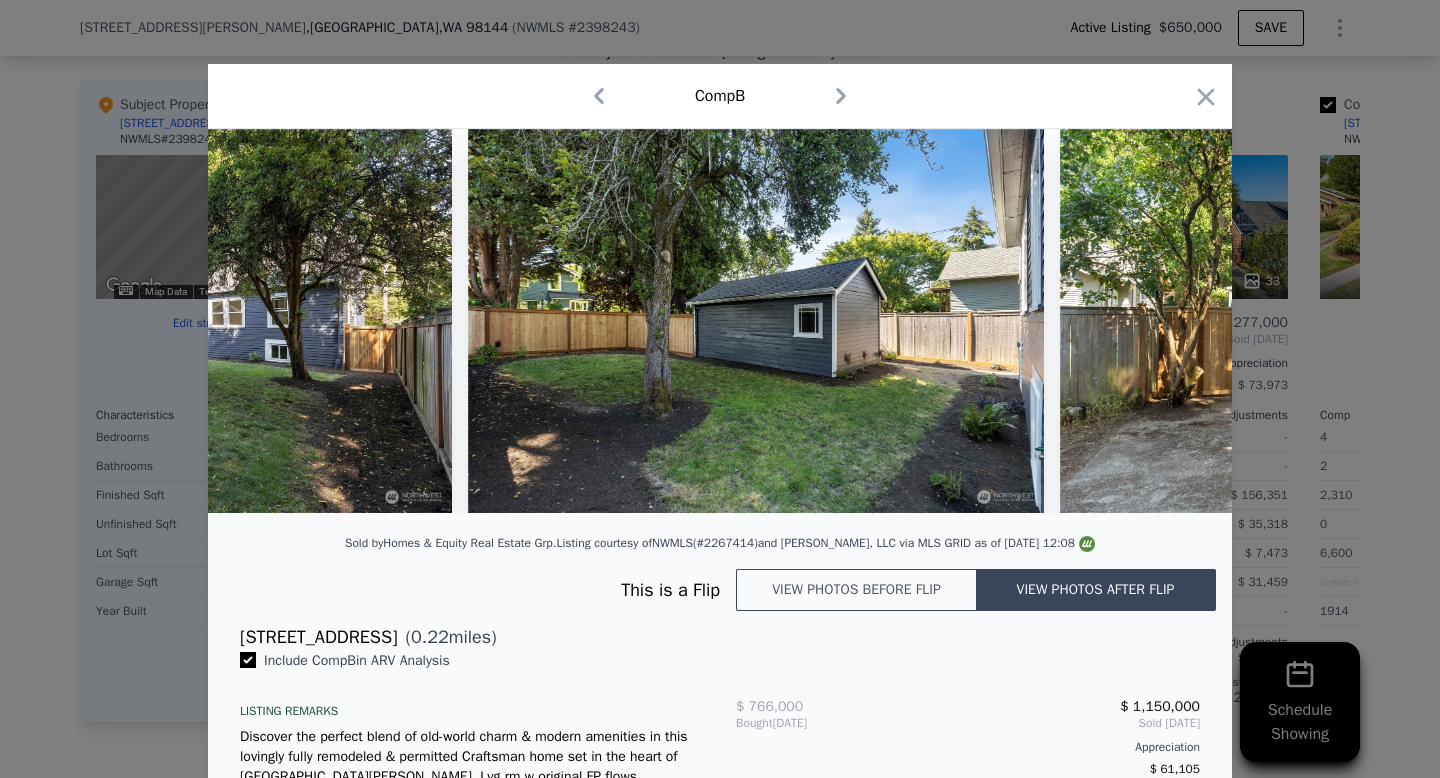 scroll, scrollTop: 0, scrollLeft: 16449, axis: horizontal 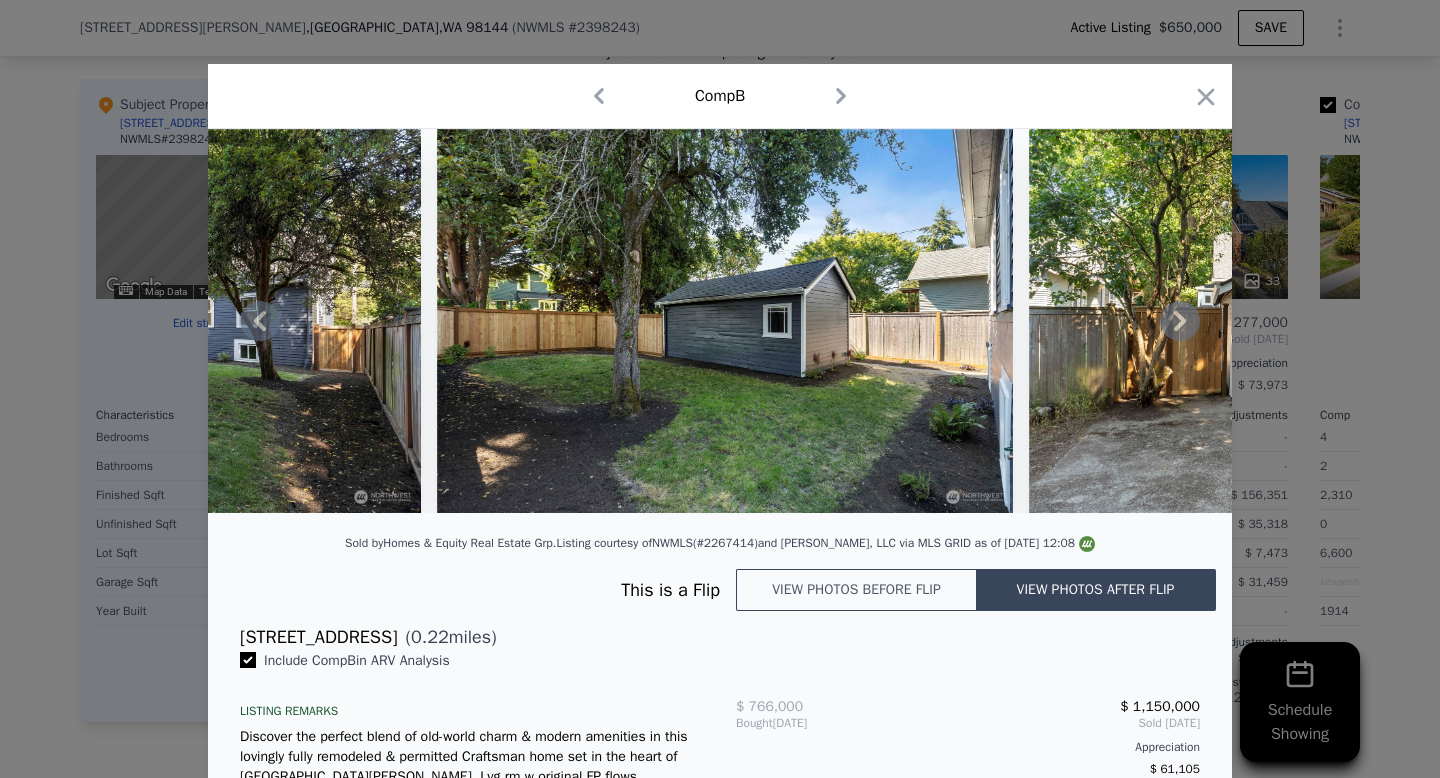 click at bounding box center [720, 321] 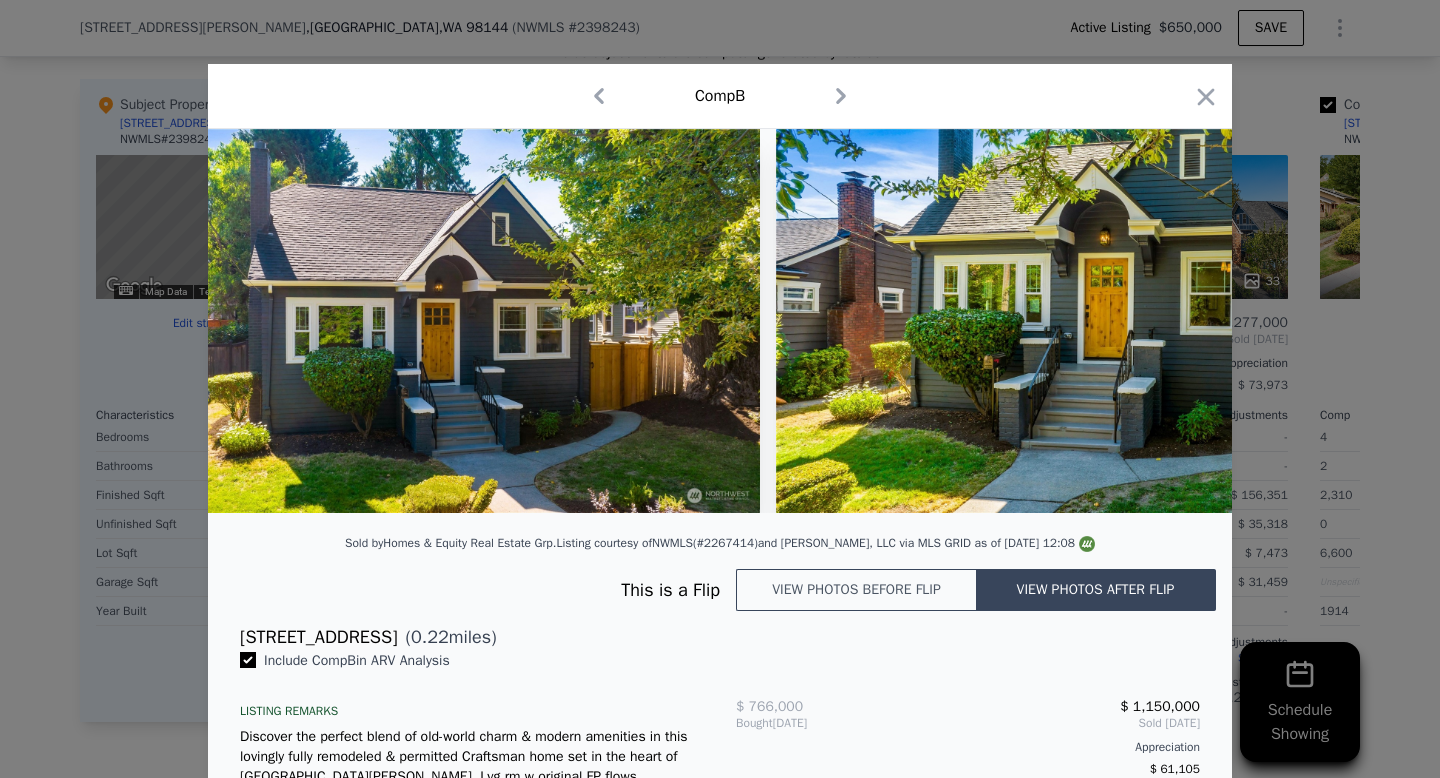scroll, scrollTop: 0, scrollLeft: 20320, axis: horizontal 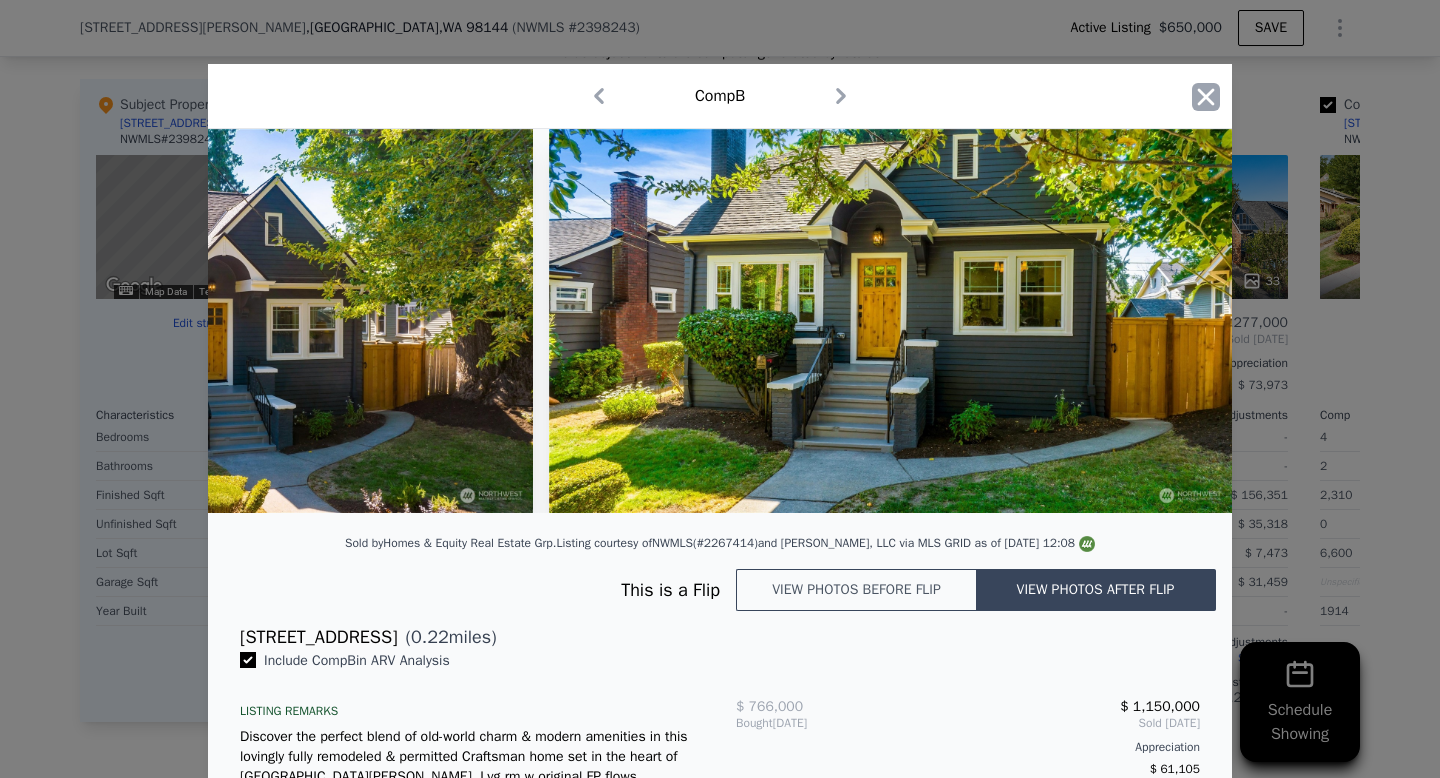 click 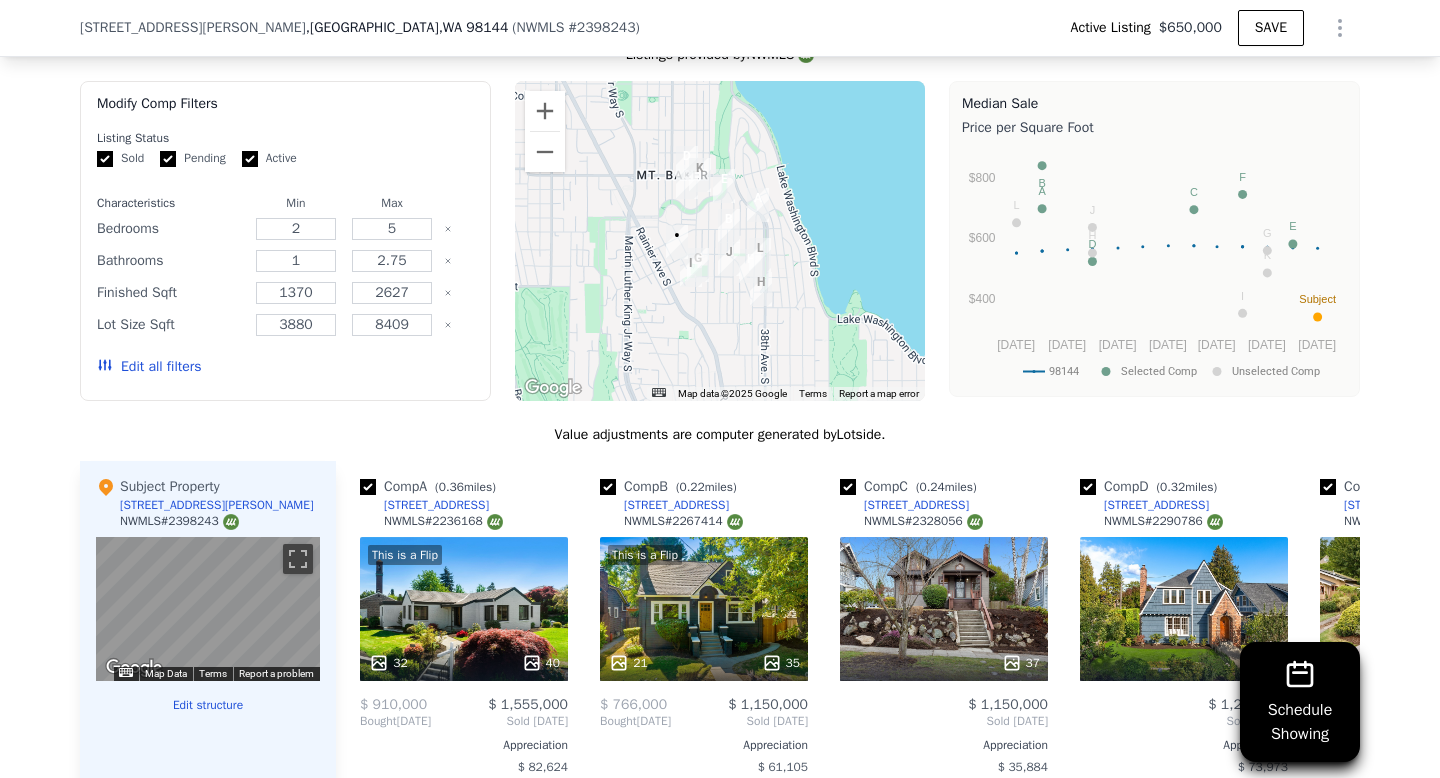 scroll, scrollTop: 1949, scrollLeft: 0, axis: vertical 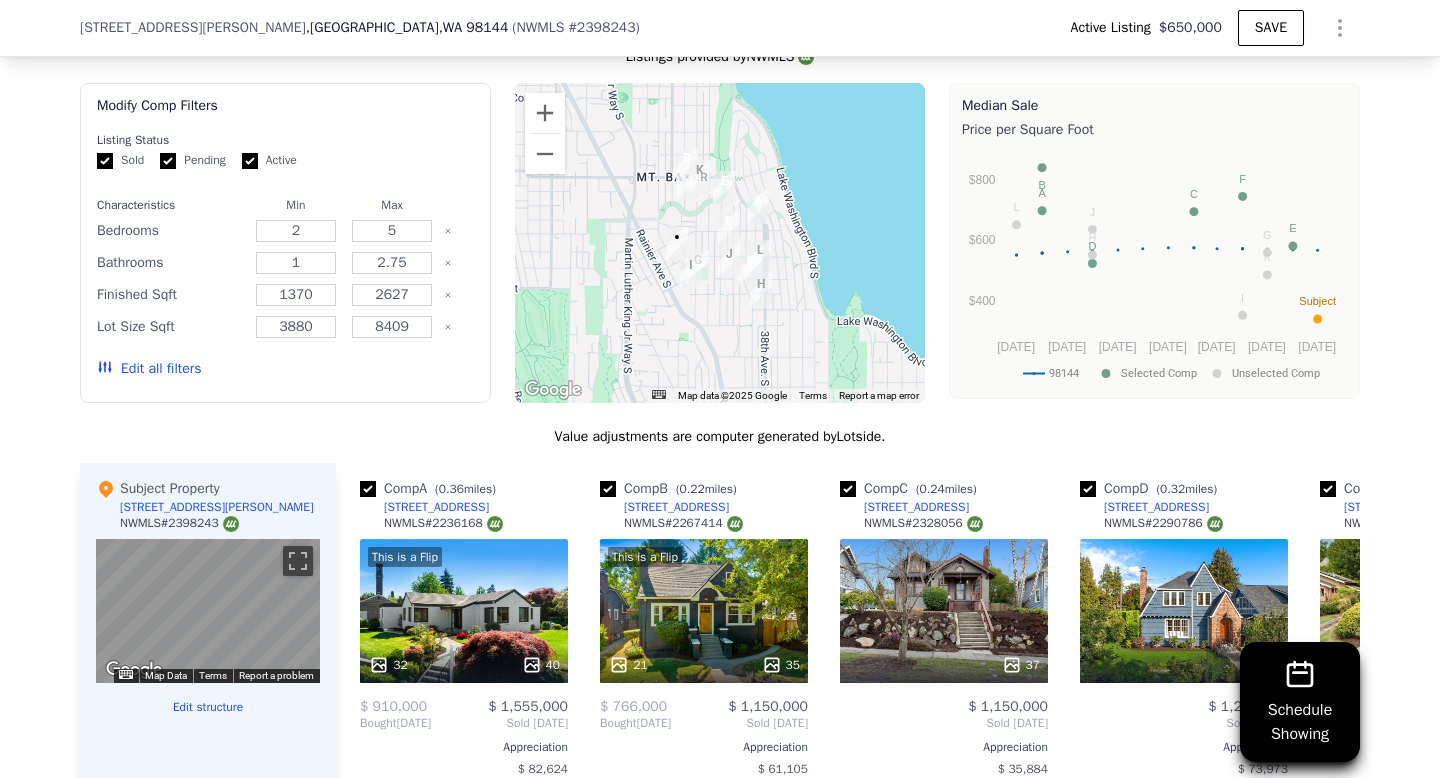 click at bounding box center (724, 188) 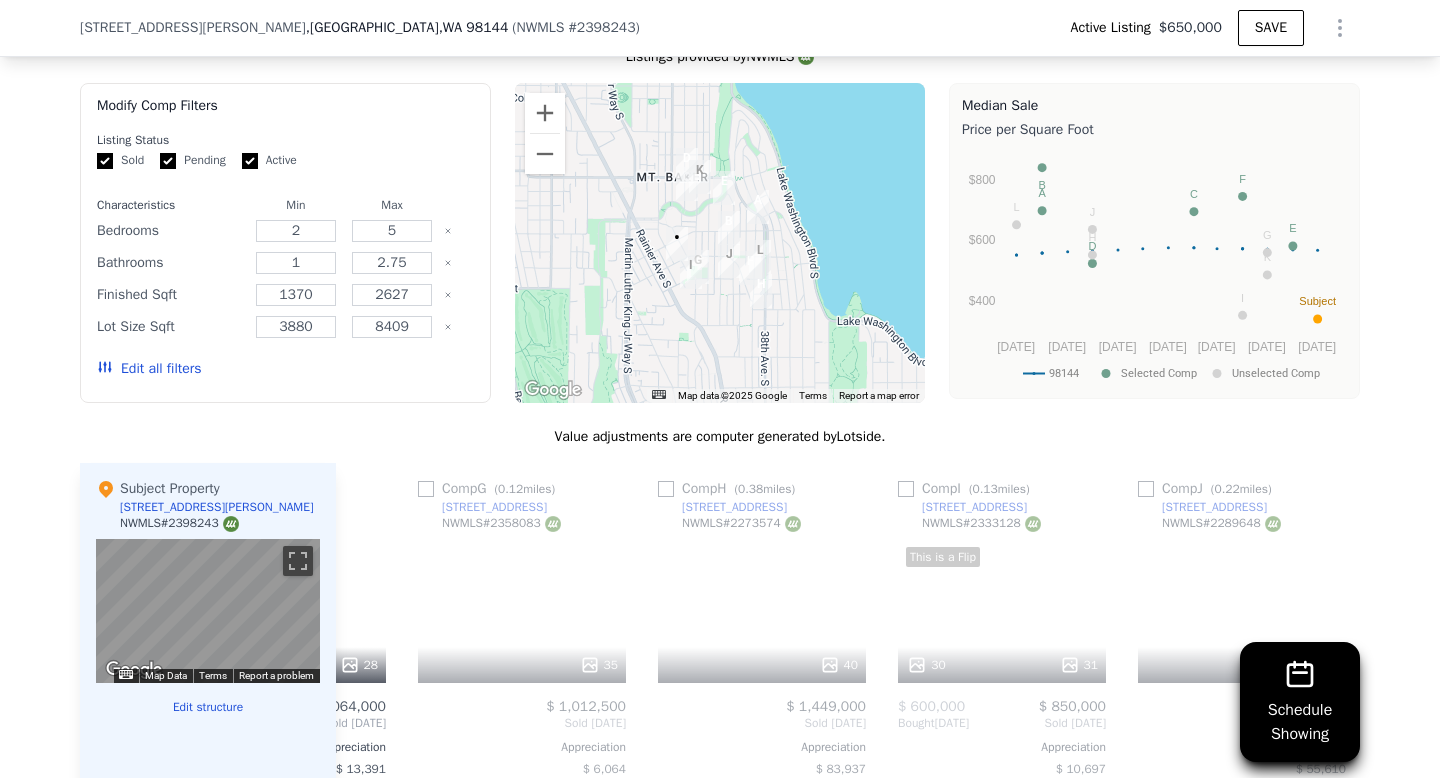scroll, scrollTop: 0, scrollLeft: 1447, axis: horizontal 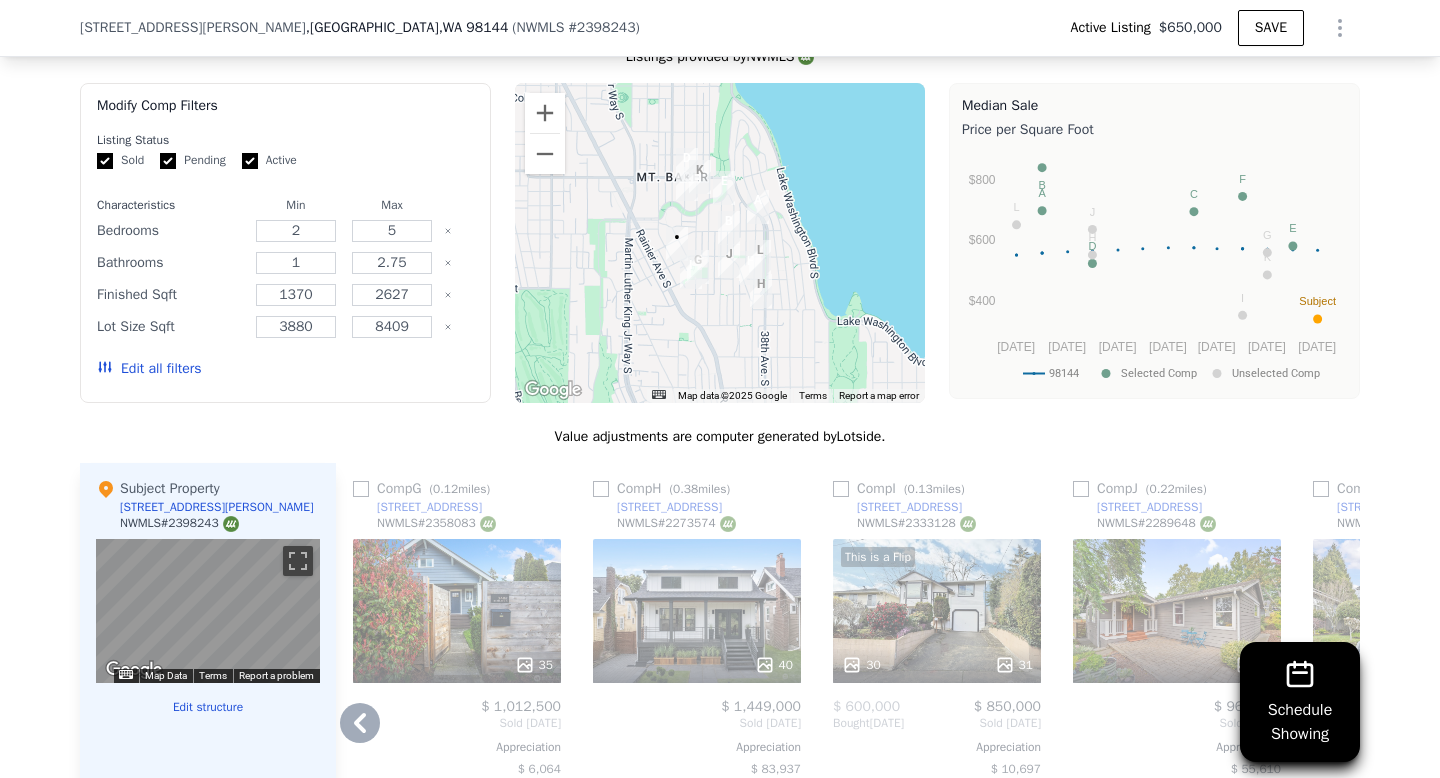 click on "This is a Flip 30 31" at bounding box center [937, 611] 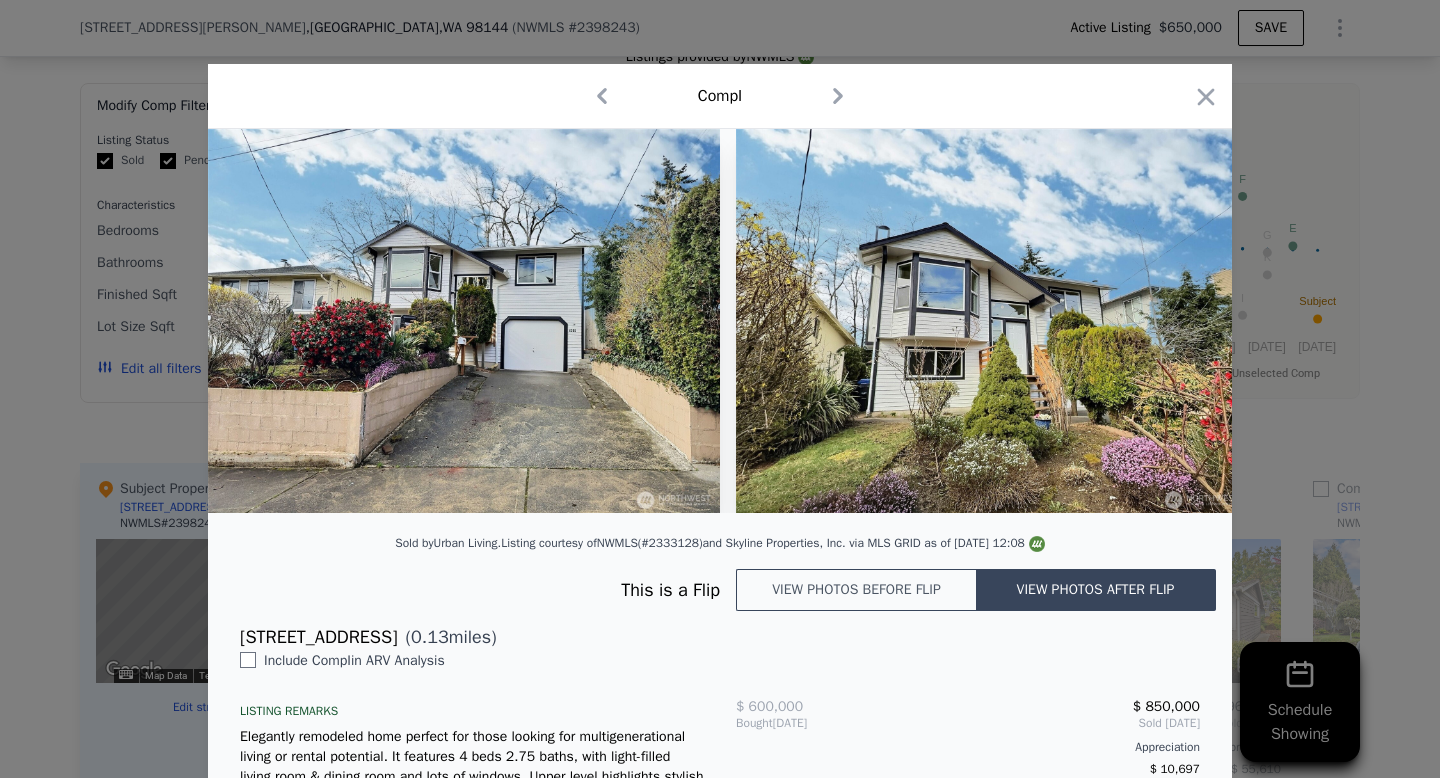 click on "View photos before flip" at bounding box center [856, 590] 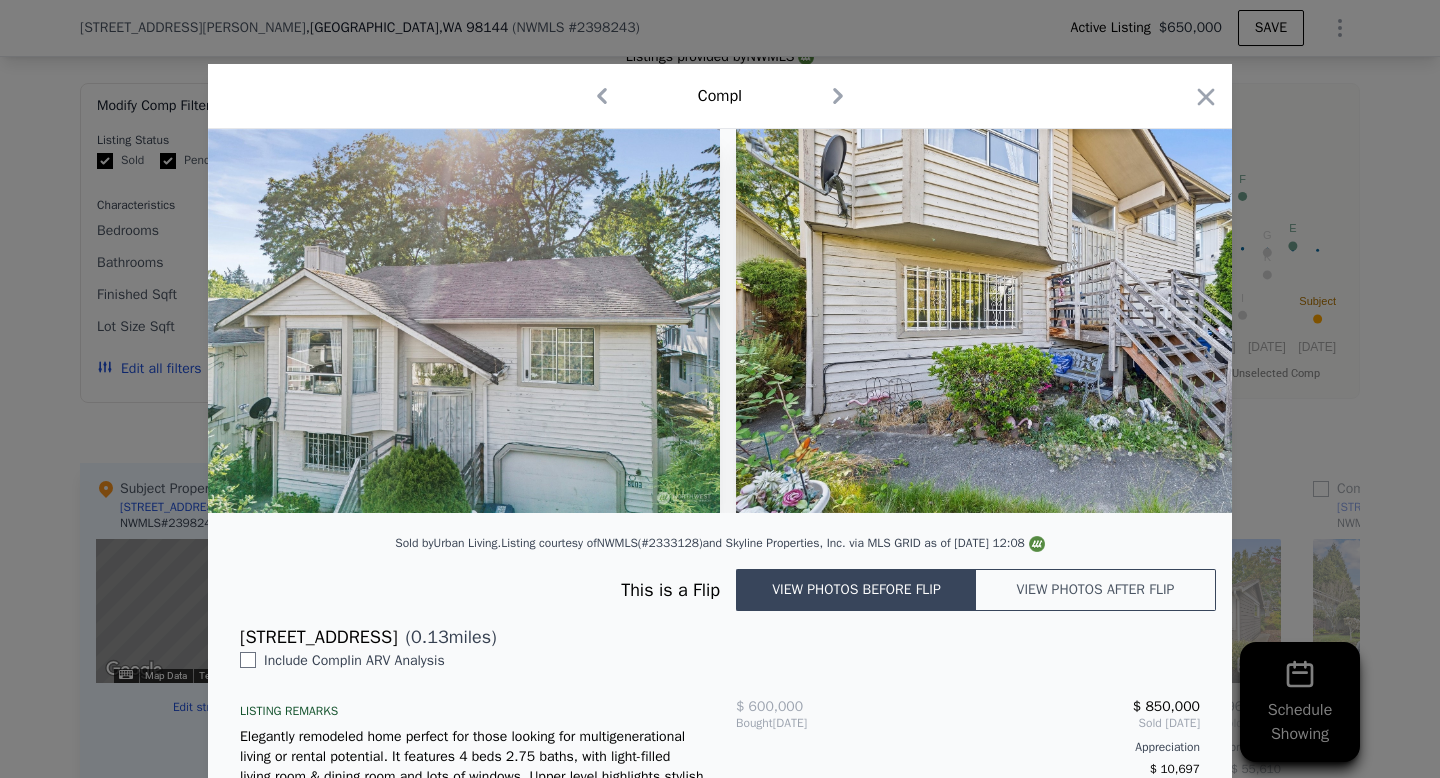click on "View photos after flip" at bounding box center (1096, 590) 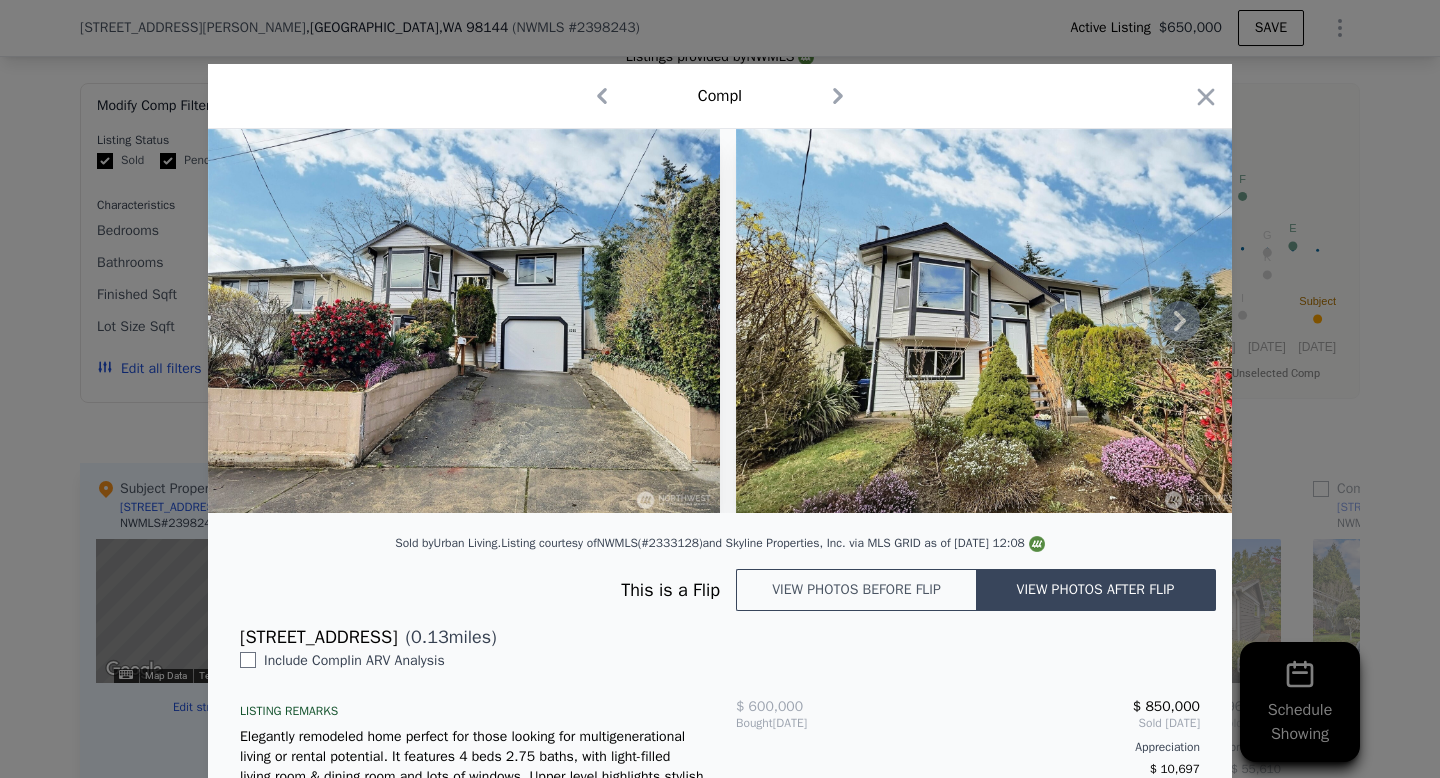 click at bounding box center (992, 321) 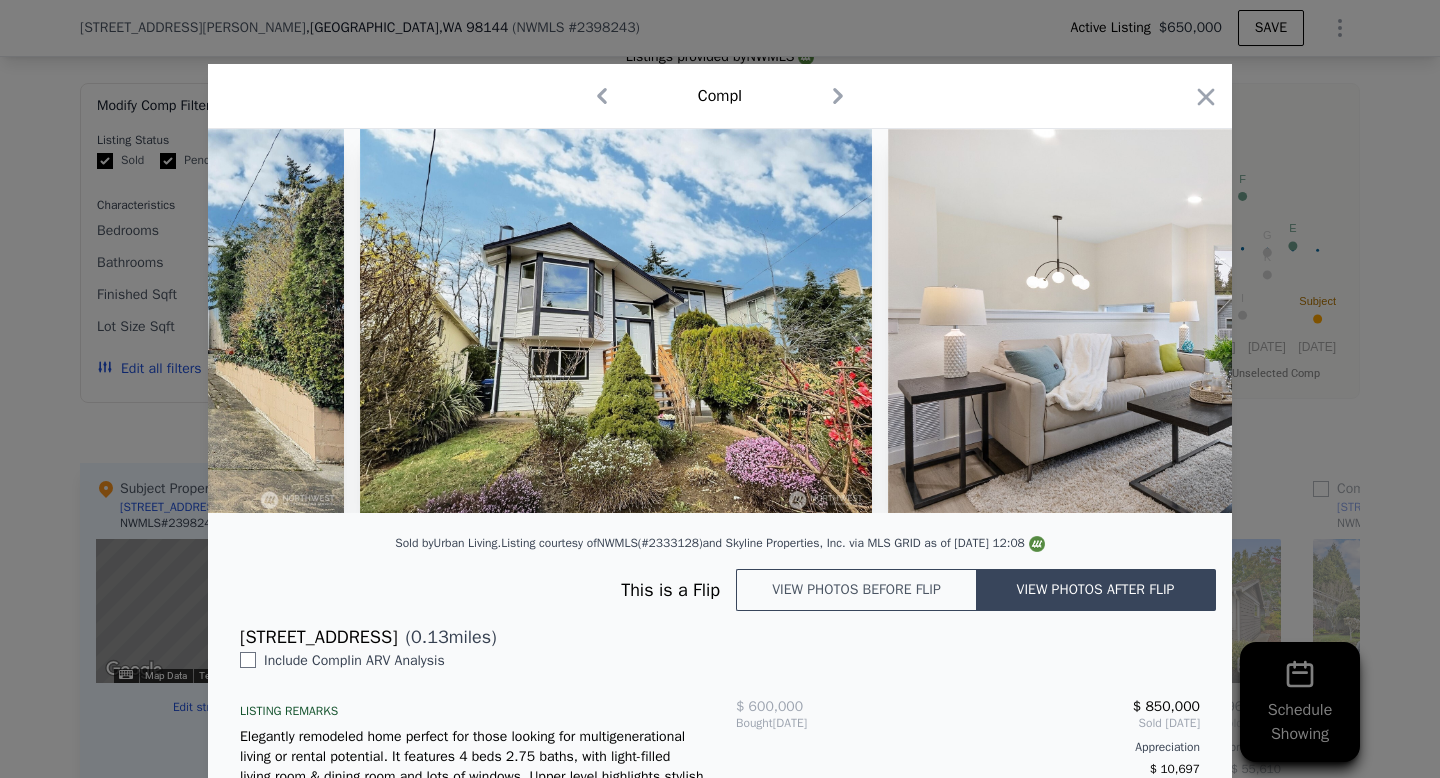 click at bounding box center [1176, 321] 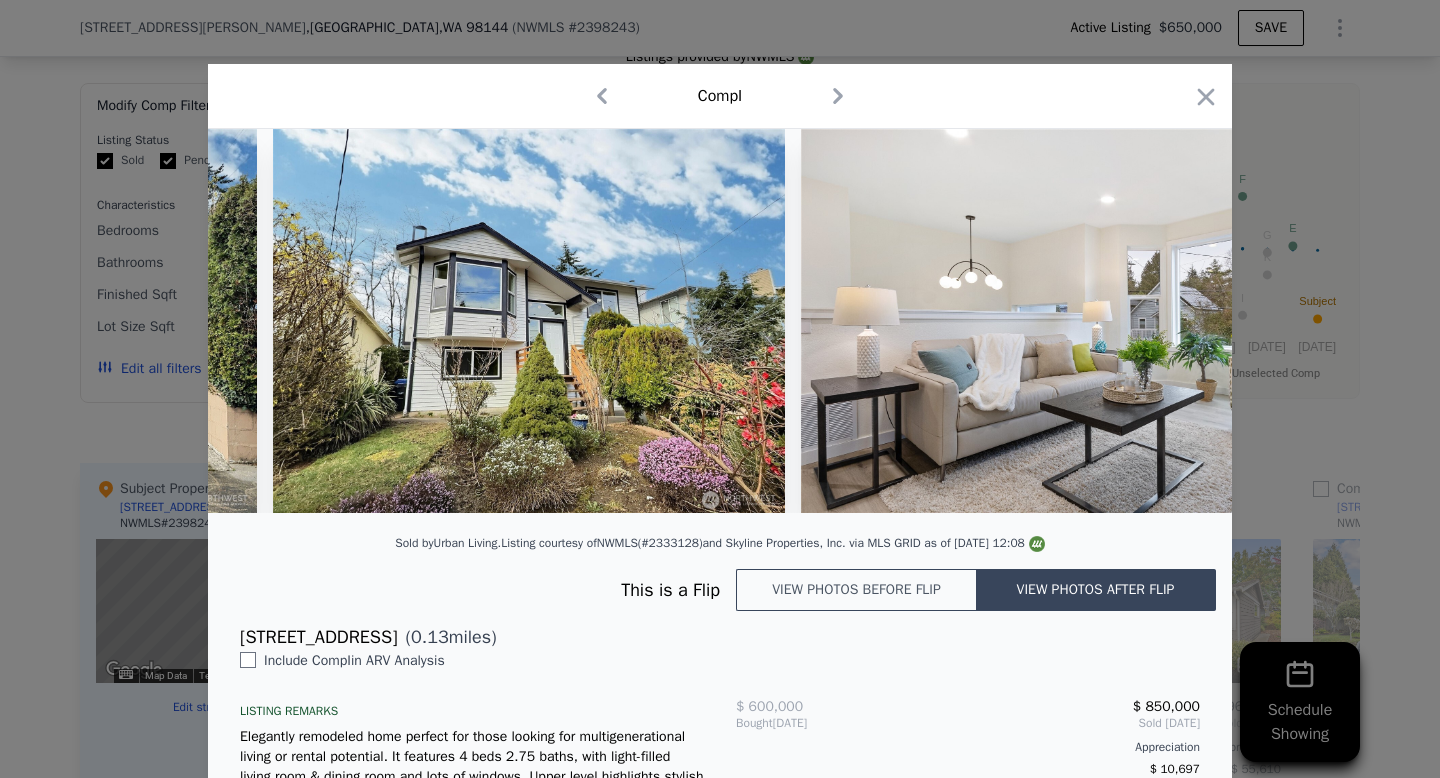 scroll, scrollTop: 0, scrollLeft: 480, axis: horizontal 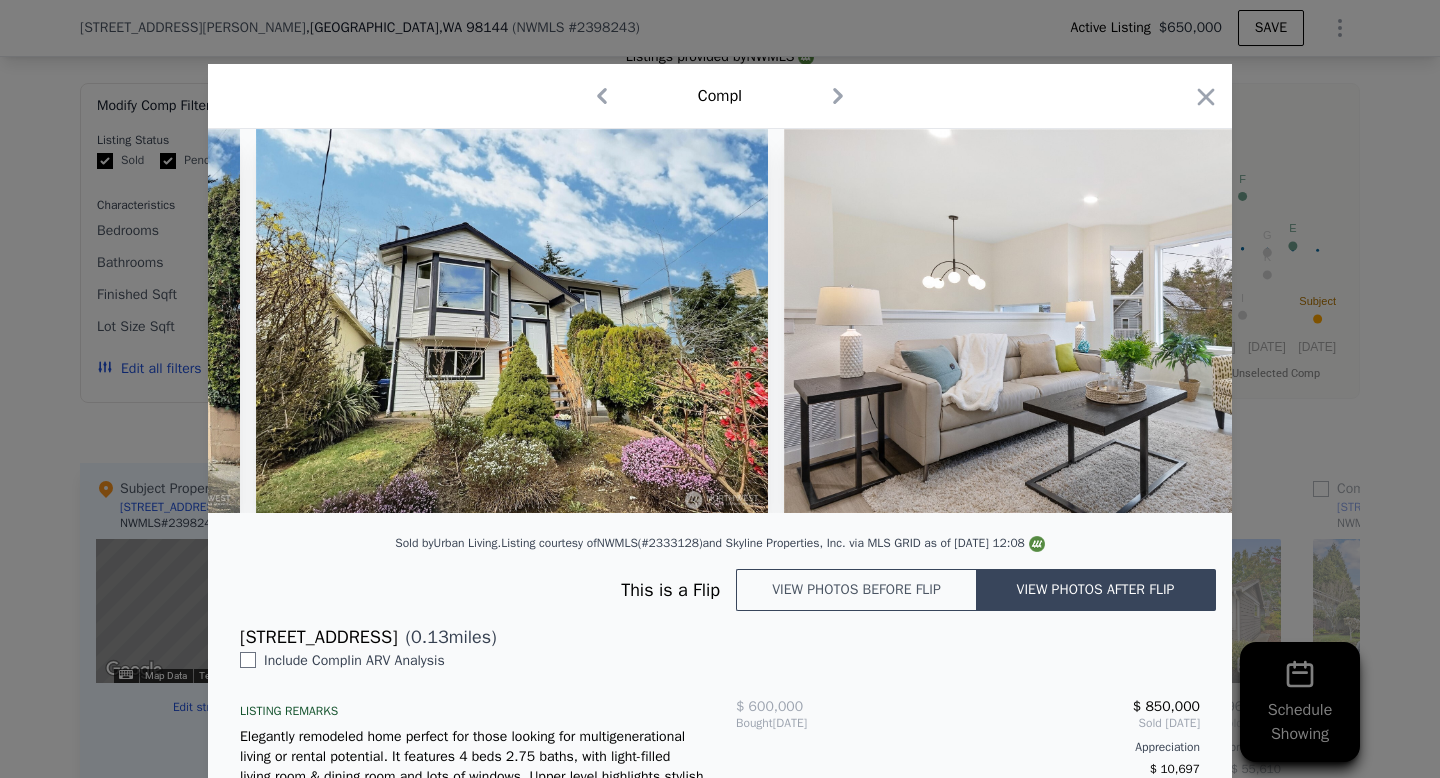 click at bounding box center [1072, 321] 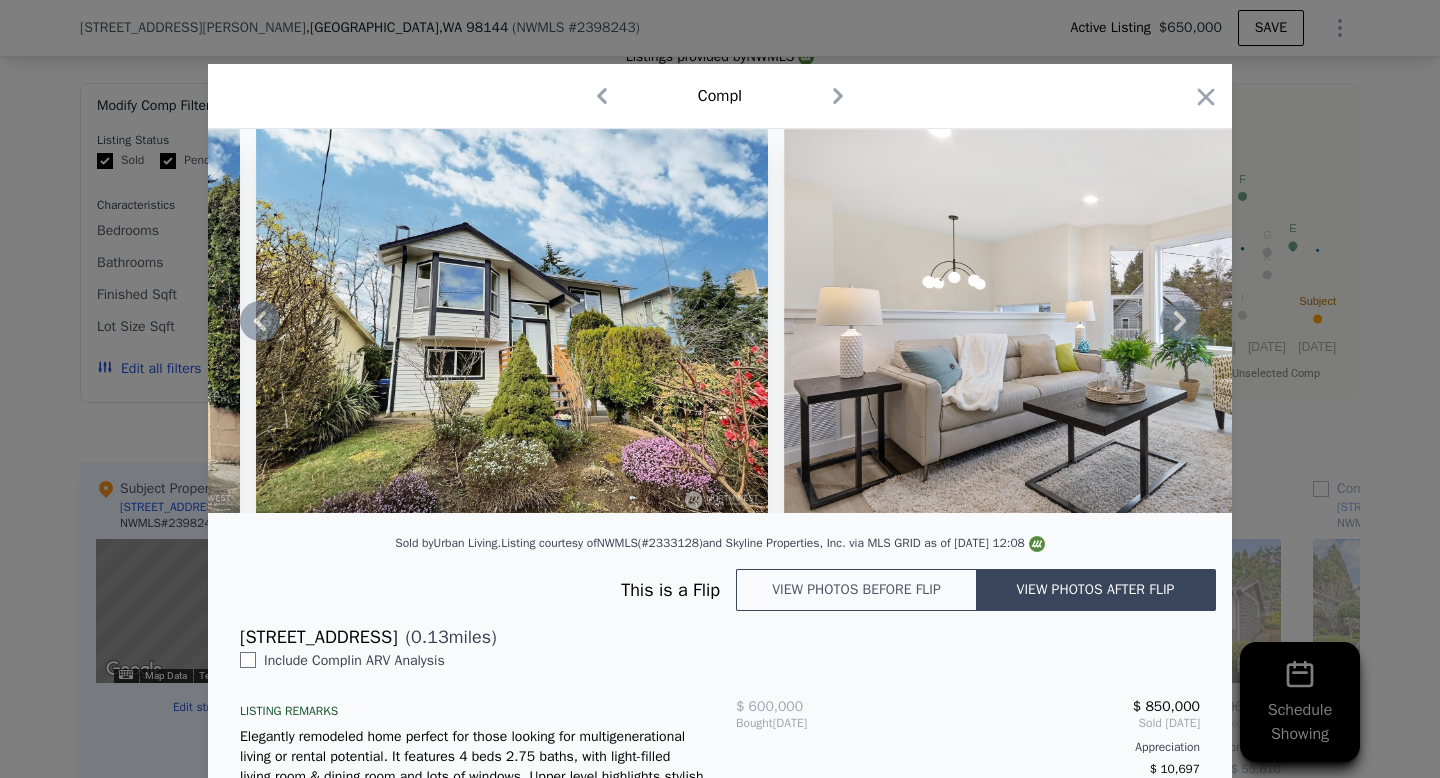 click 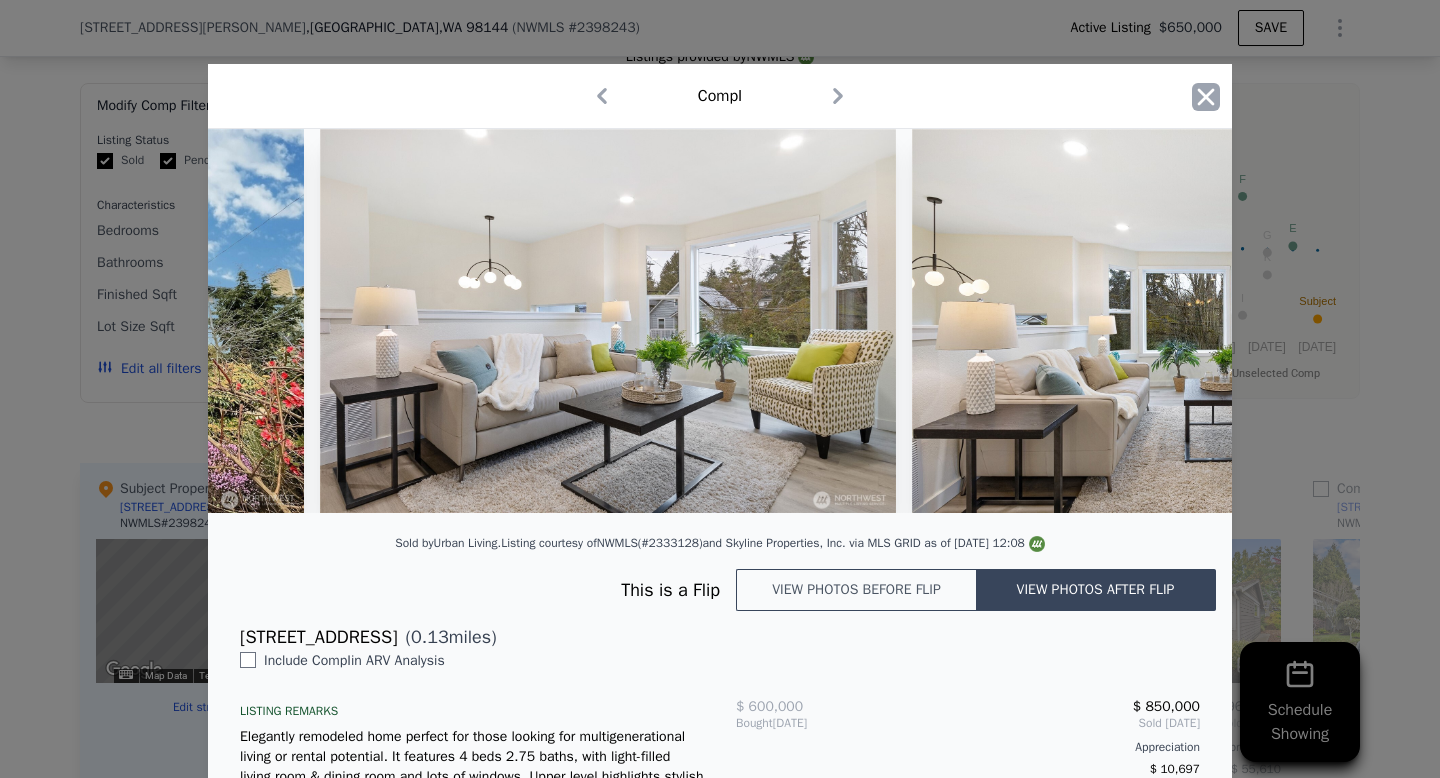 scroll, scrollTop: 0, scrollLeft: 960, axis: horizontal 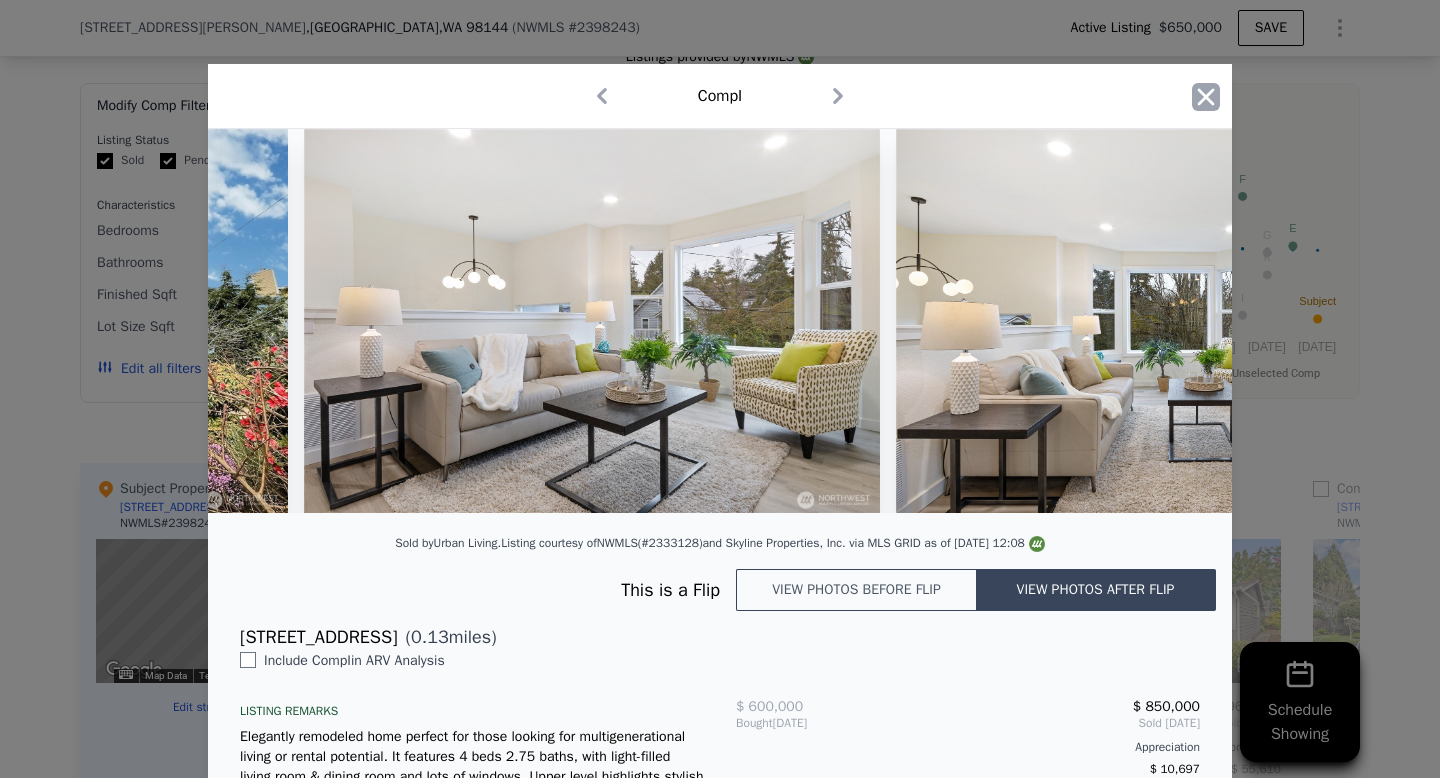 click 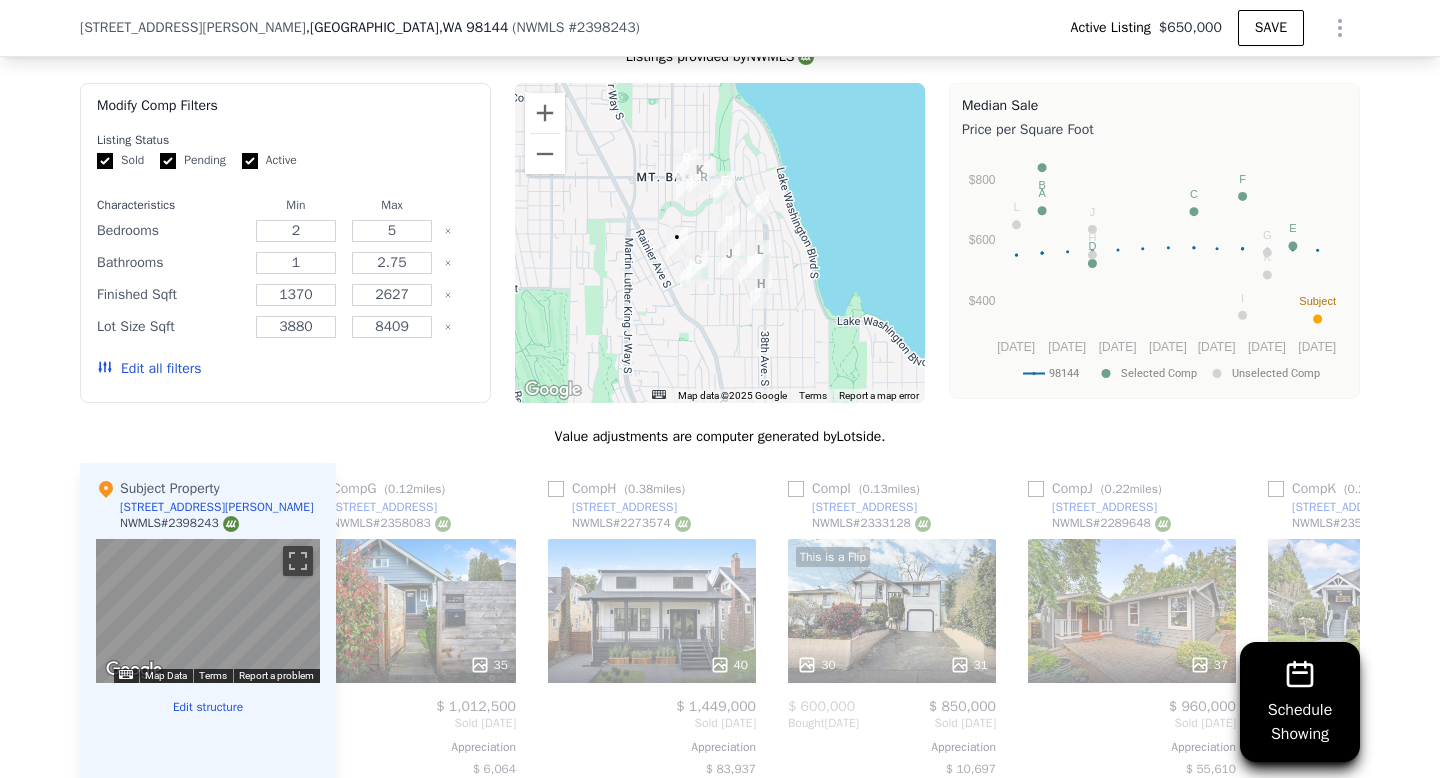 scroll, scrollTop: 0, scrollLeft: 1508, axis: horizontal 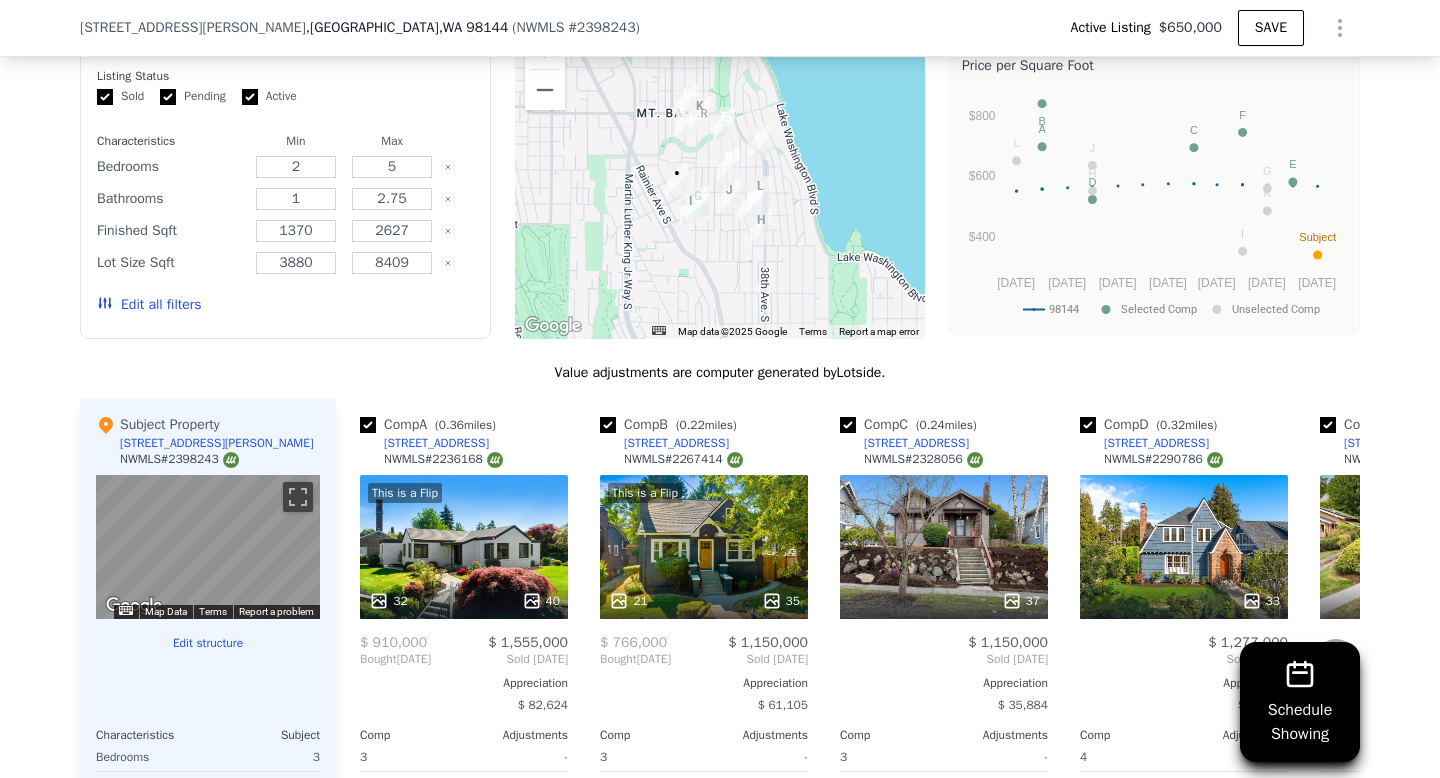 click on "This is a Flip 32 40" at bounding box center [464, 547] 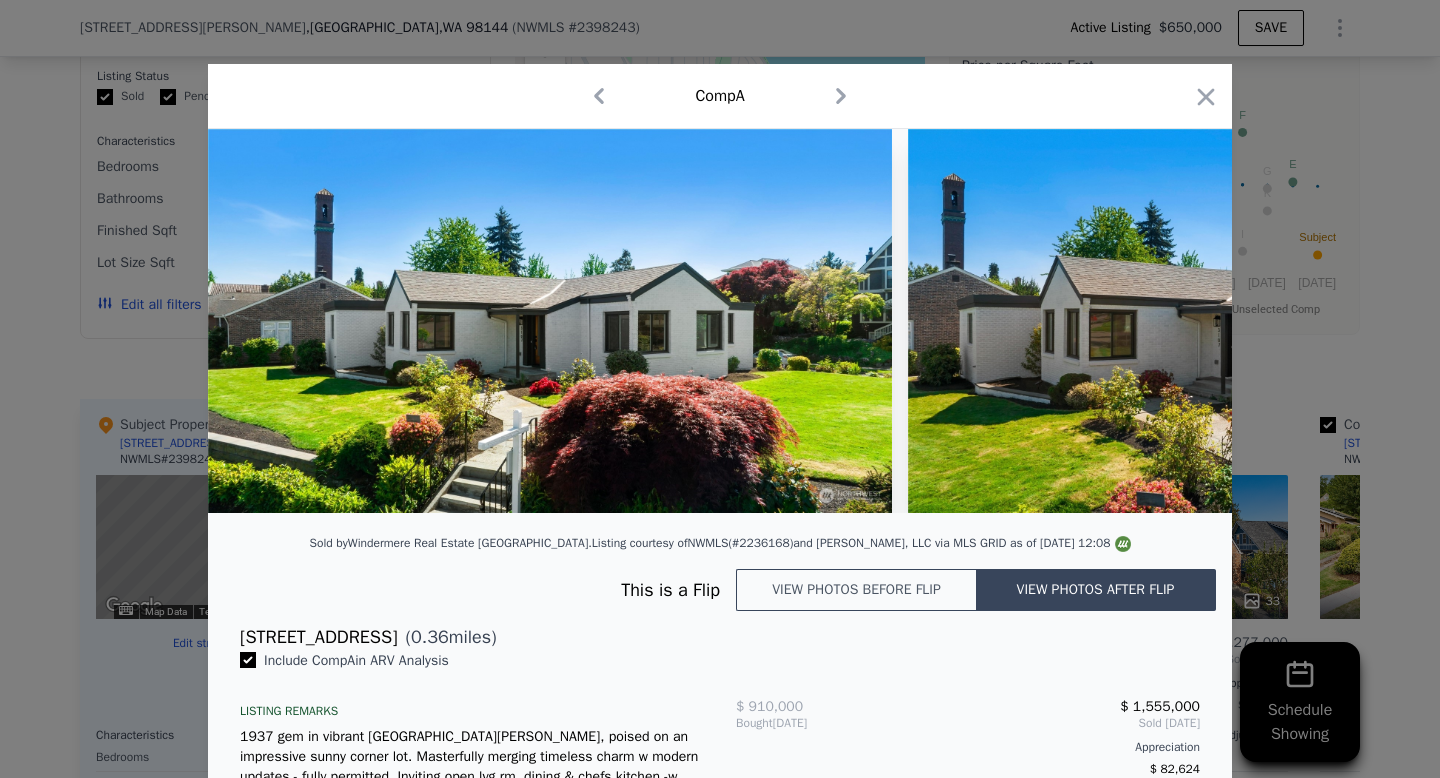 click on "View photos before flip" at bounding box center (856, 590) 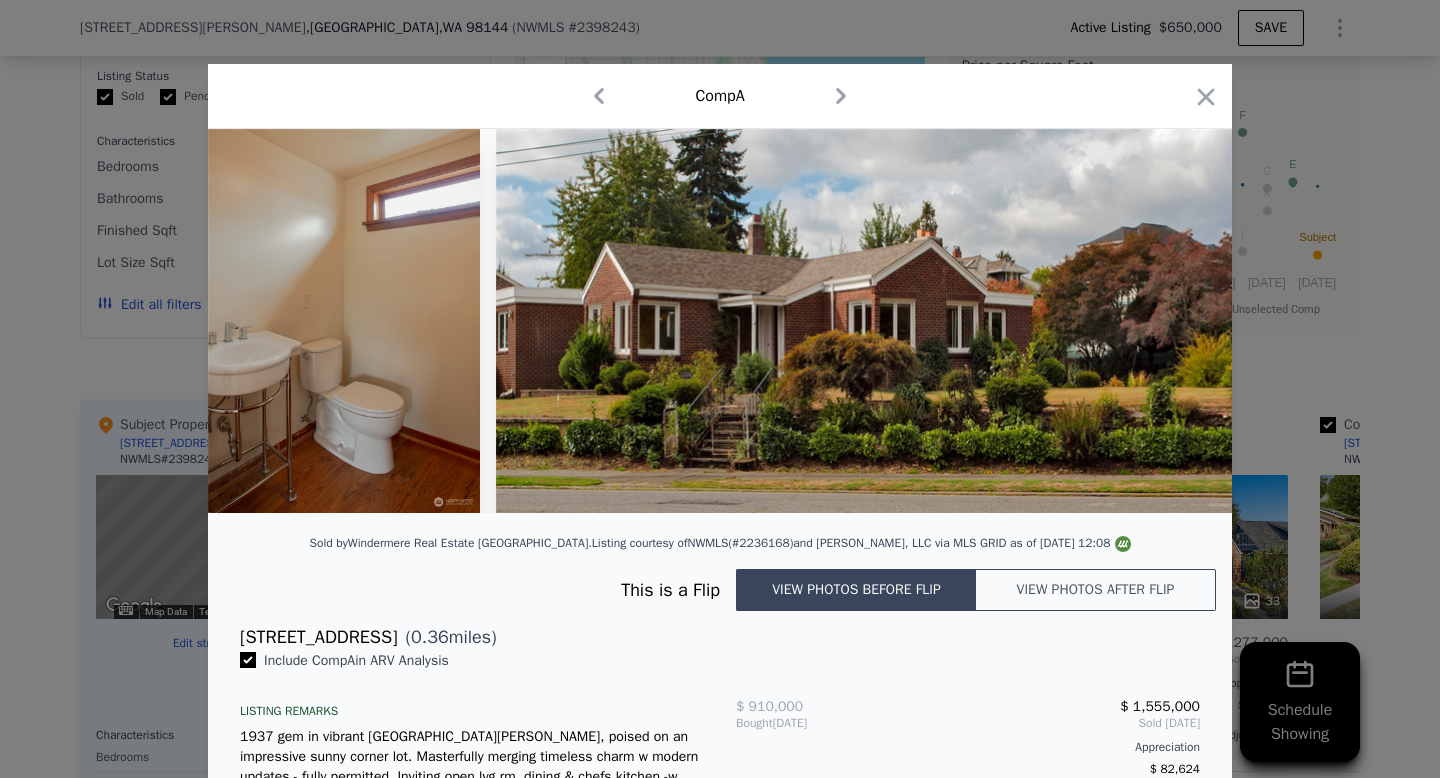 click on "View photos after flip" at bounding box center (1096, 590) 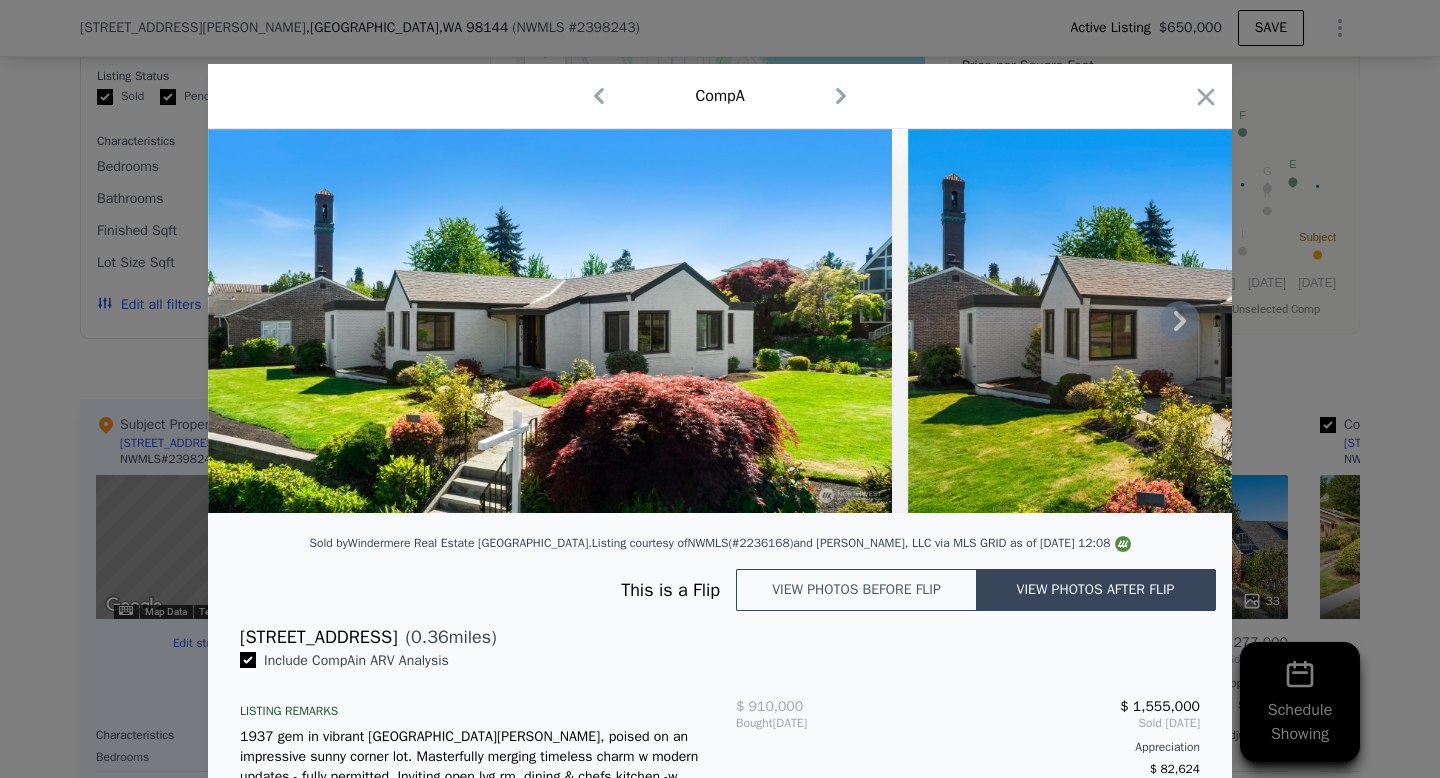 click 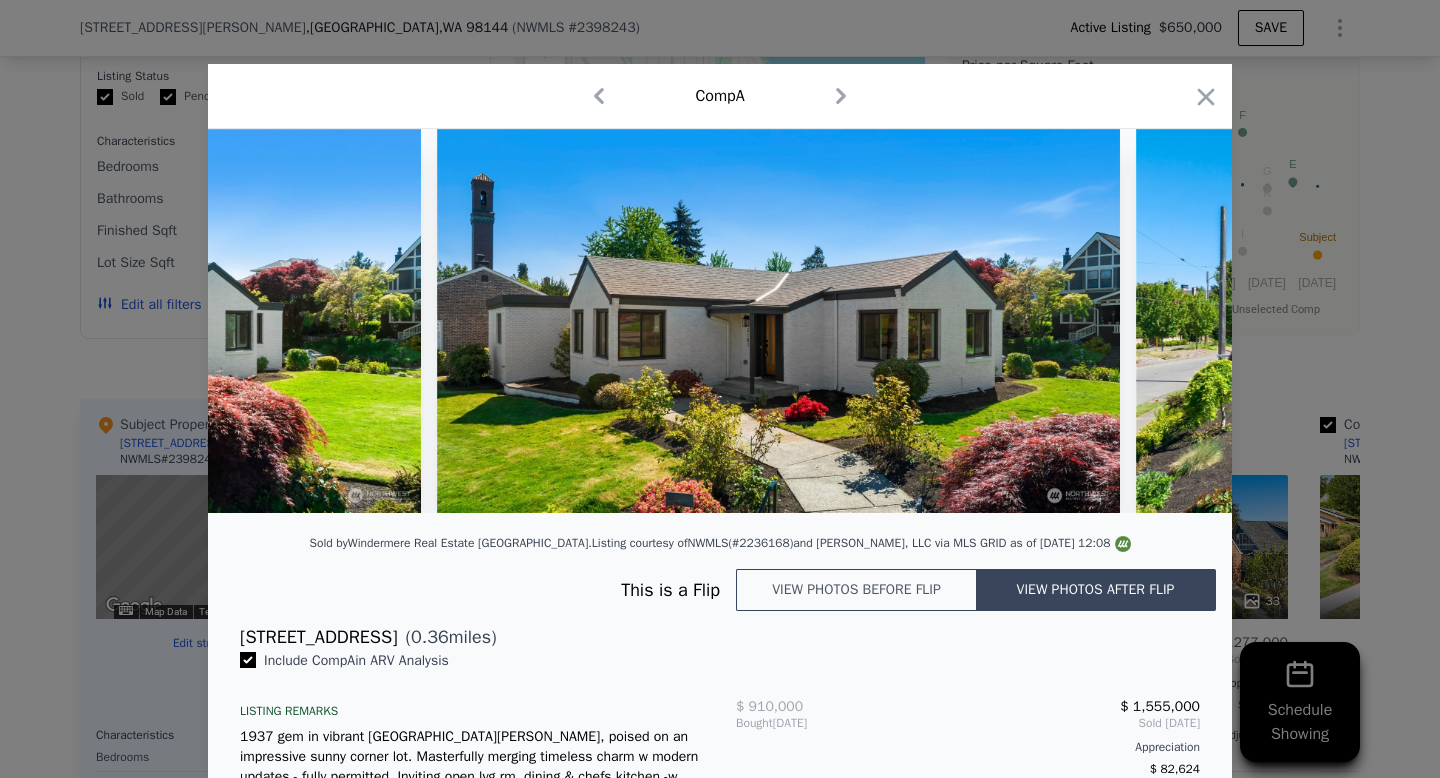 scroll, scrollTop: 0, scrollLeft: 480, axis: horizontal 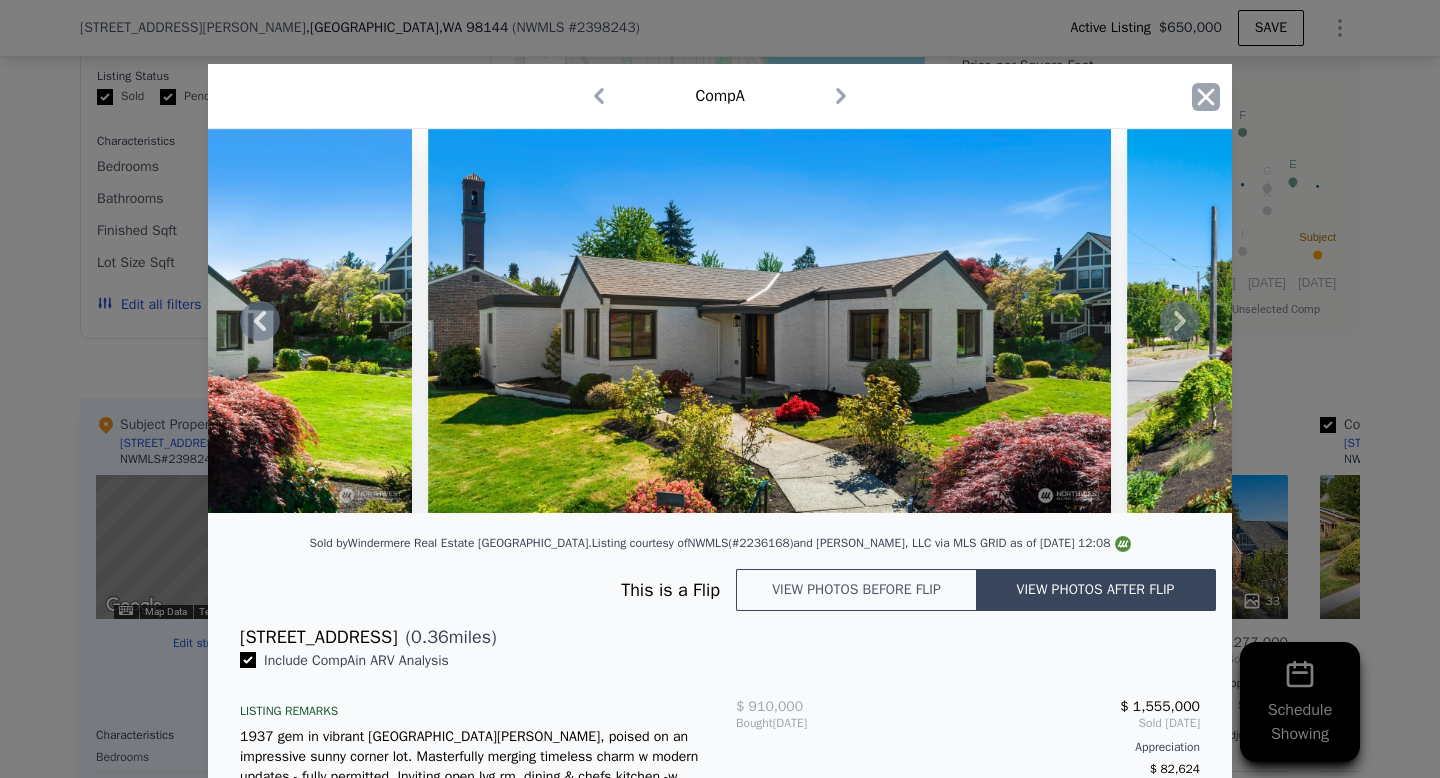 click 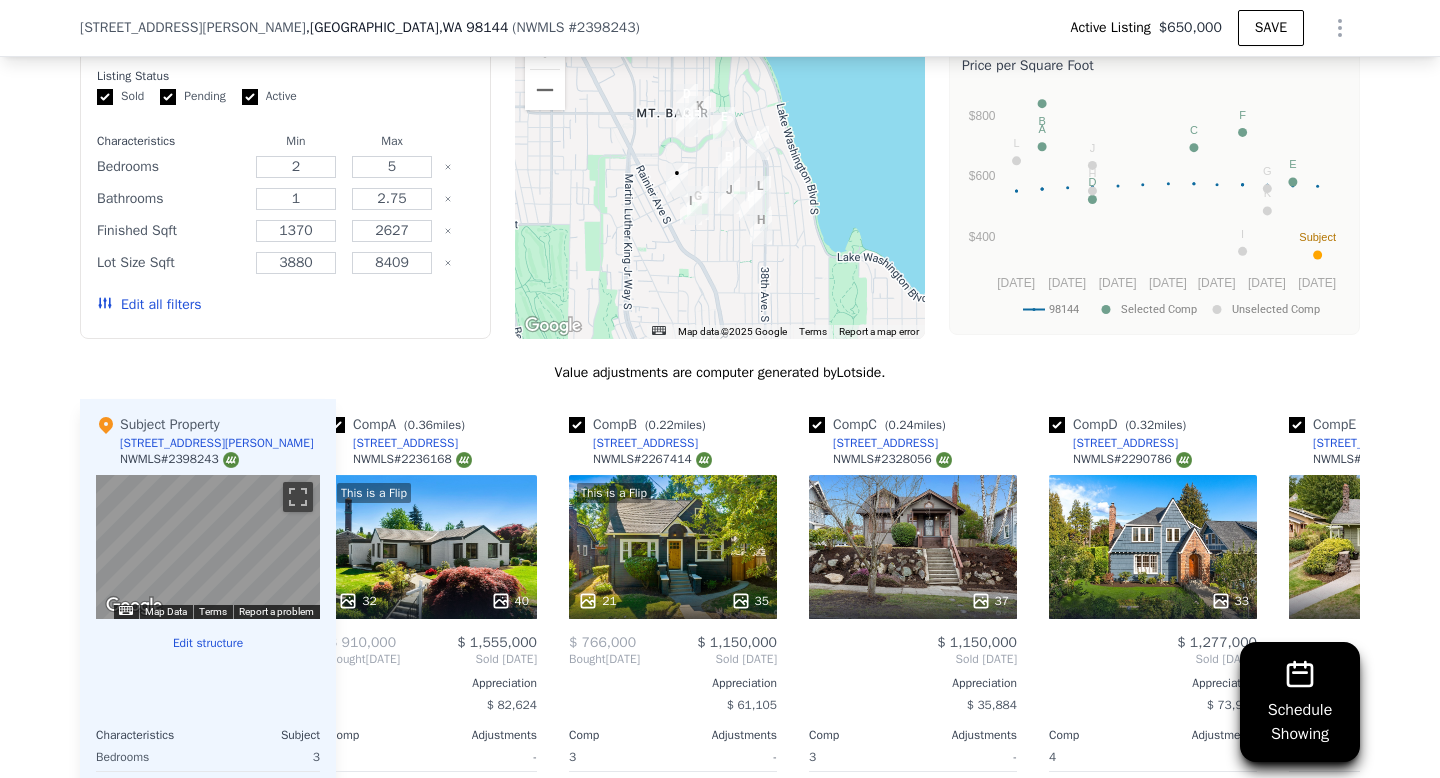 scroll, scrollTop: 0, scrollLeft: 45, axis: horizontal 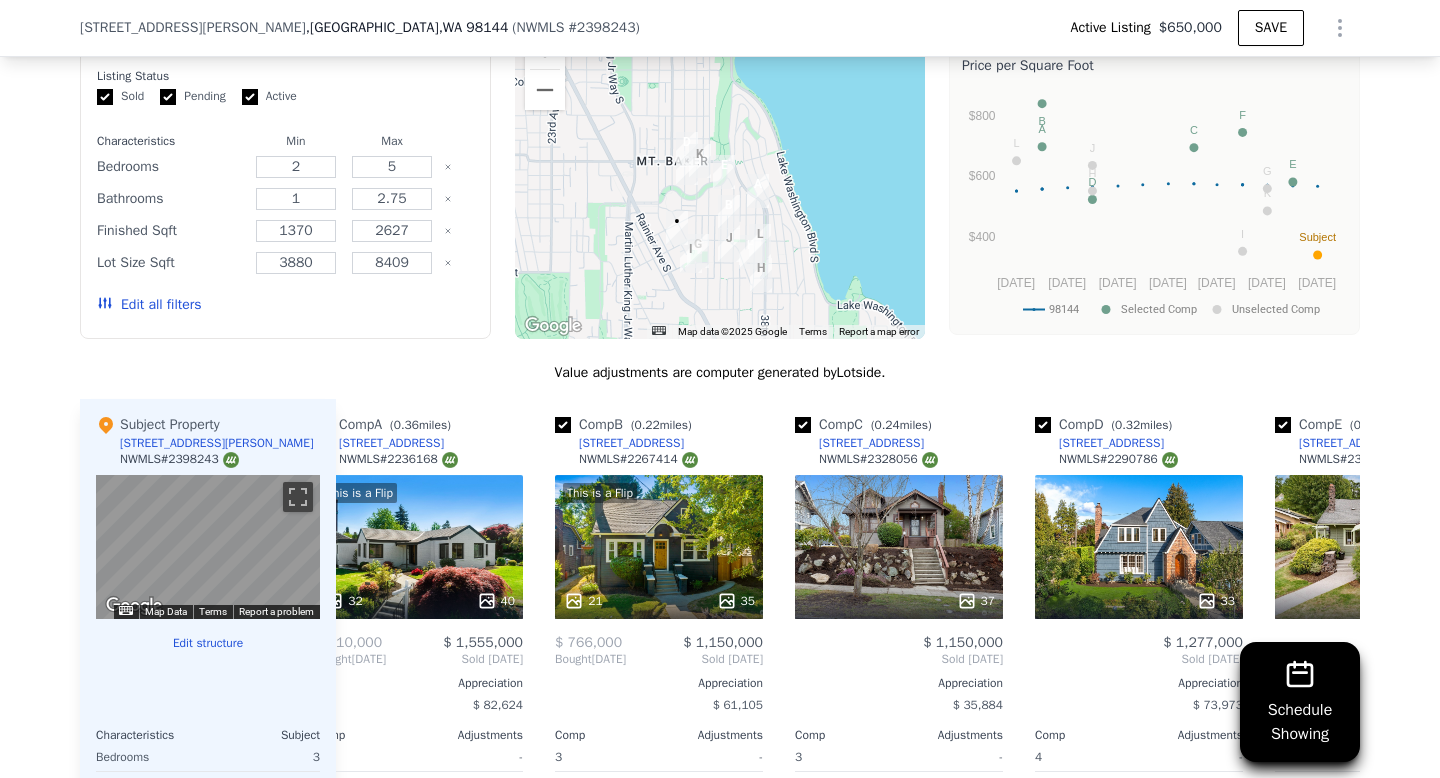 drag, startPoint x: 607, startPoint y: 119, endPoint x: 607, endPoint y: 170, distance: 51 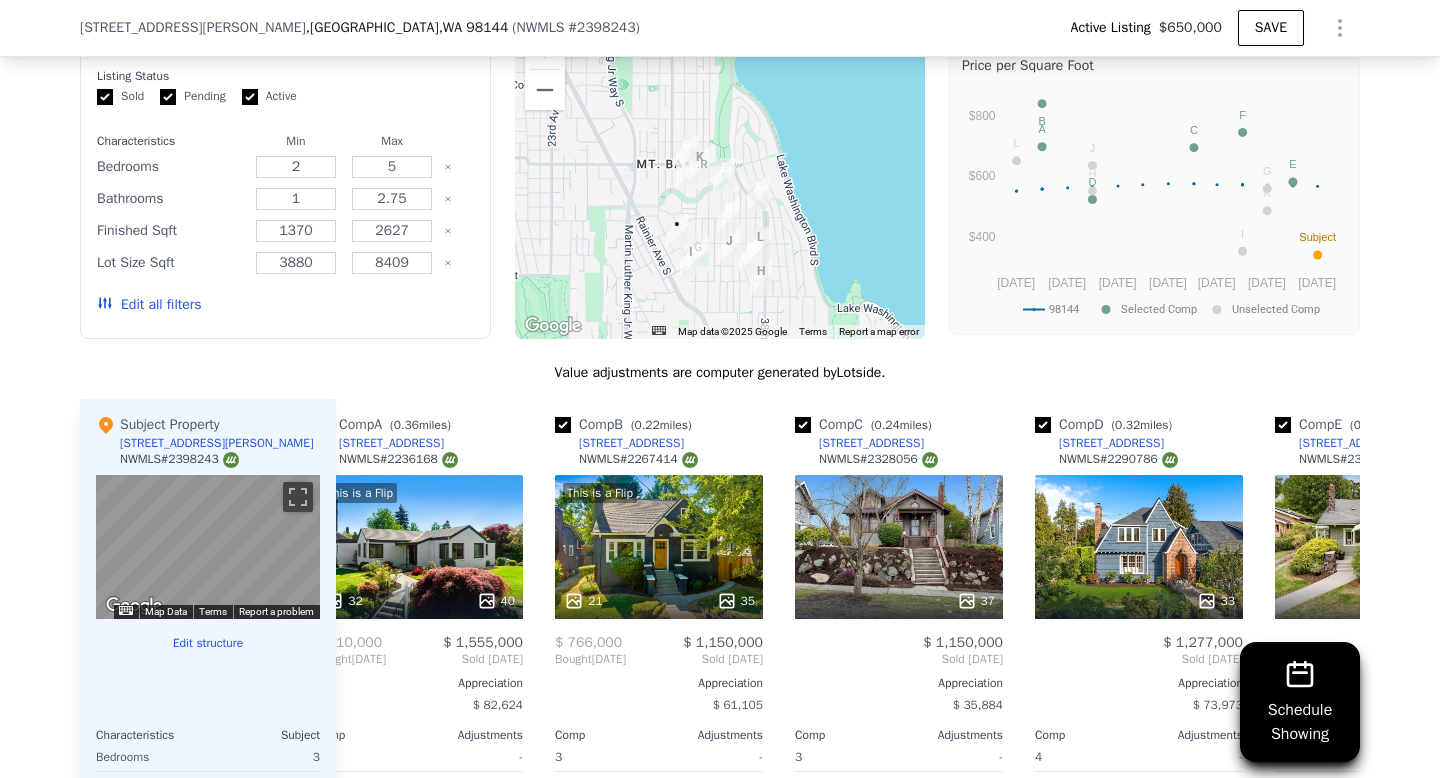 scroll, scrollTop: 1948, scrollLeft: 0, axis: vertical 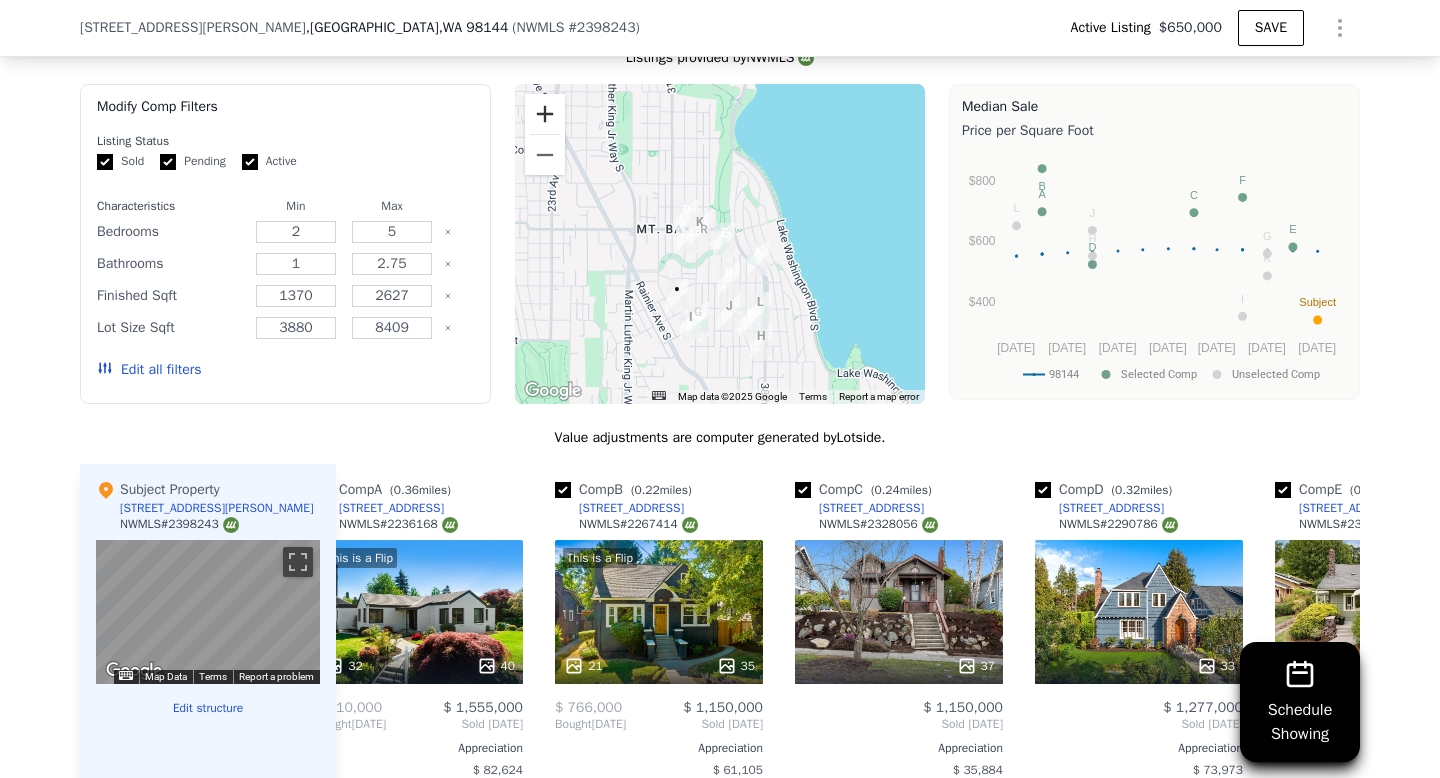 click at bounding box center (545, 114) 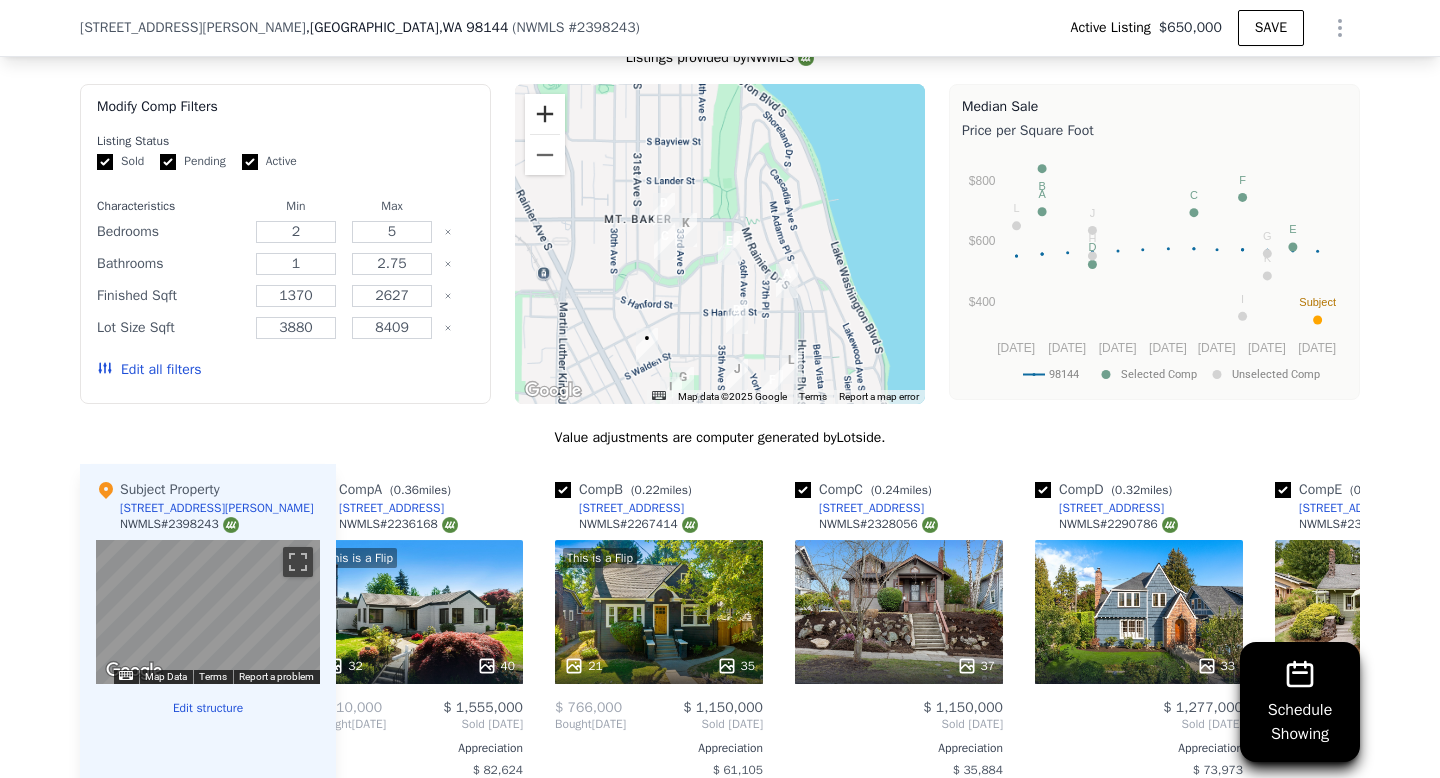 click at bounding box center (545, 114) 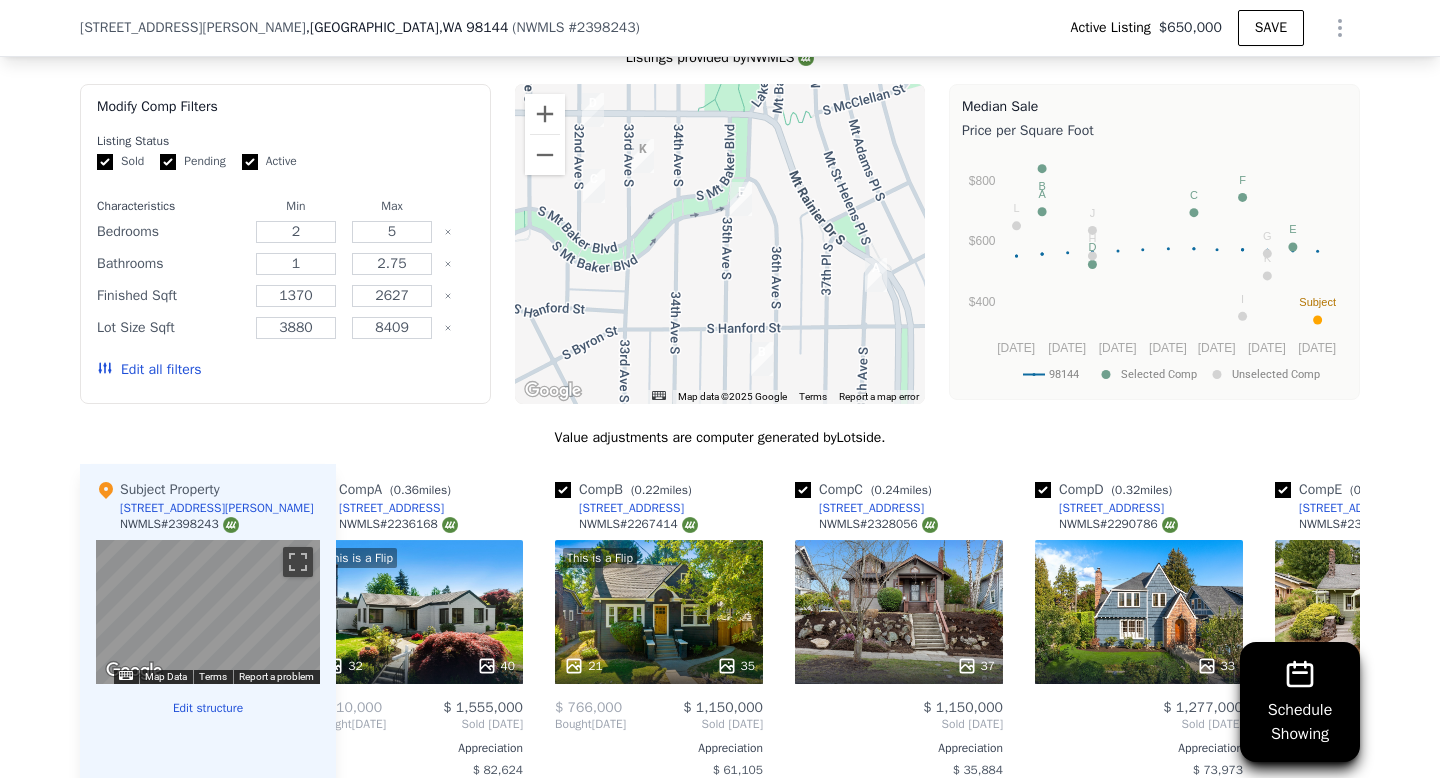 drag, startPoint x: 671, startPoint y: 268, endPoint x: 676, endPoint y: 164, distance: 104.120125 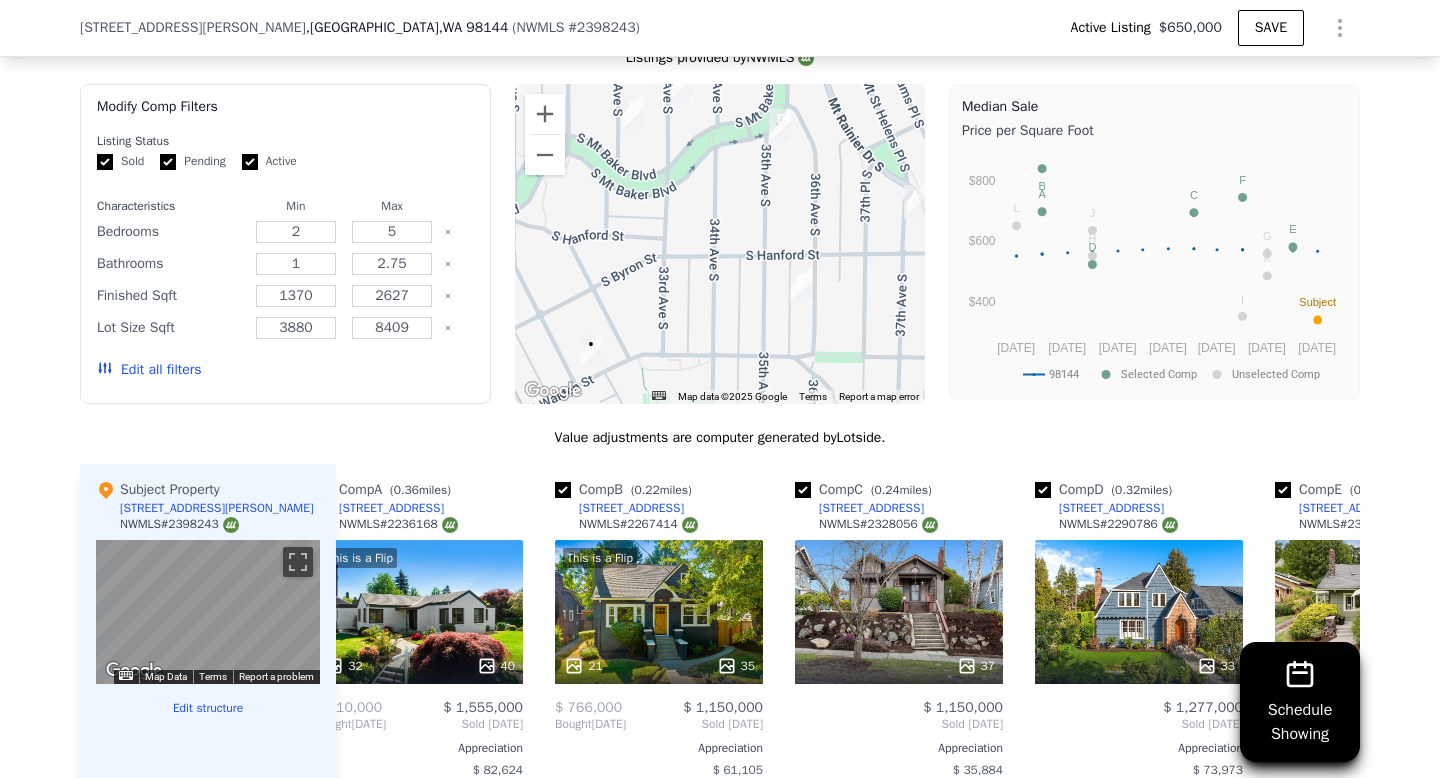 drag, startPoint x: 677, startPoint y: 244, endPoint x: 715, endPoint y: 207, distance: 53.037724 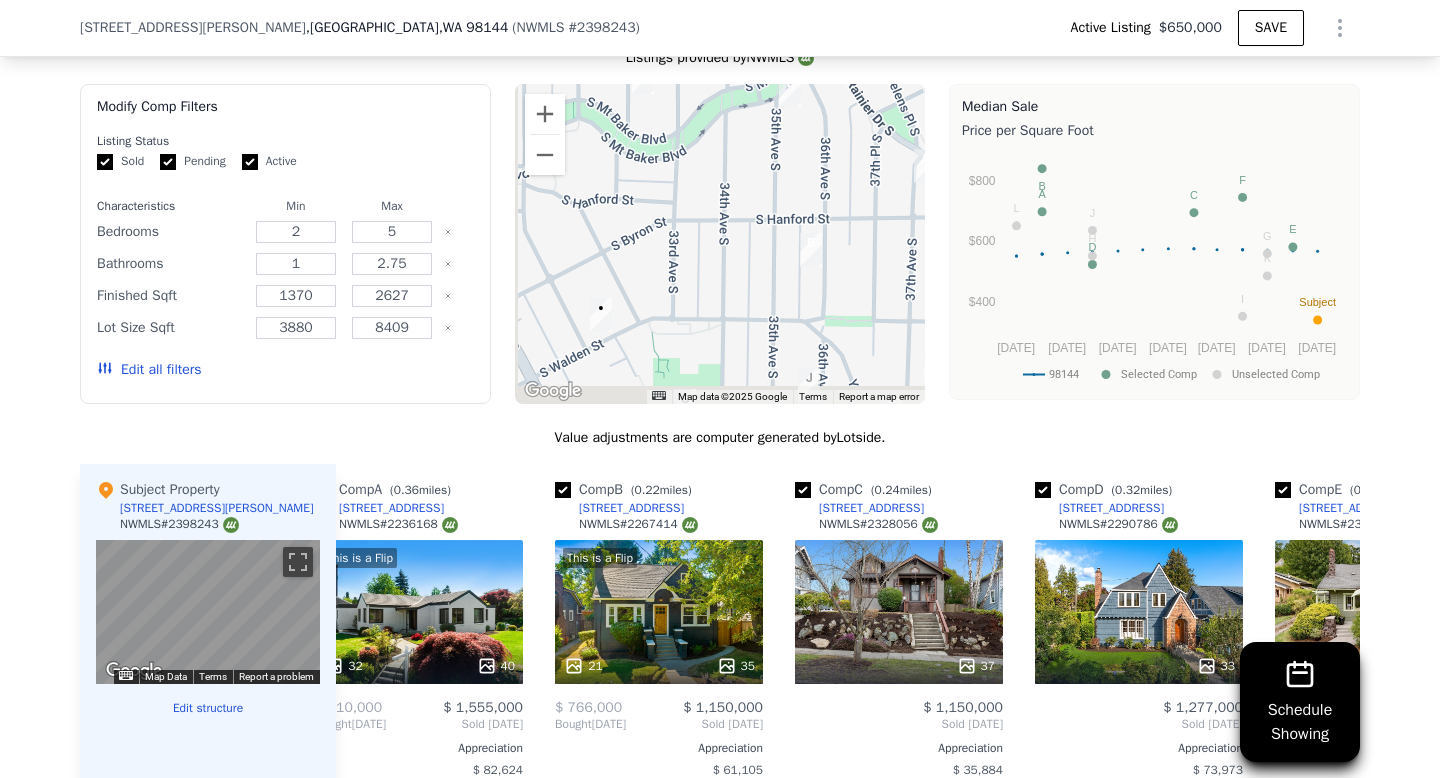 drag, startPoint x: 685, startPoint y: 255, endPoint x: 689, endPoint y: 221, distance: 34.234486 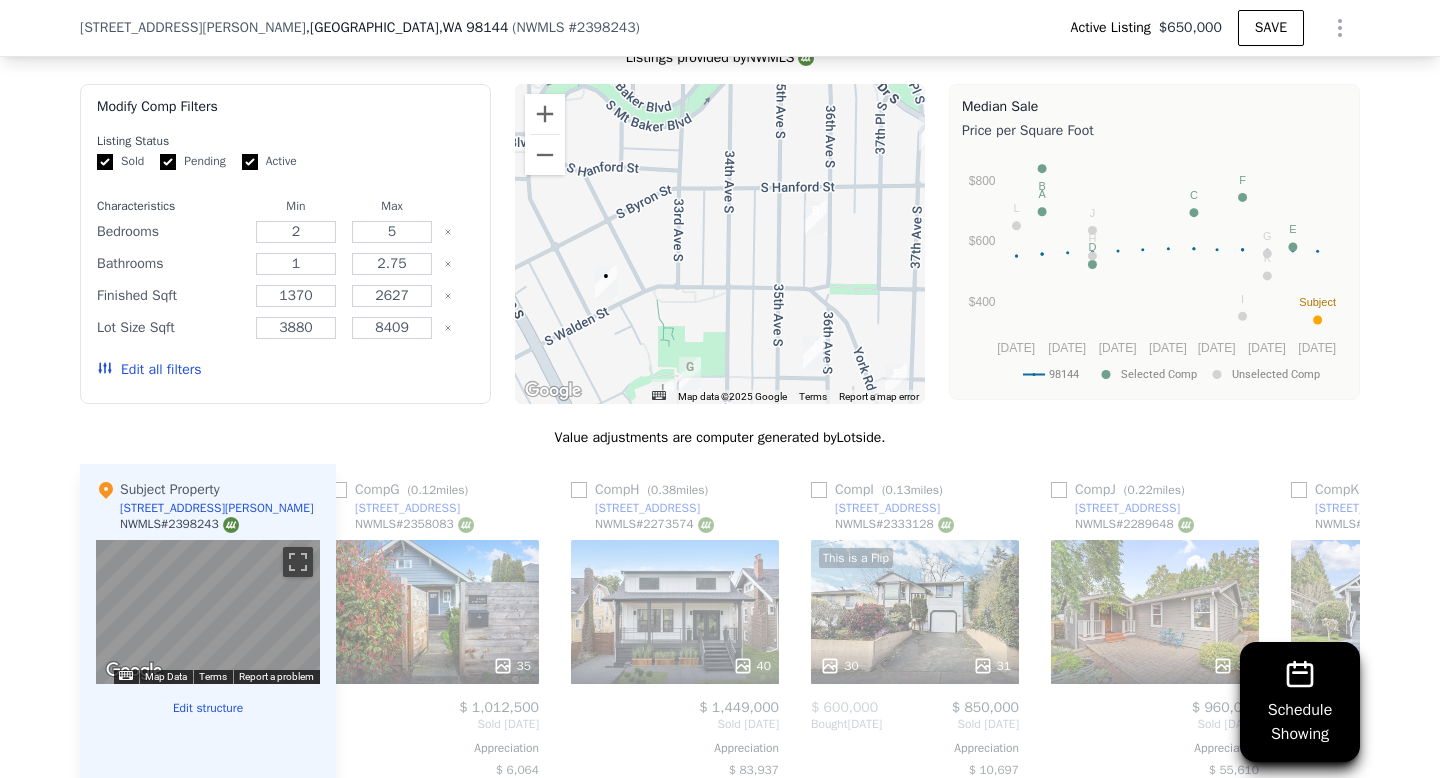 scroll, scrollTop: 0, scrollLeft: 1904, axis: horizontal 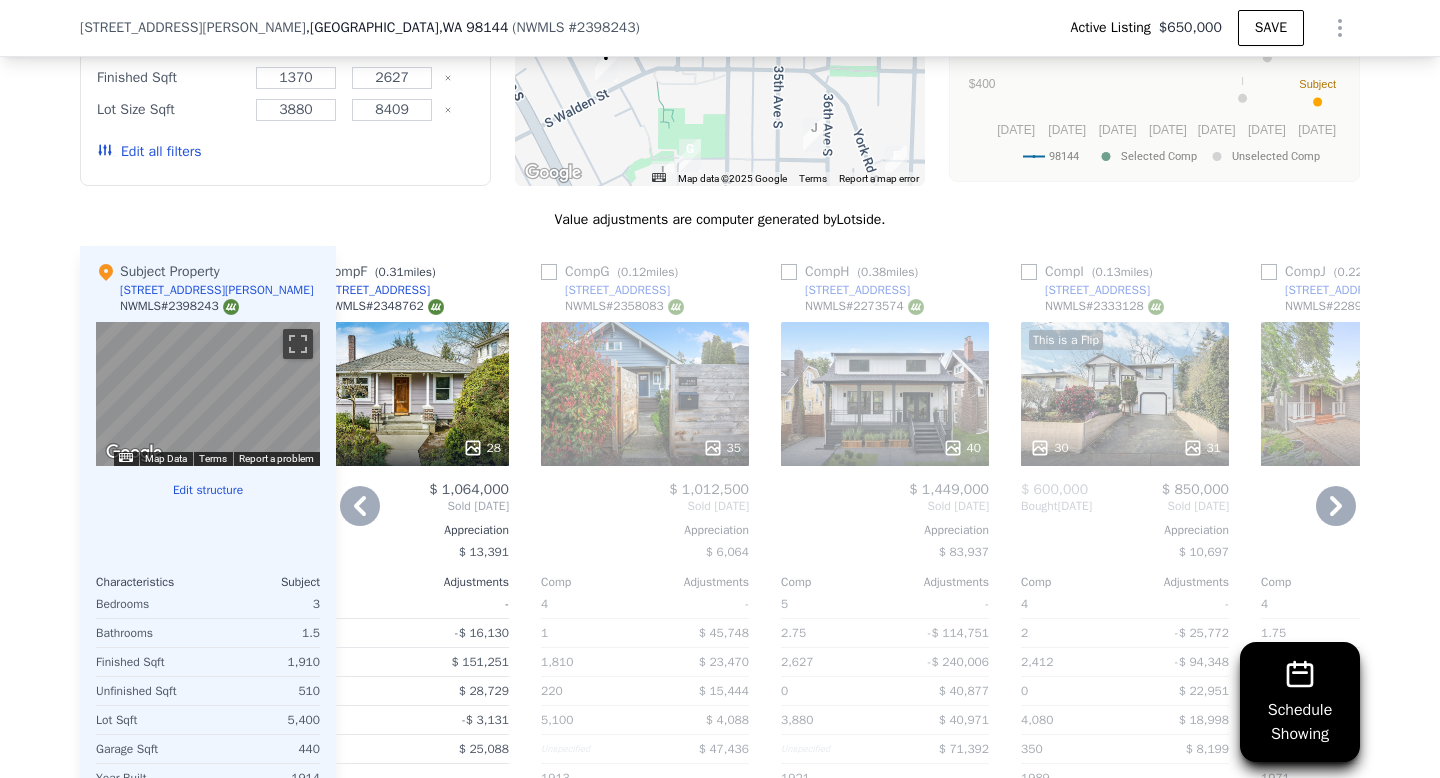 click on "35" at bounding box center (645, 394) 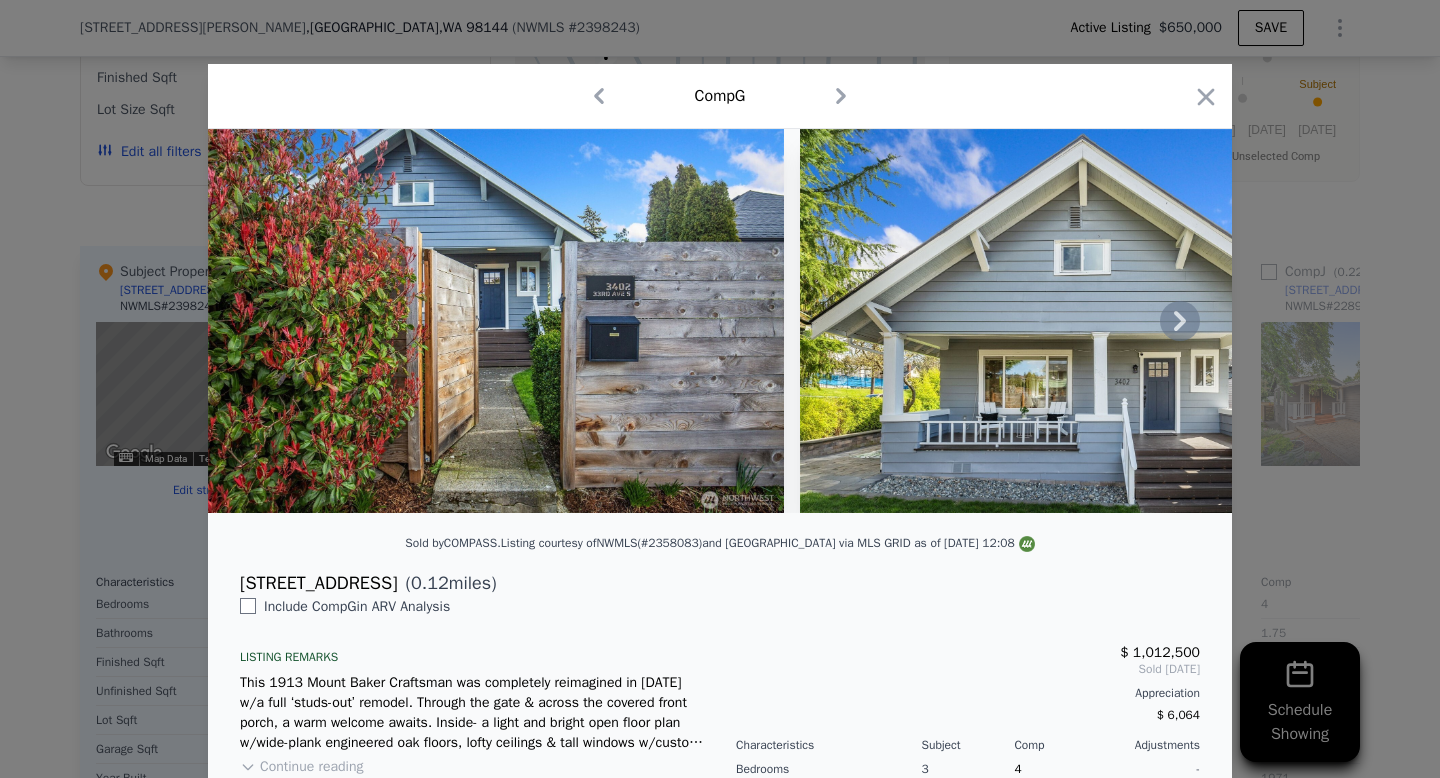 click 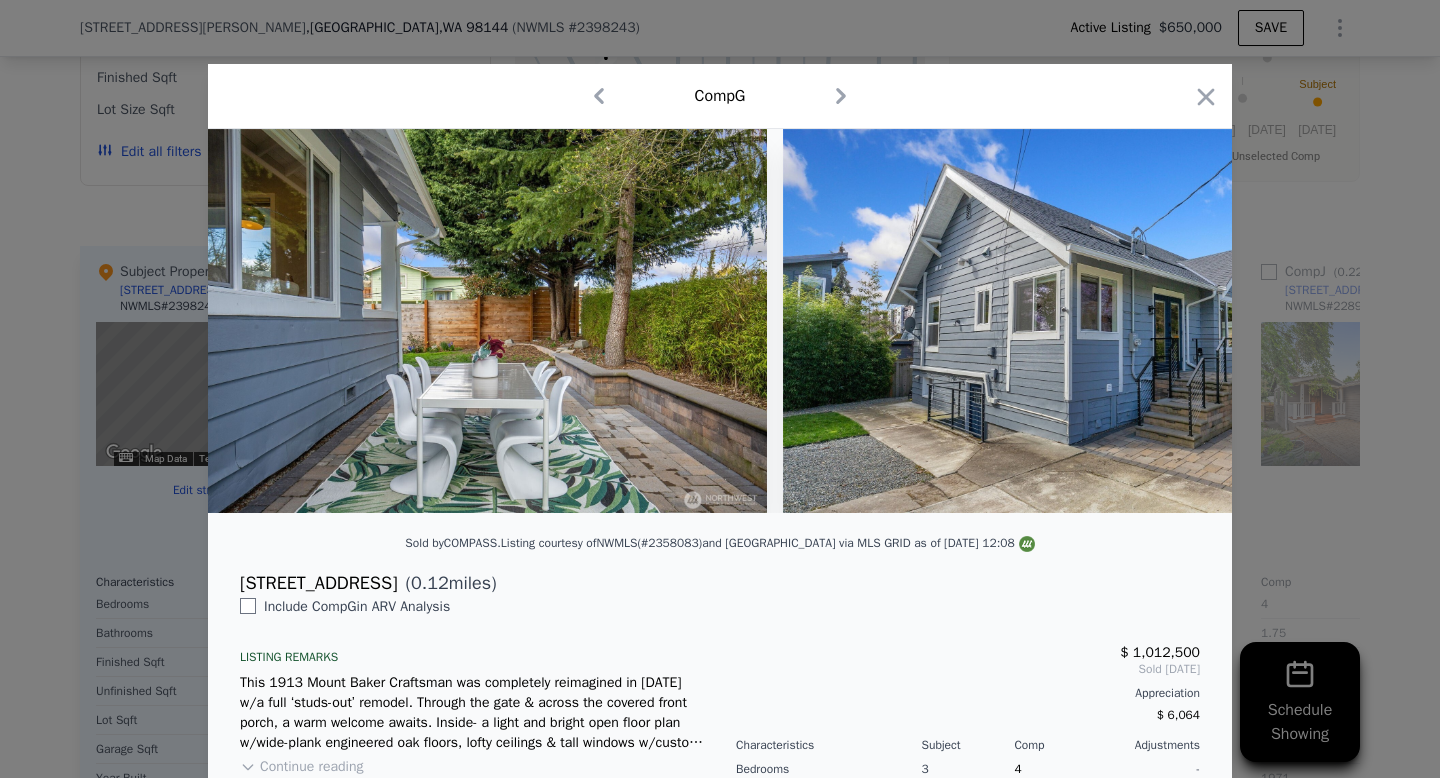 scroll, scrollTop: 0, scrollLeft: 18188, axis: horizontal 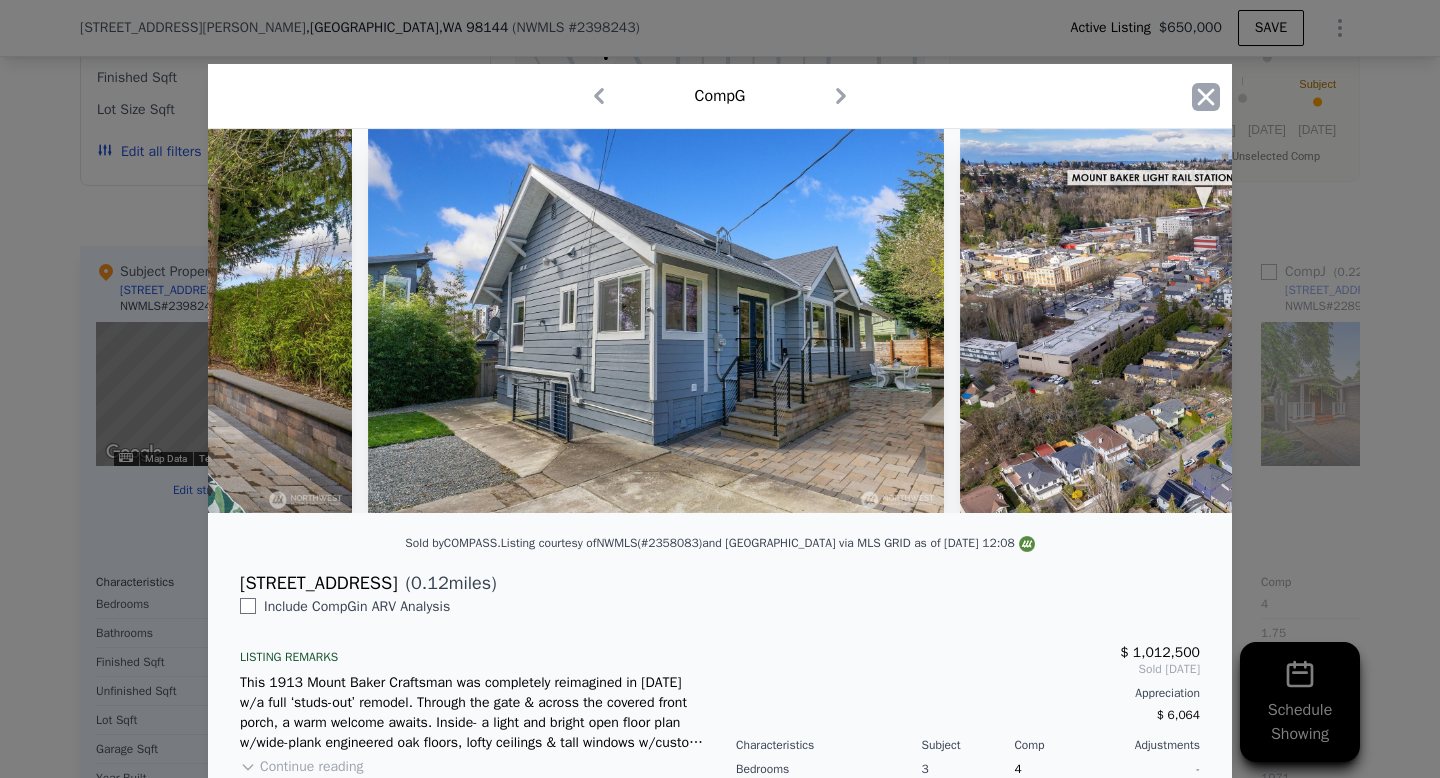 click 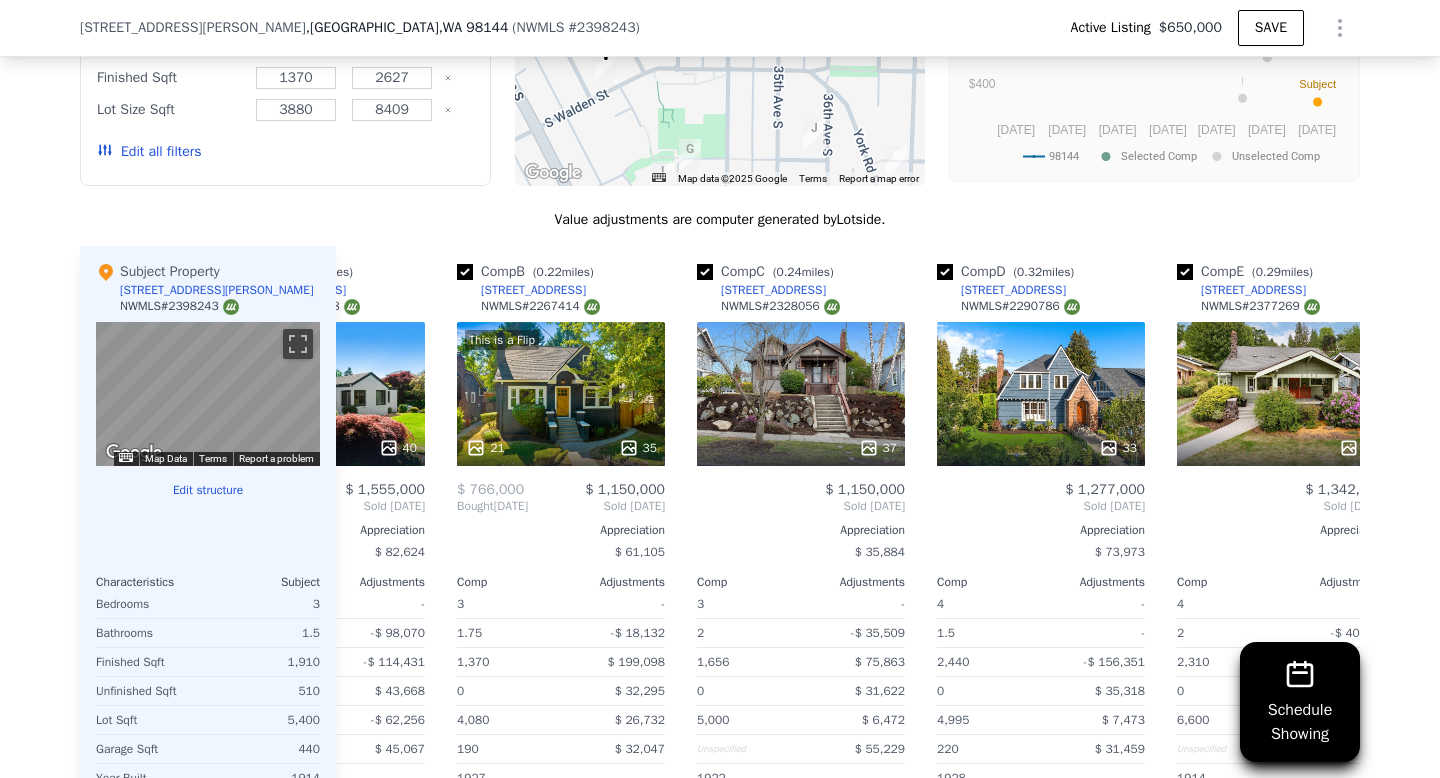 scroll, scrollTop: 0, scrollLeft: 0, axis: both 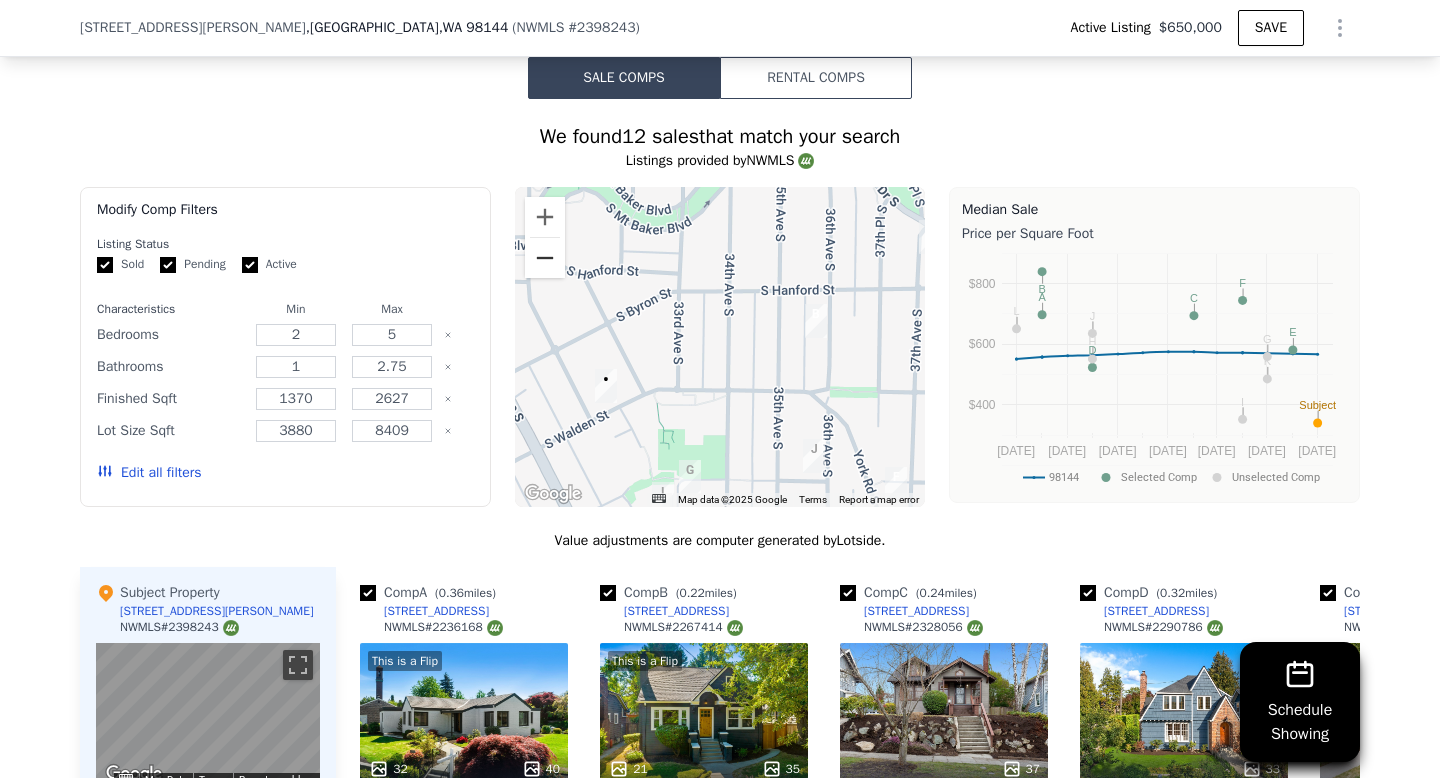 click at bounding box center (545, 258) 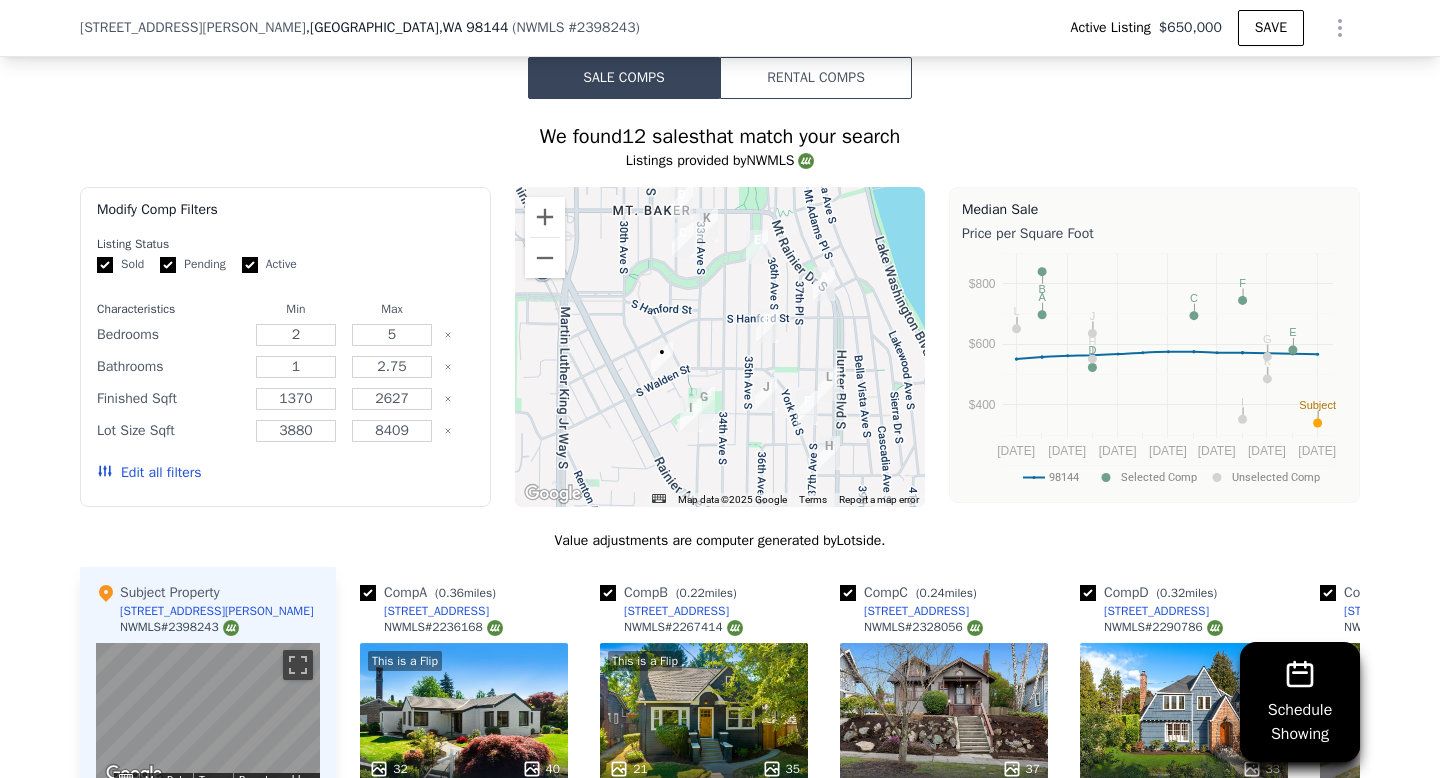 click at bounding box center (683, 240) 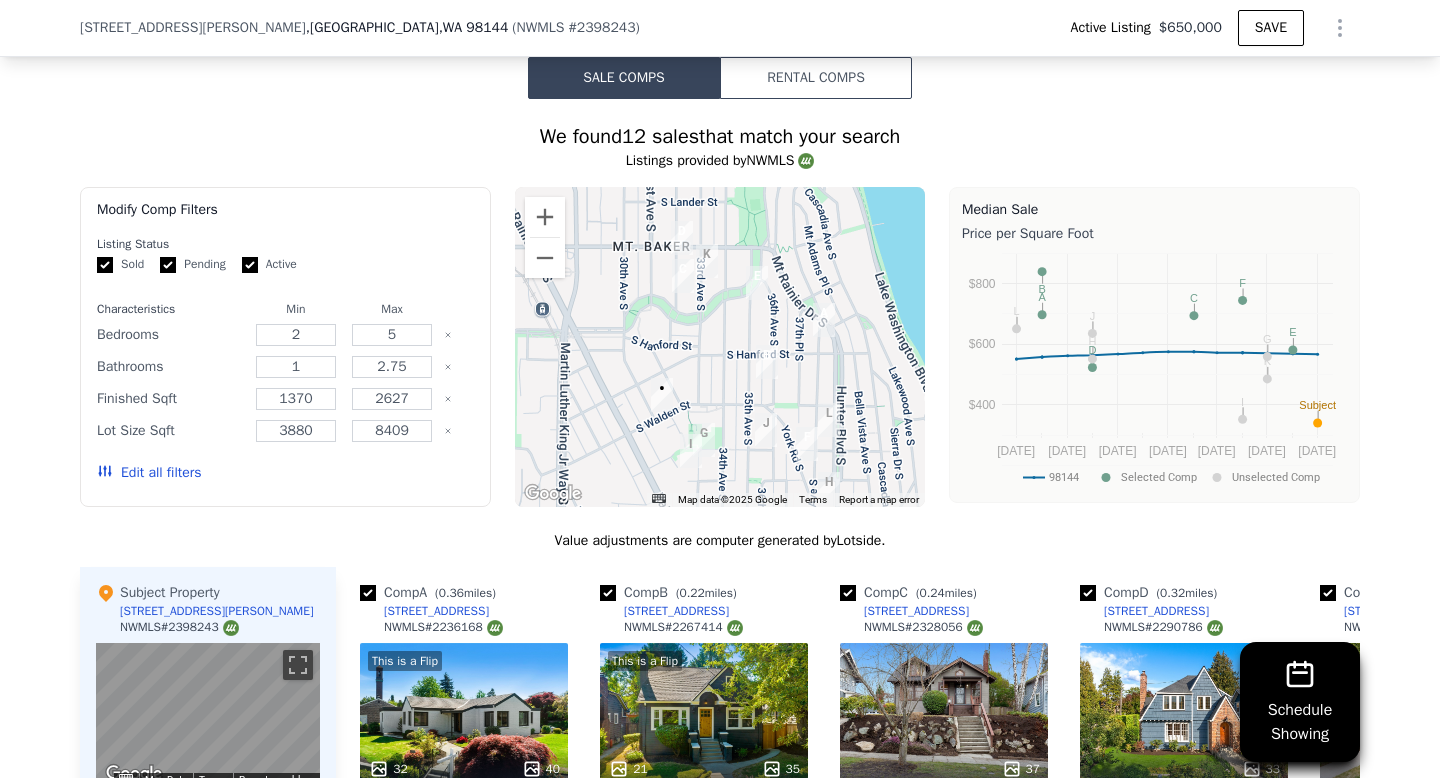 drag, startPoint x: 722, startPoint y: 291, endPoint x: 721, endPoint y: 419, distance: 128.0039 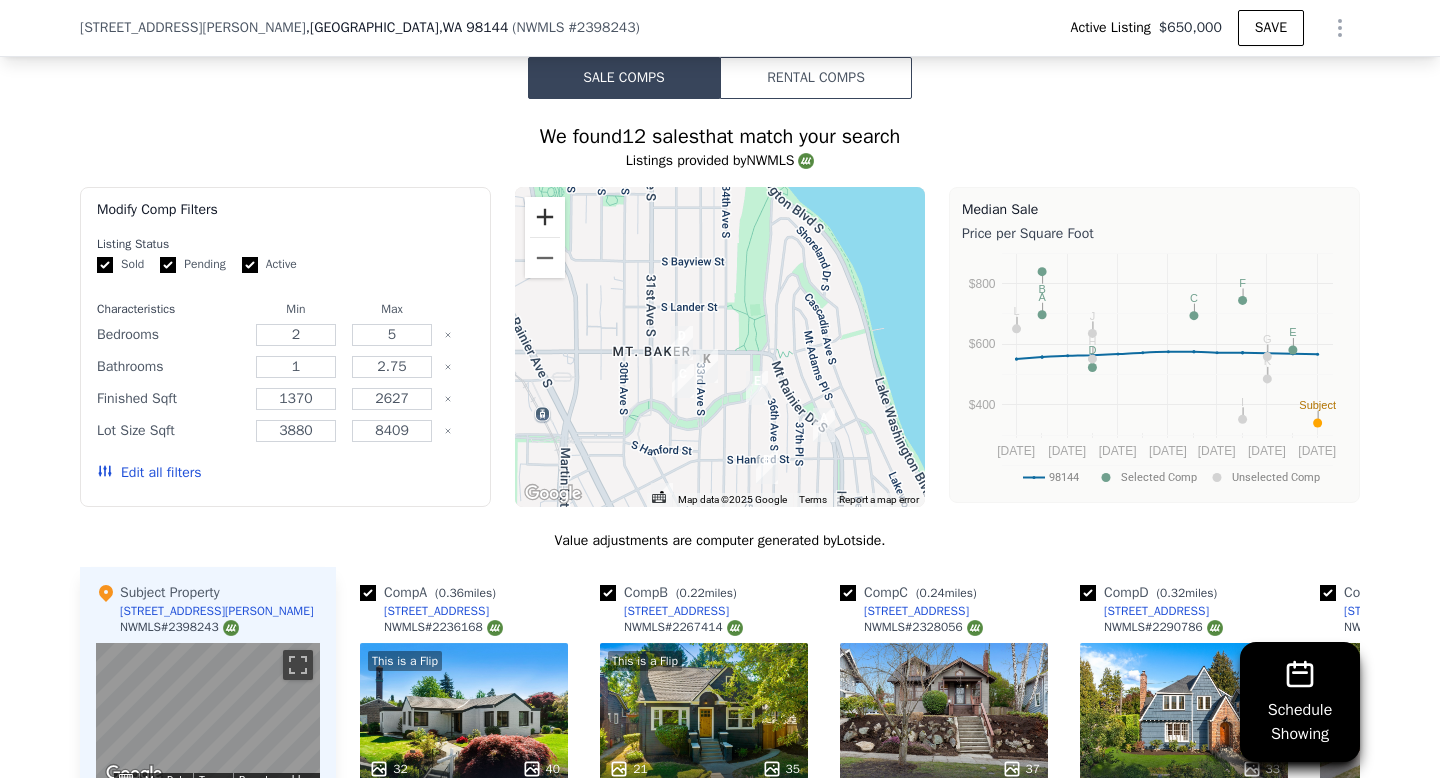 click at bounding box center [545, 217] 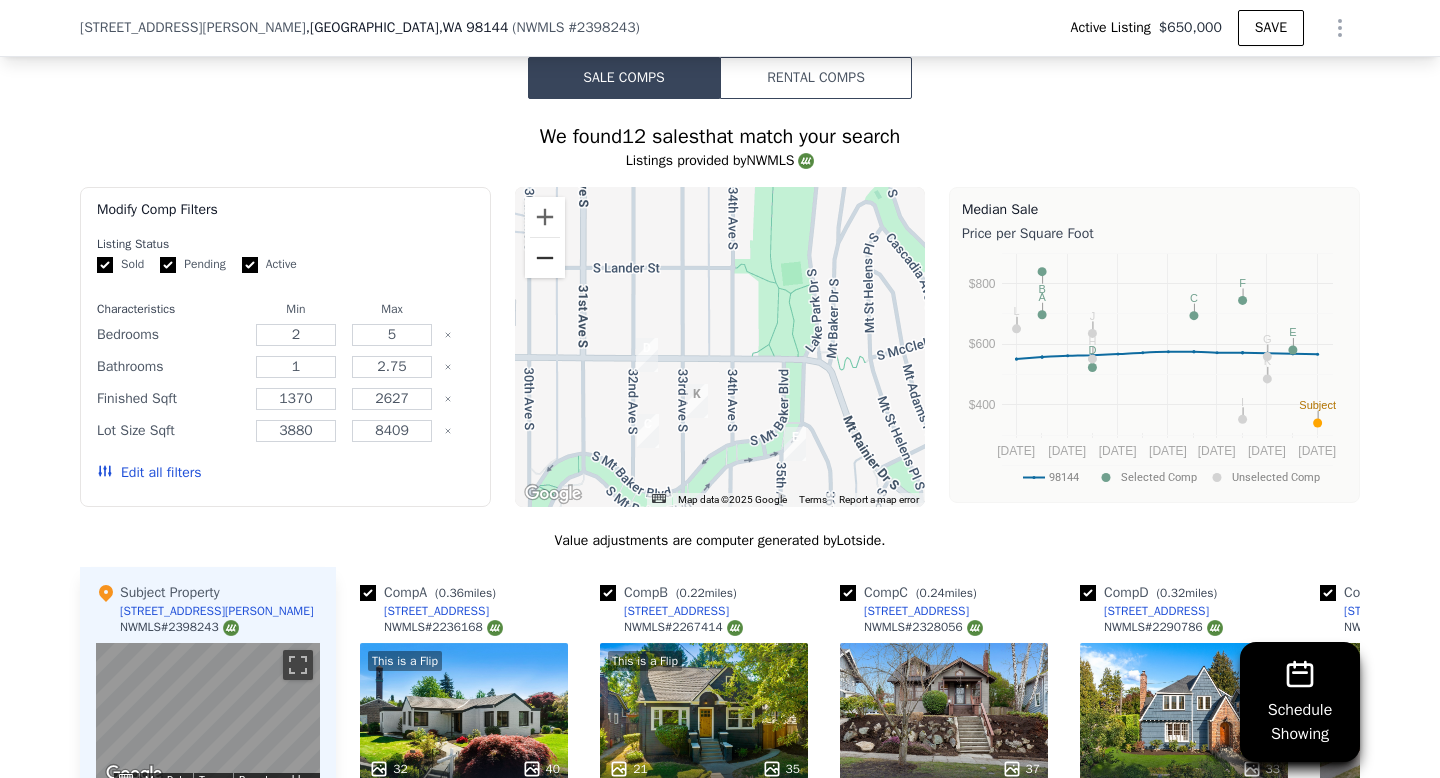click at bounding box center [545, 258] 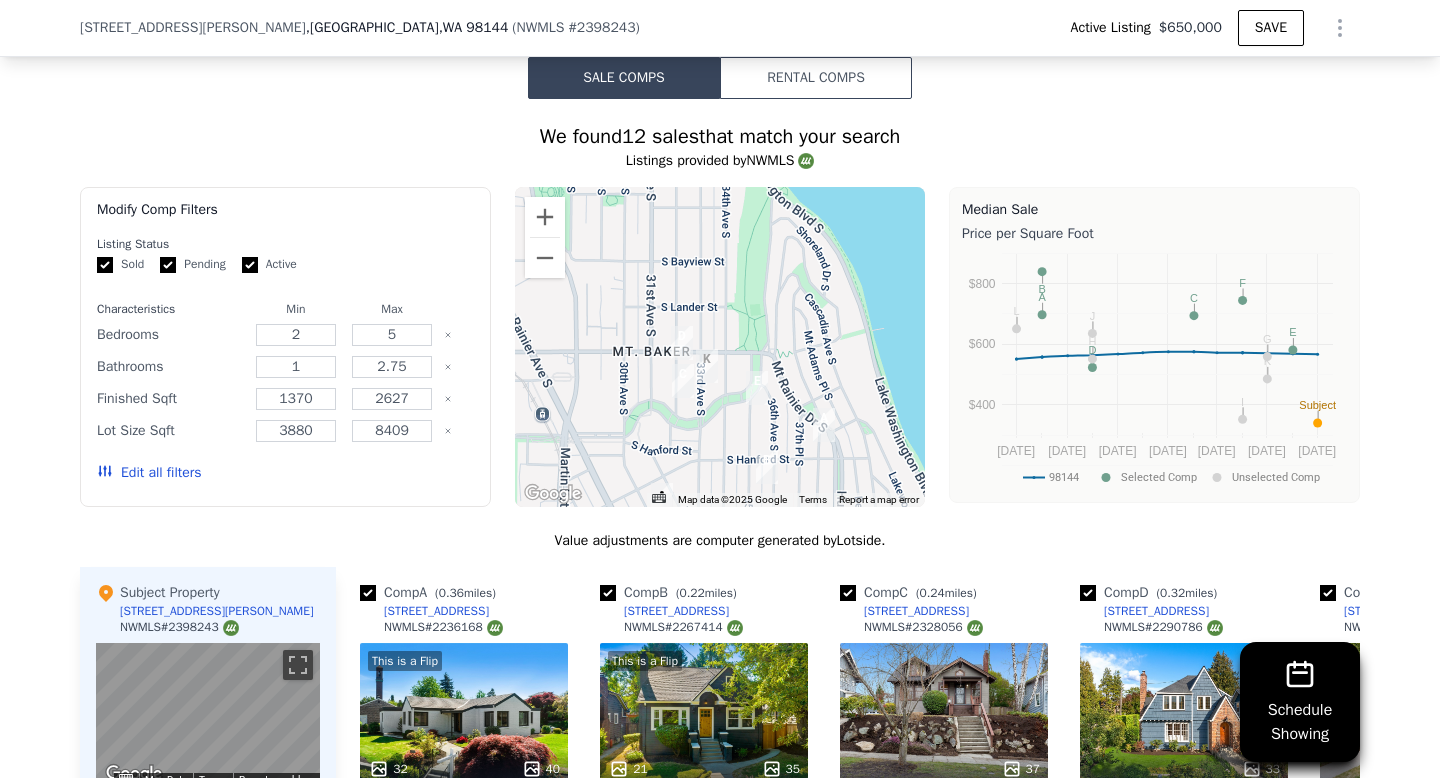 drag, startPoint x: 665, startPoint y: 401, endPoint x: 712, endPoint y: 287, distance: 123.308556 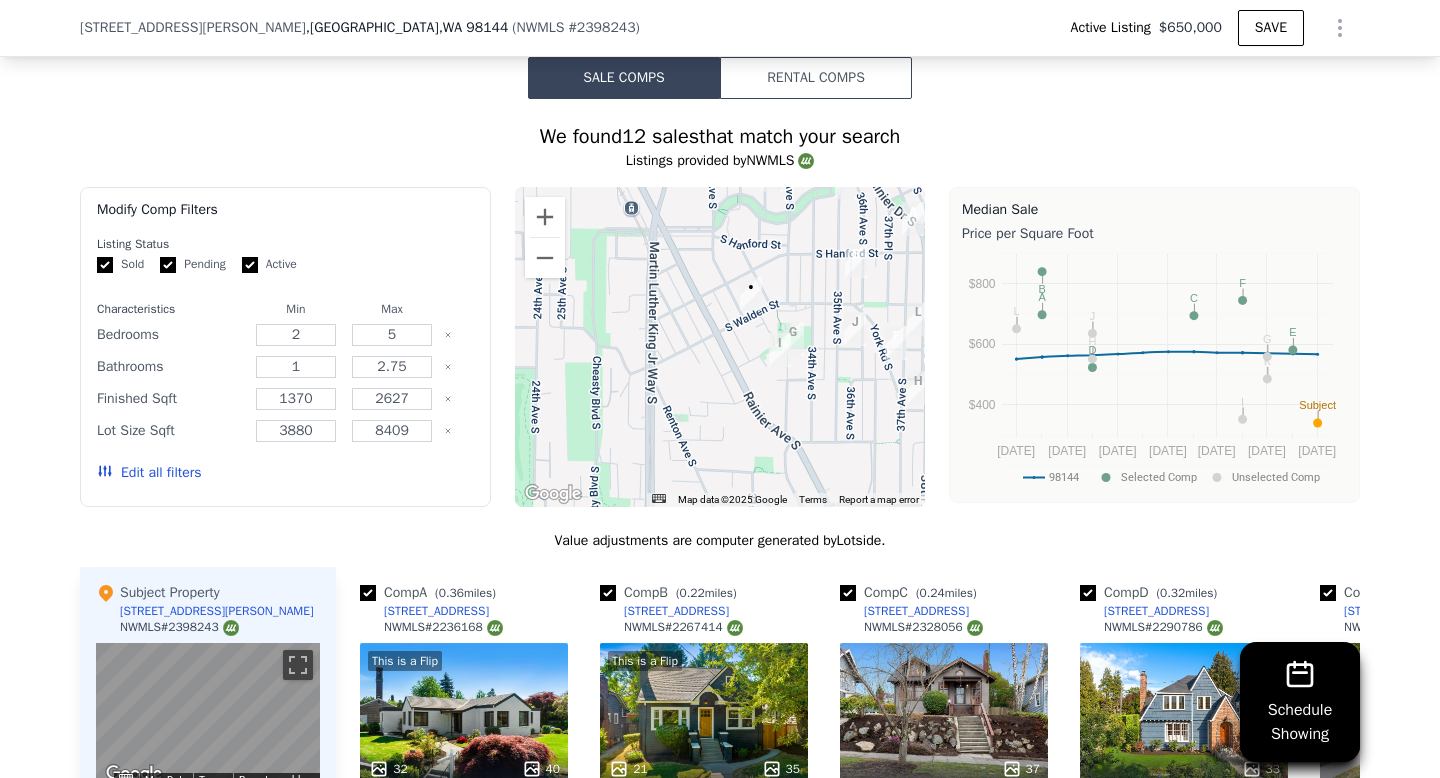 click at bounding box center [856, 261] 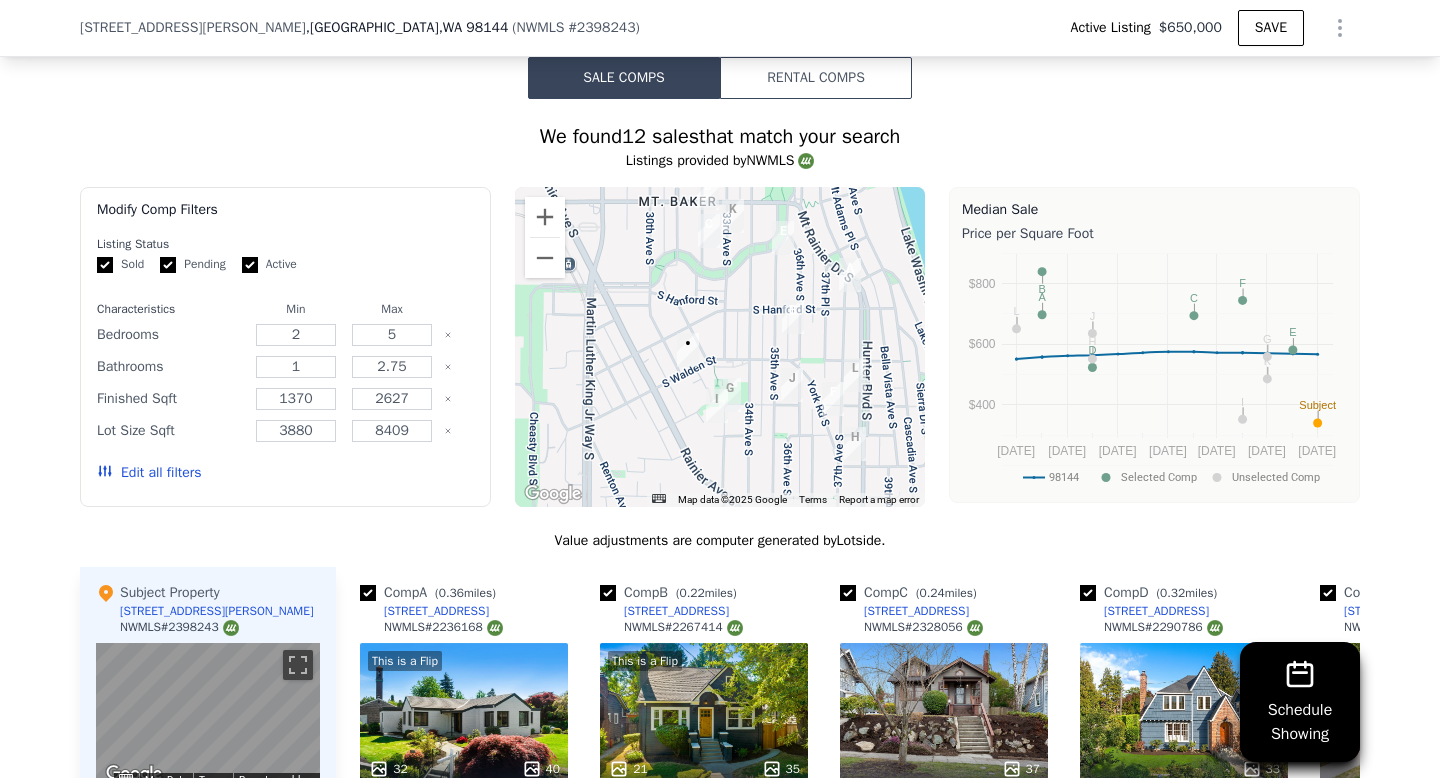 drag, startPoint x: 776, startPoint y: 383, endPoint x: 694, endPoint y: 459, distance: 111.8034 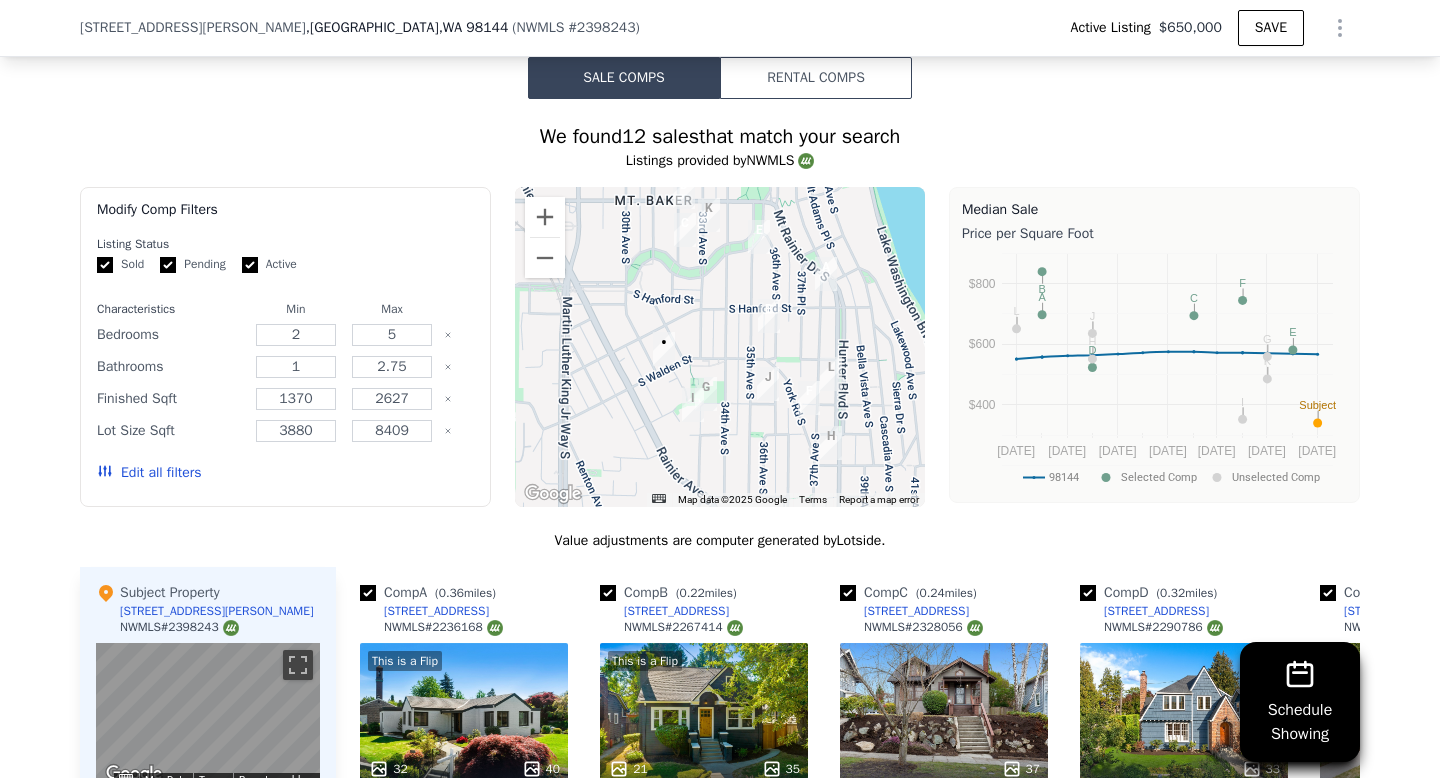 drag, startPoint x: 763, startPoint y: 429, endPoint x: 761, endPoint y: 373, distance: 56.0357 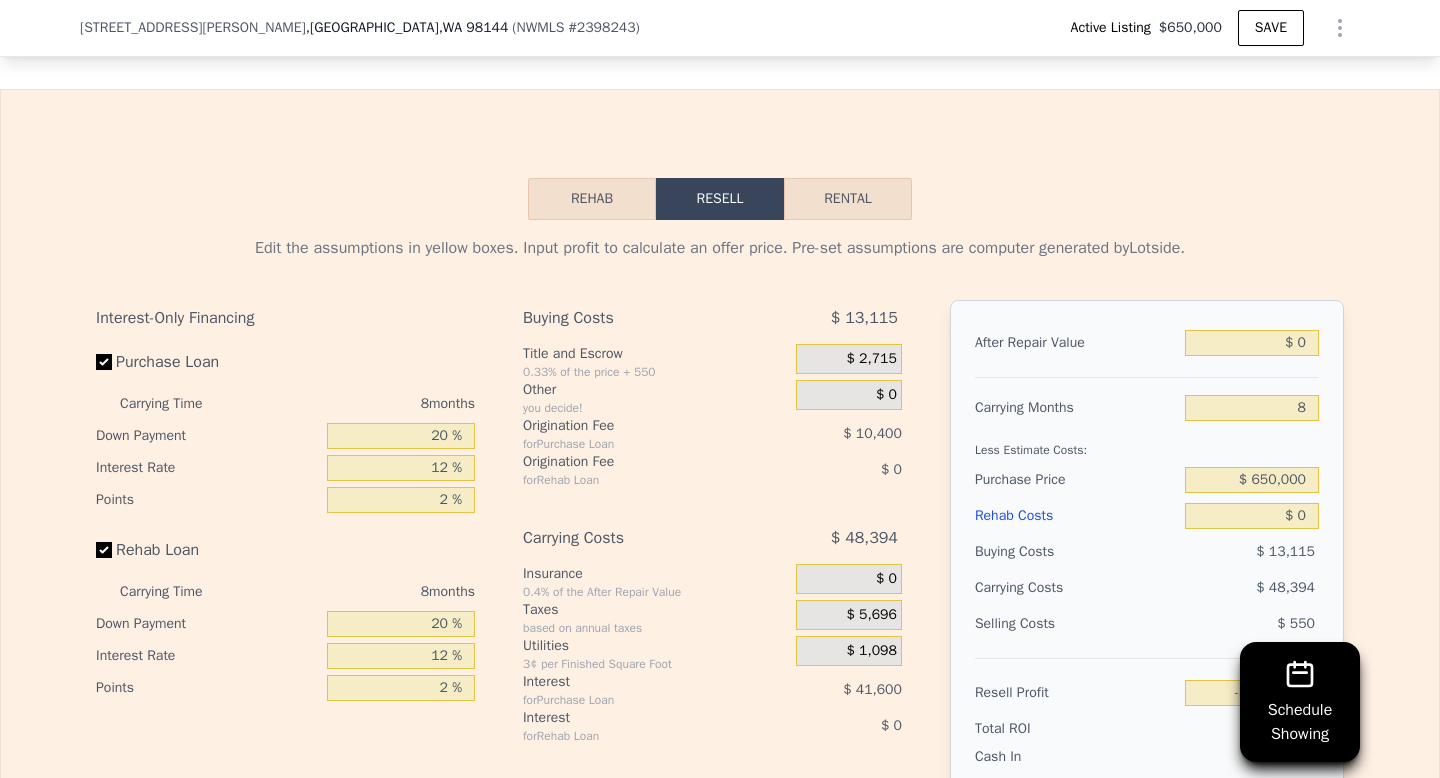 scroll, scrollTop: 3050, scrollLeft: 0, axis: vertical 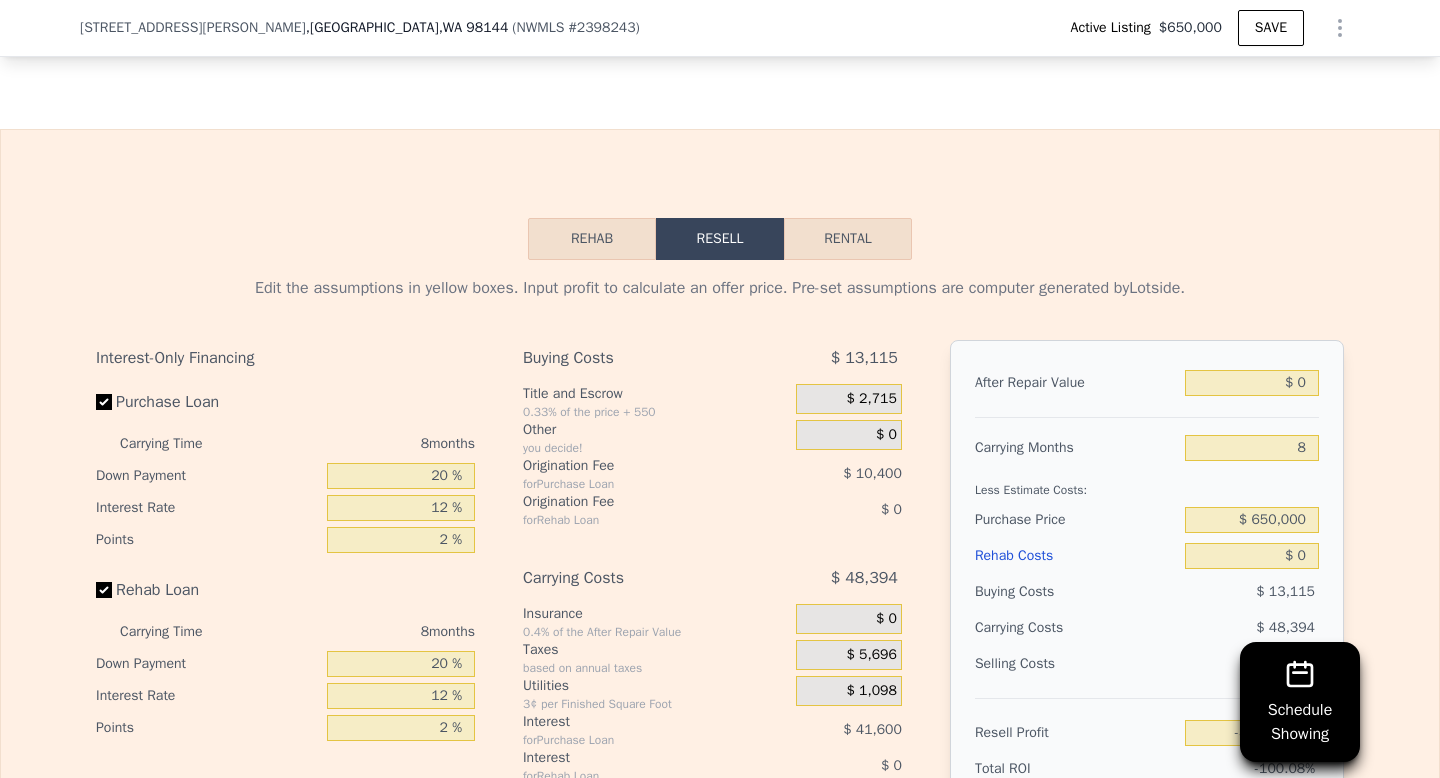 click on "Rehab" at bounding box center (592, 239) 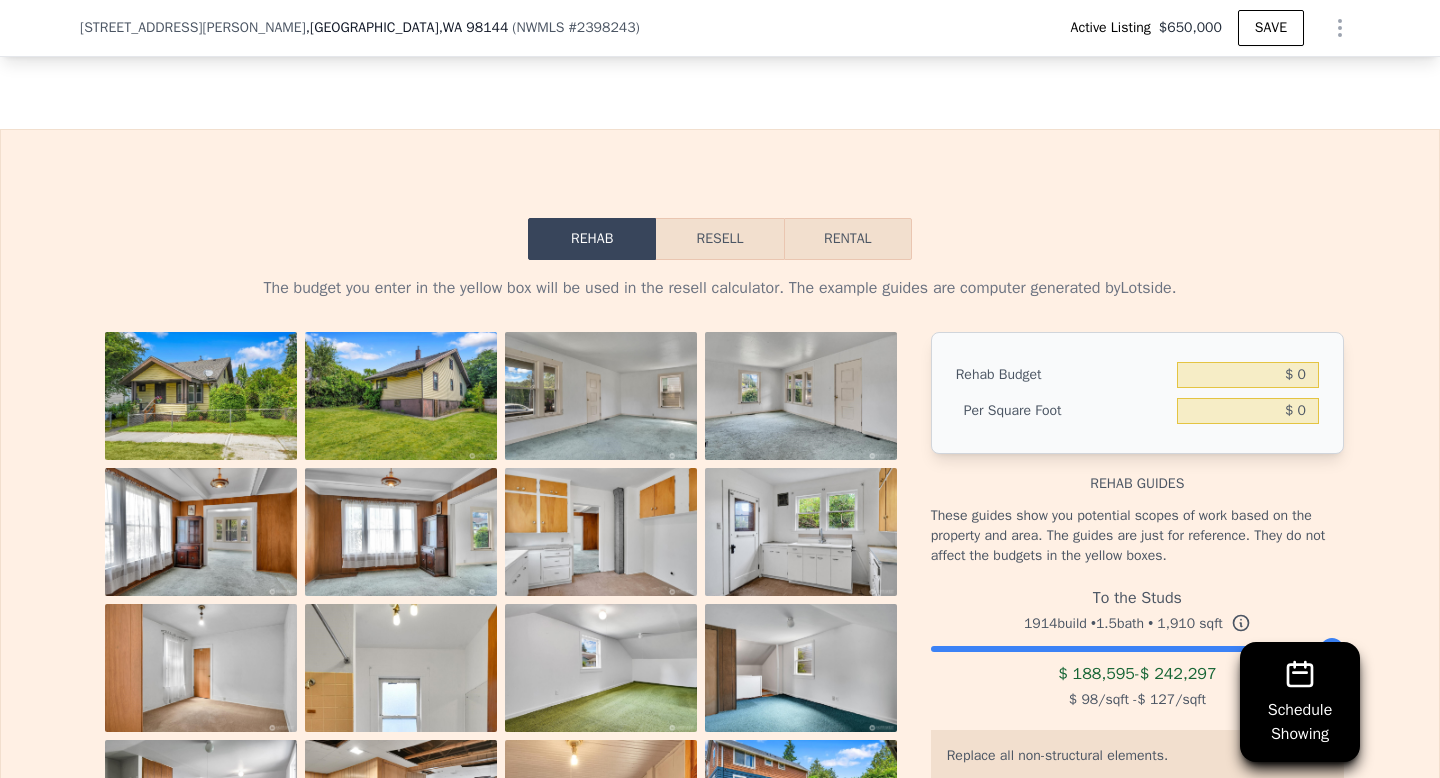click on "Resell" at bounding box center [719, 239] 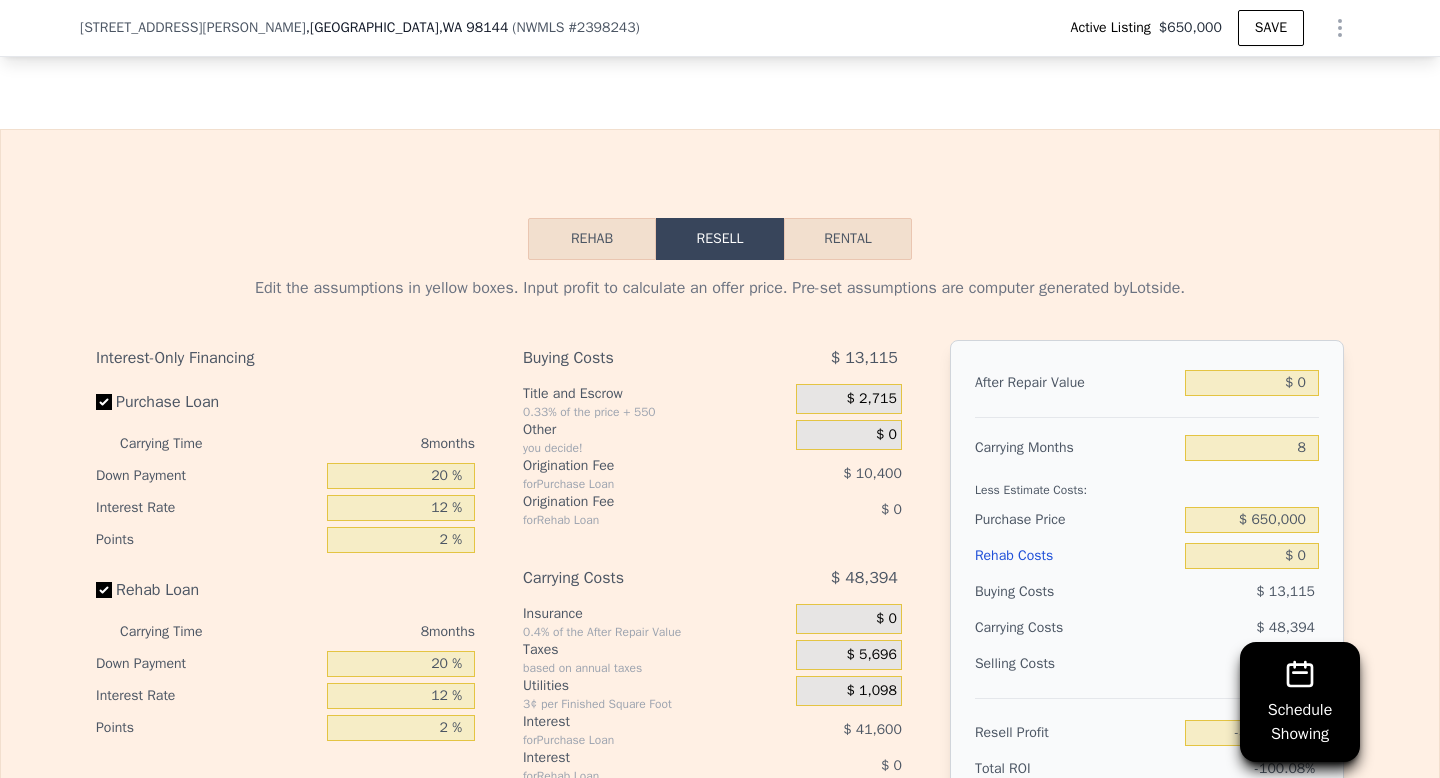 click on "Rental" at bounding box center [848, 239] 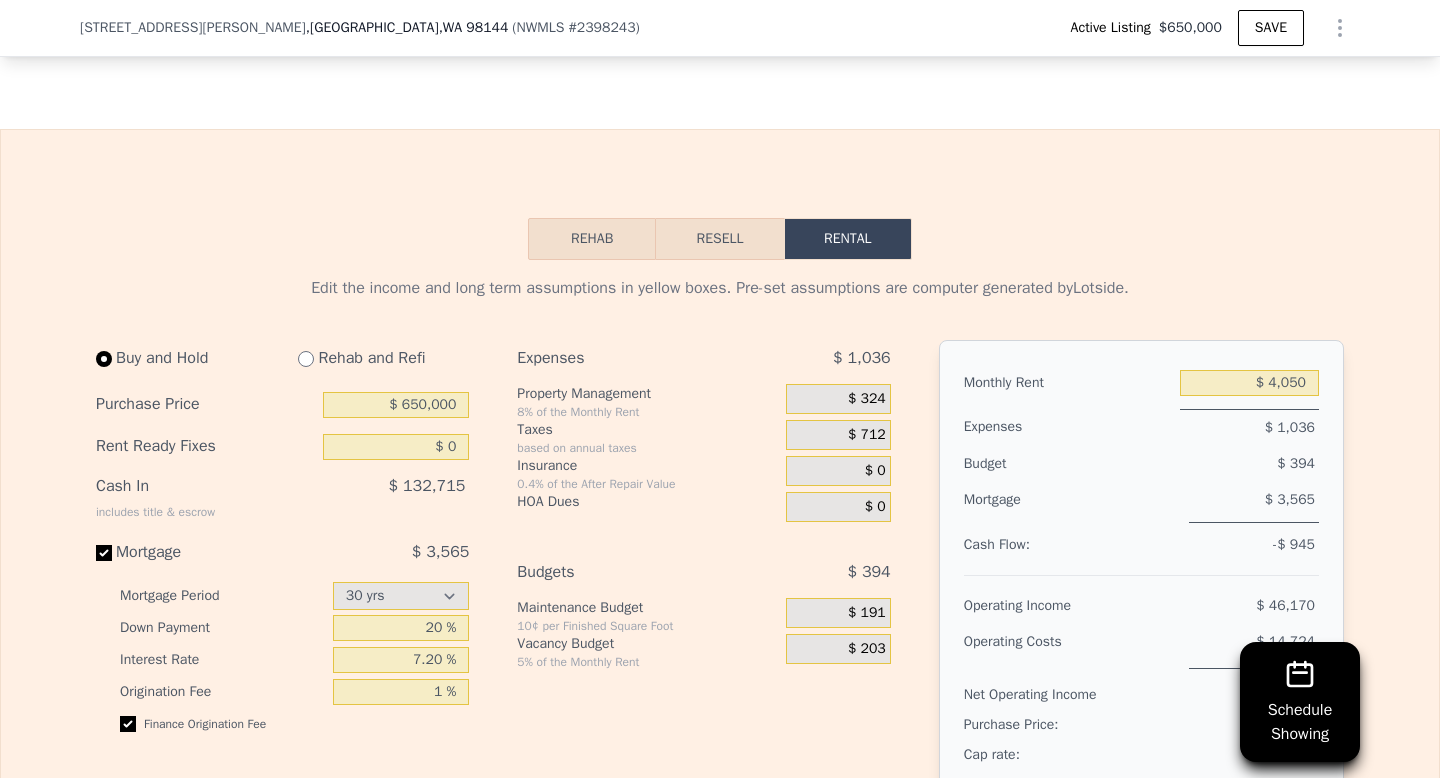 click on "Resell" at bounding box center [719, 239] 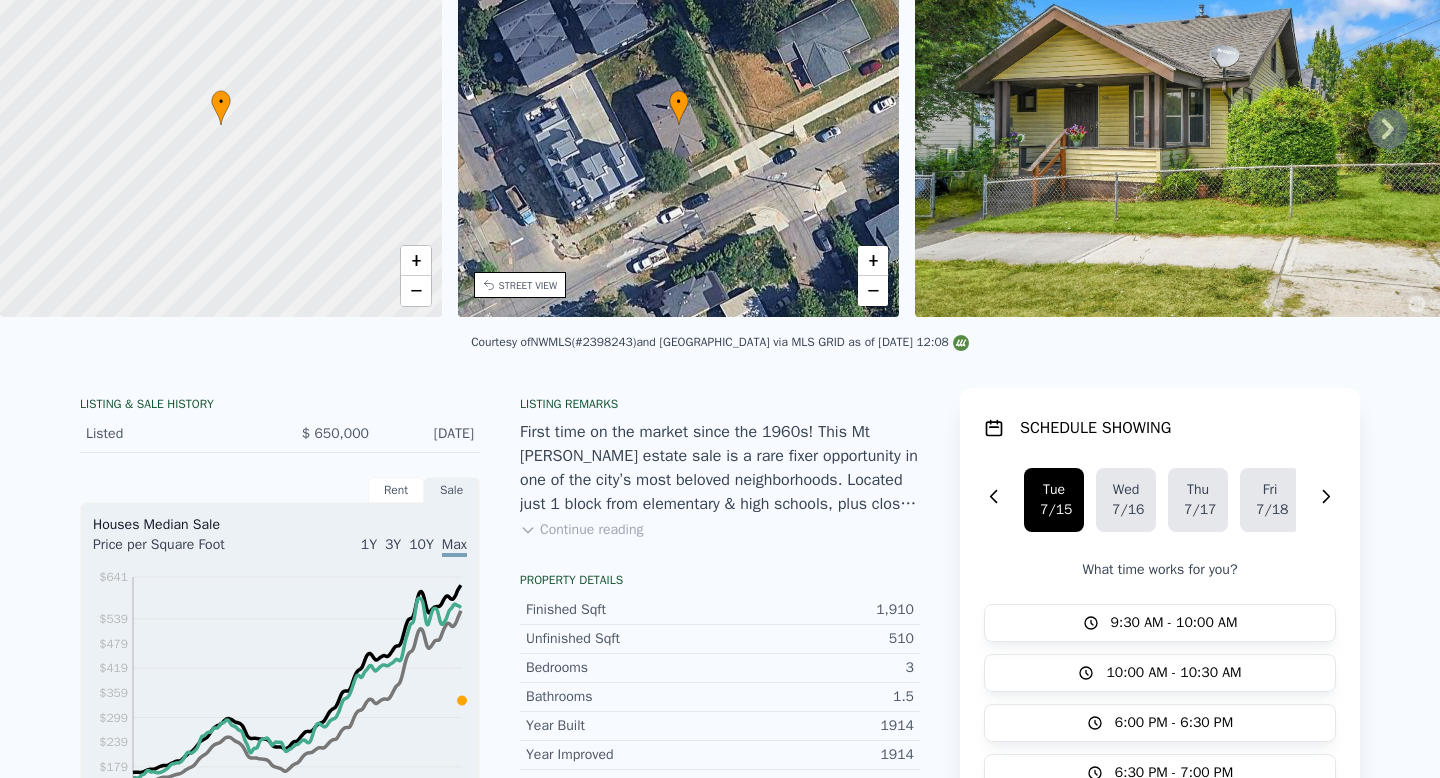 scroll, scrollTop: 0, scrollLeft: 0, axis: both 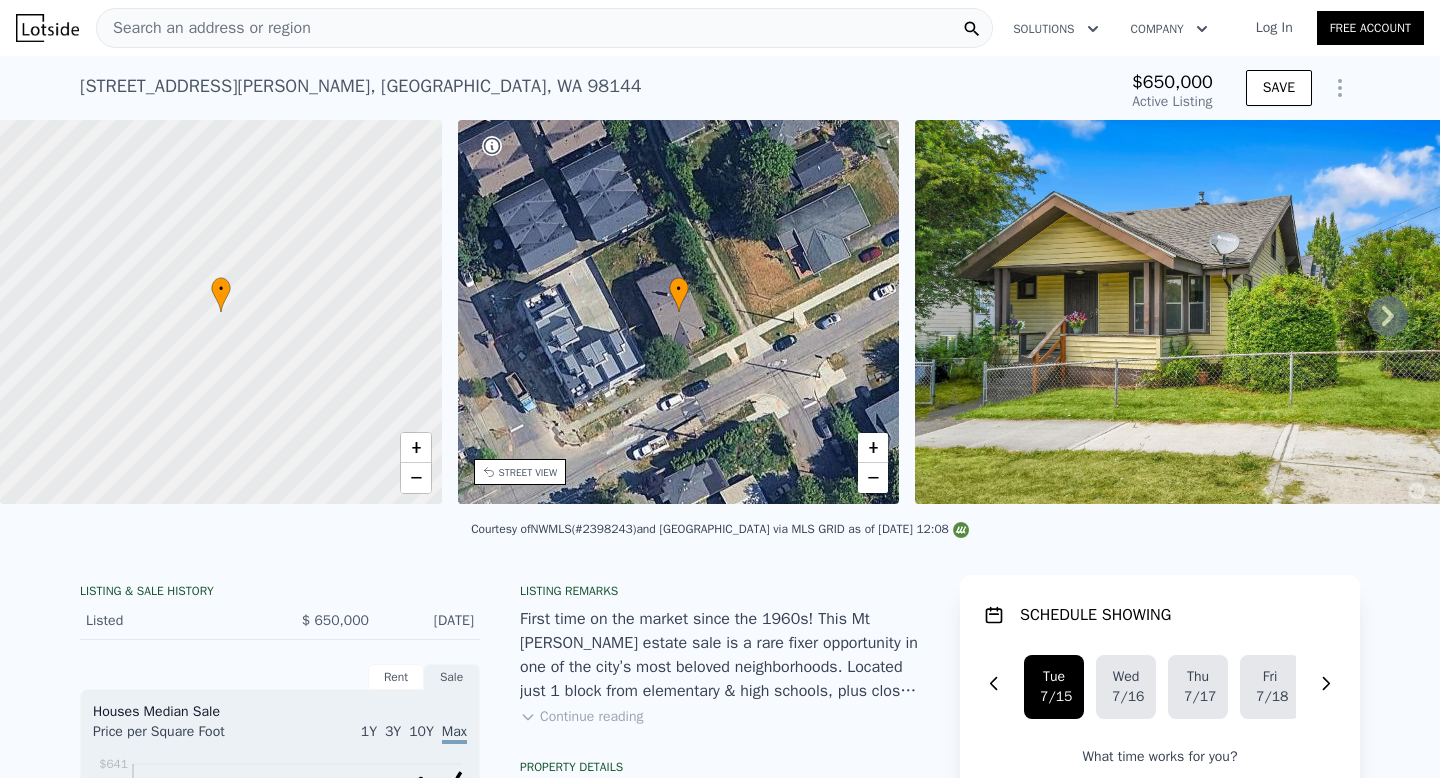 click 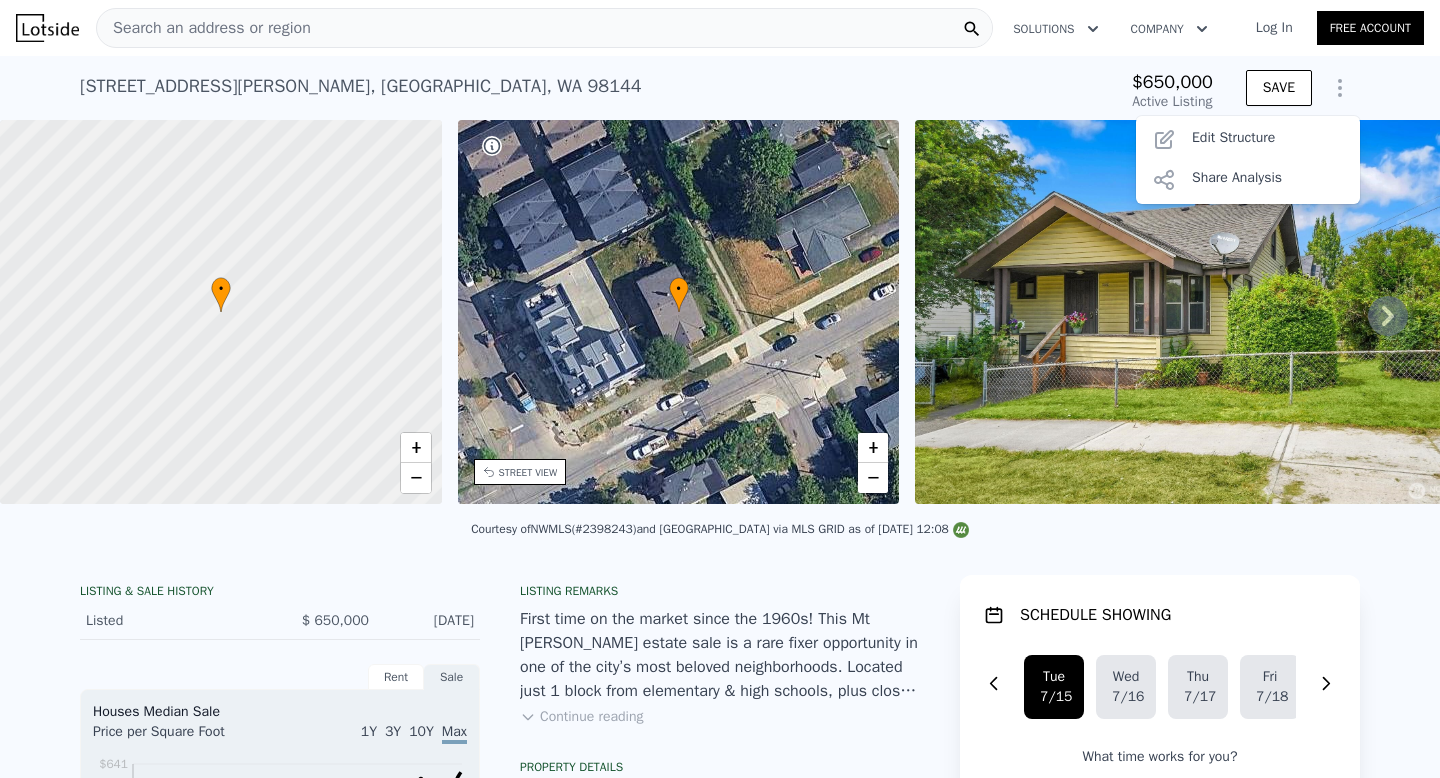 click 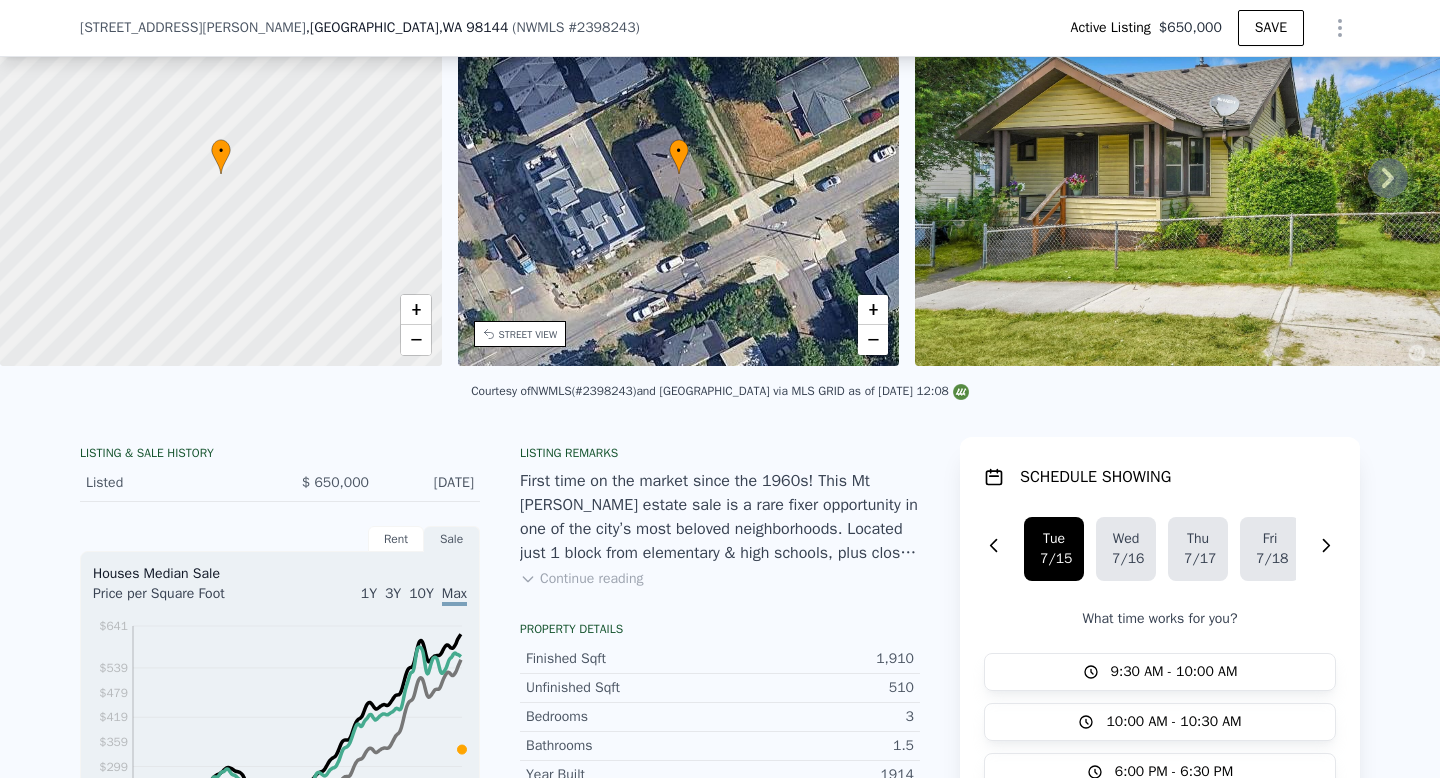 scroll, scrollTop: 23, scrollLeft: 0, axis: vertical 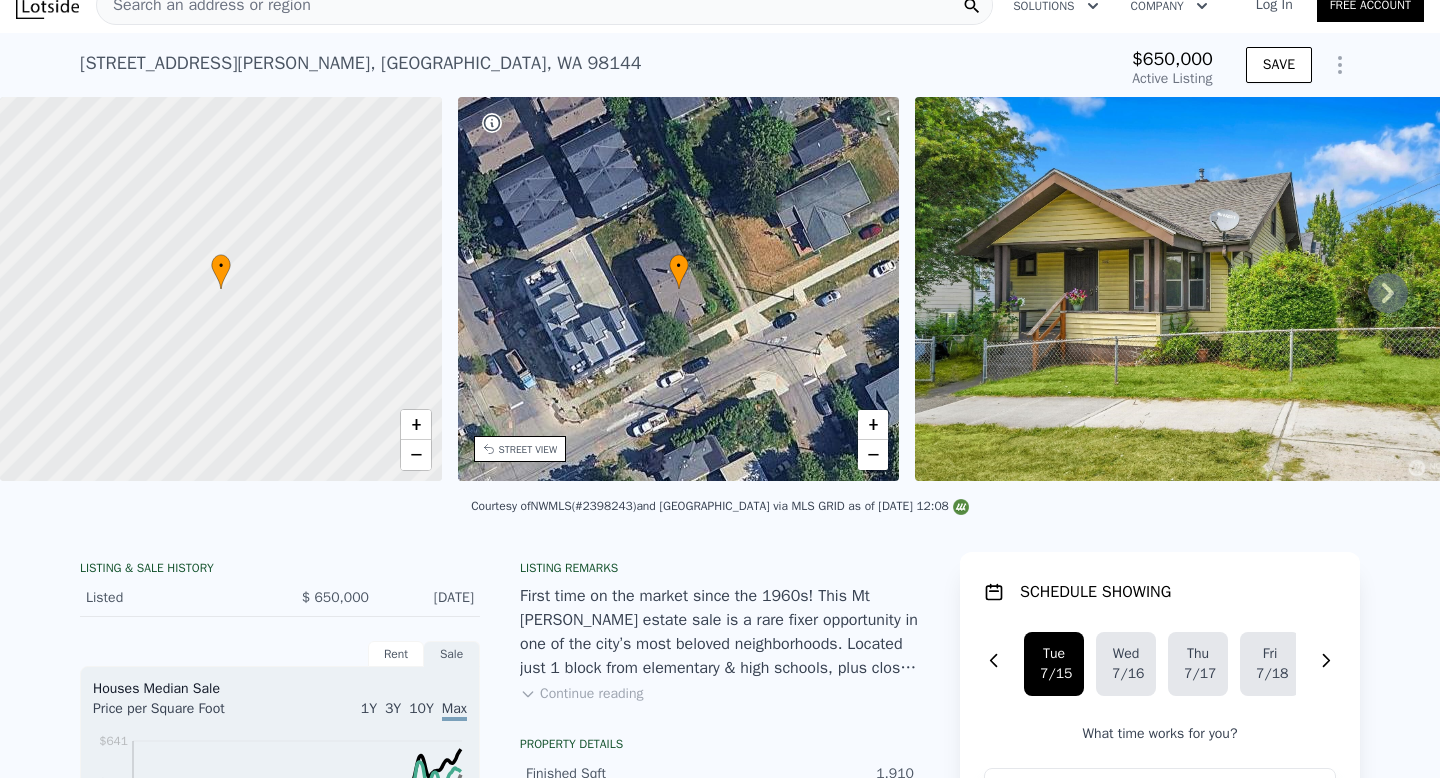 click 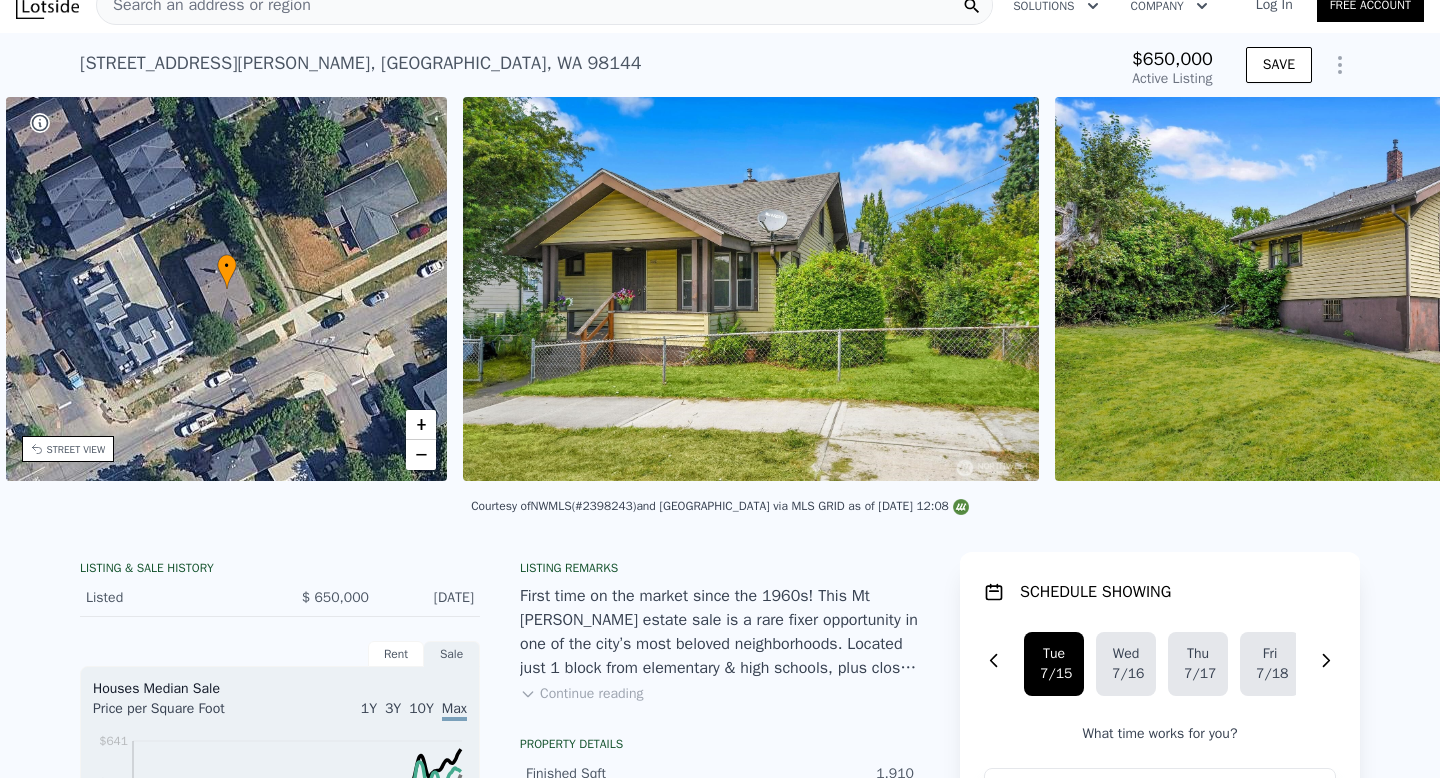 click at bounding box center (1343, 289) 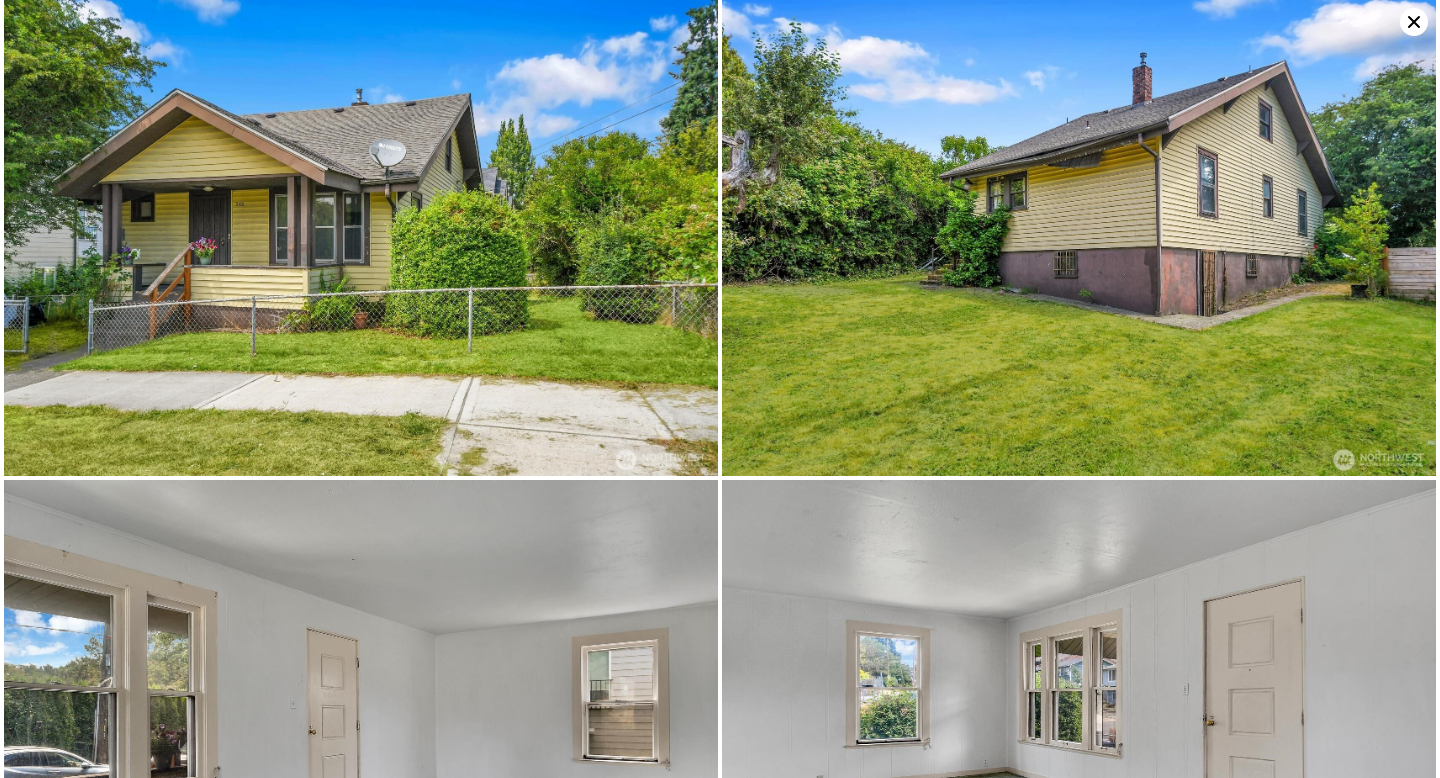 scroll, scrollTop: 0, scrollLeft: 465, axis: horizontal 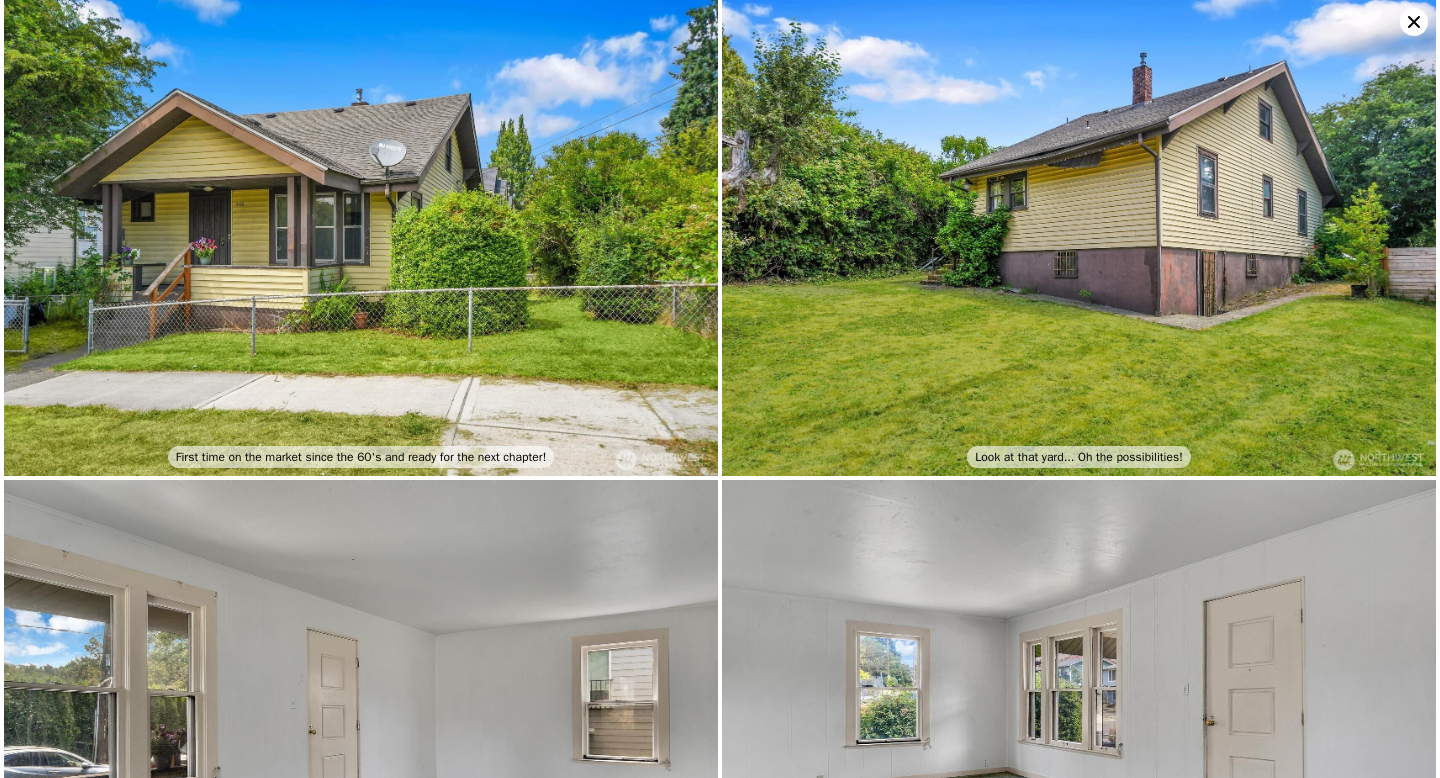 click 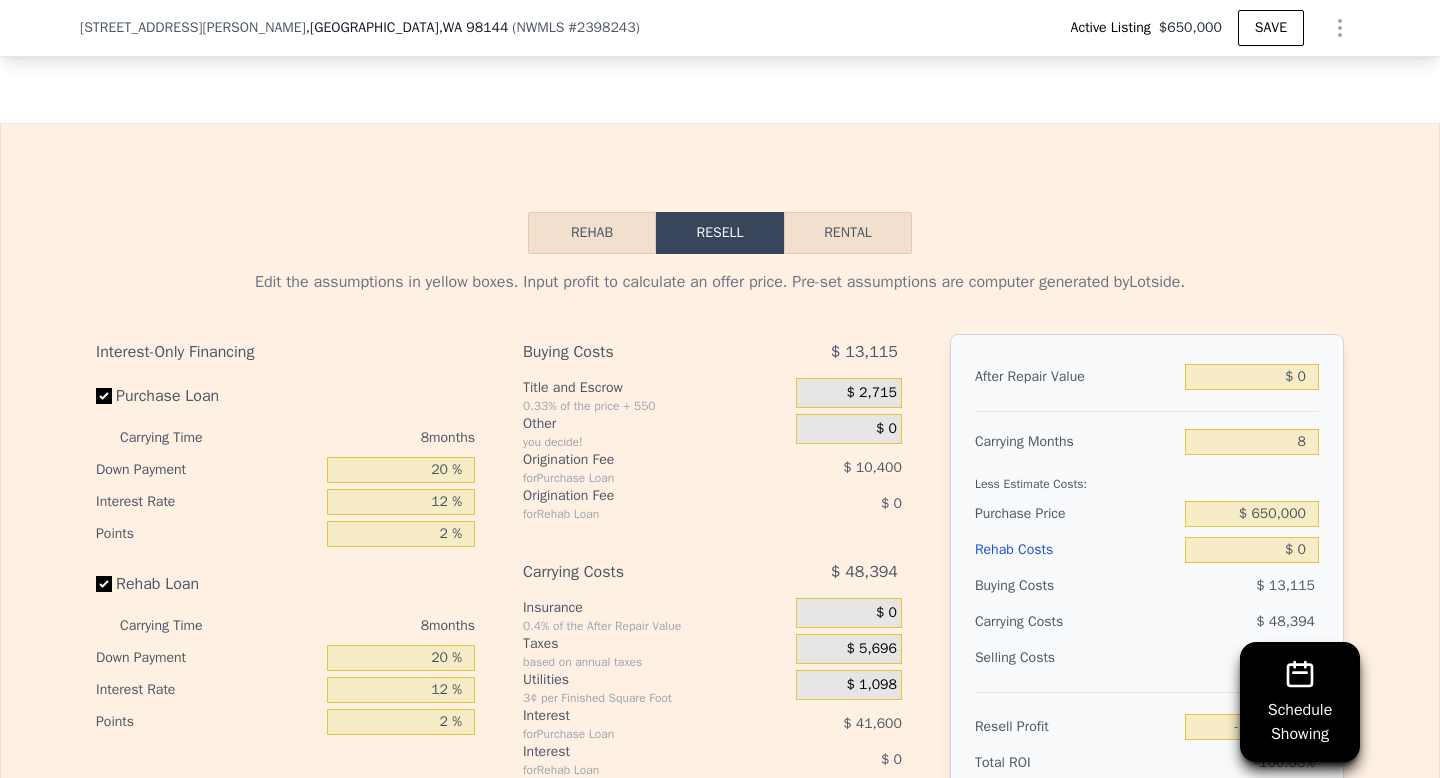 scroll, scrollTop: 3079, scrollLeft: 0, axis: vertical 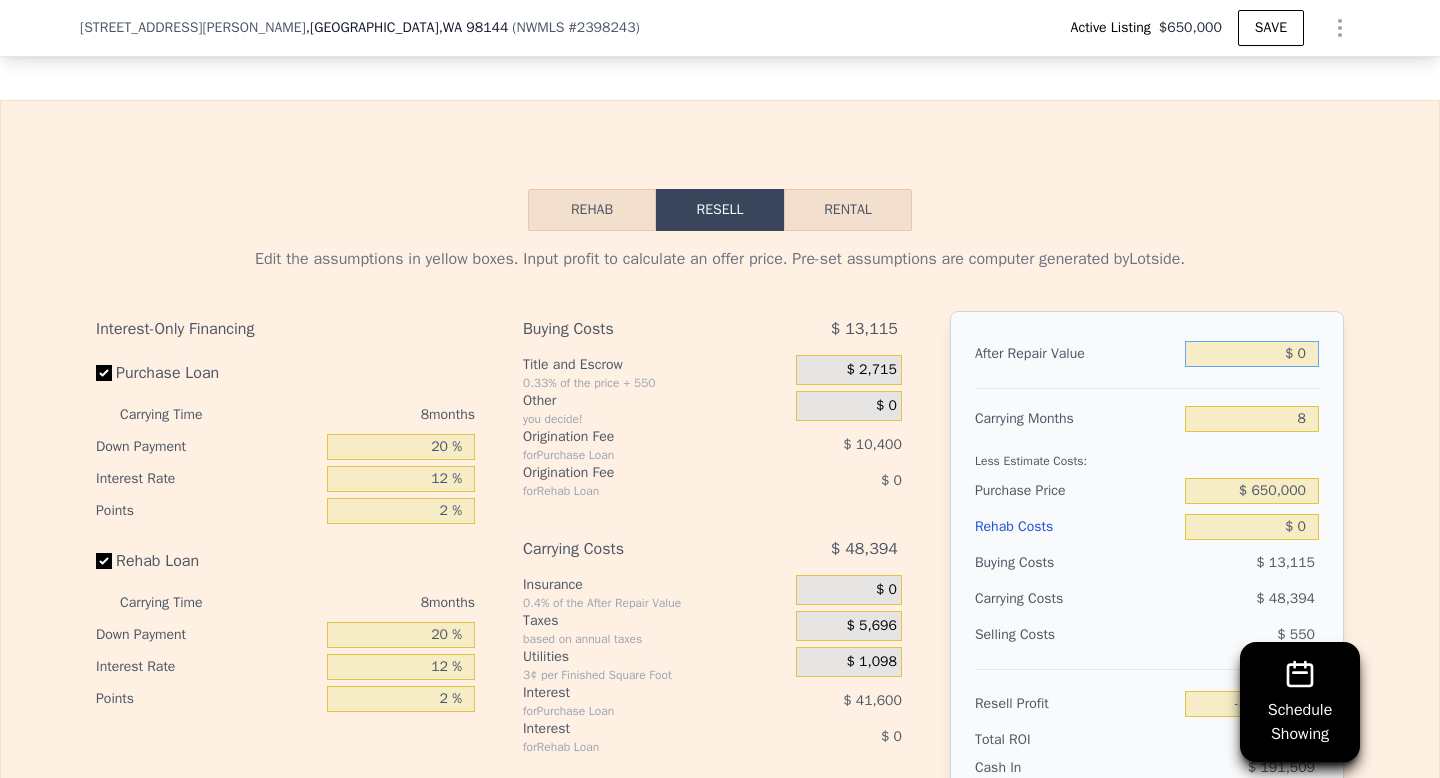 click on "$ 0" at bounding box center (1252, 354) 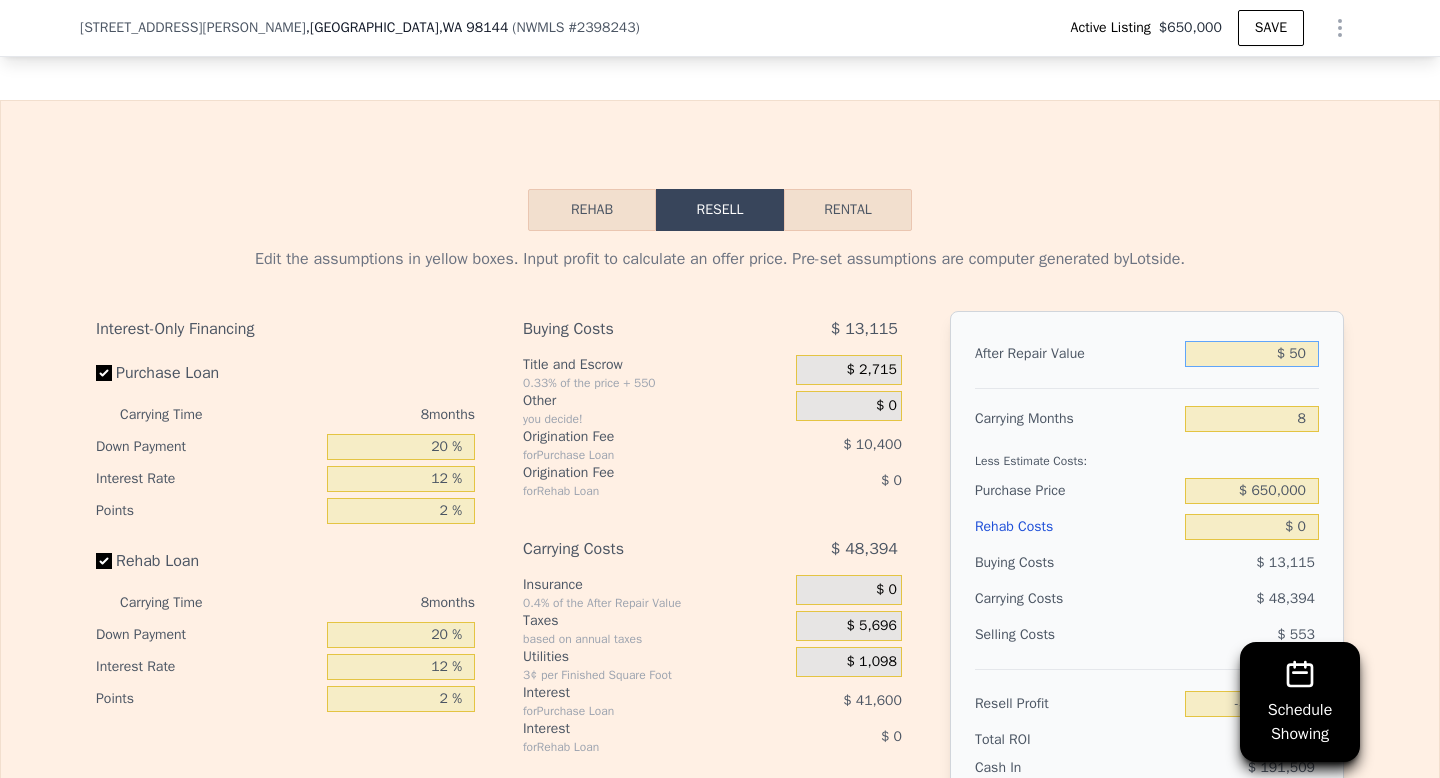 type on "-$ 712,012" 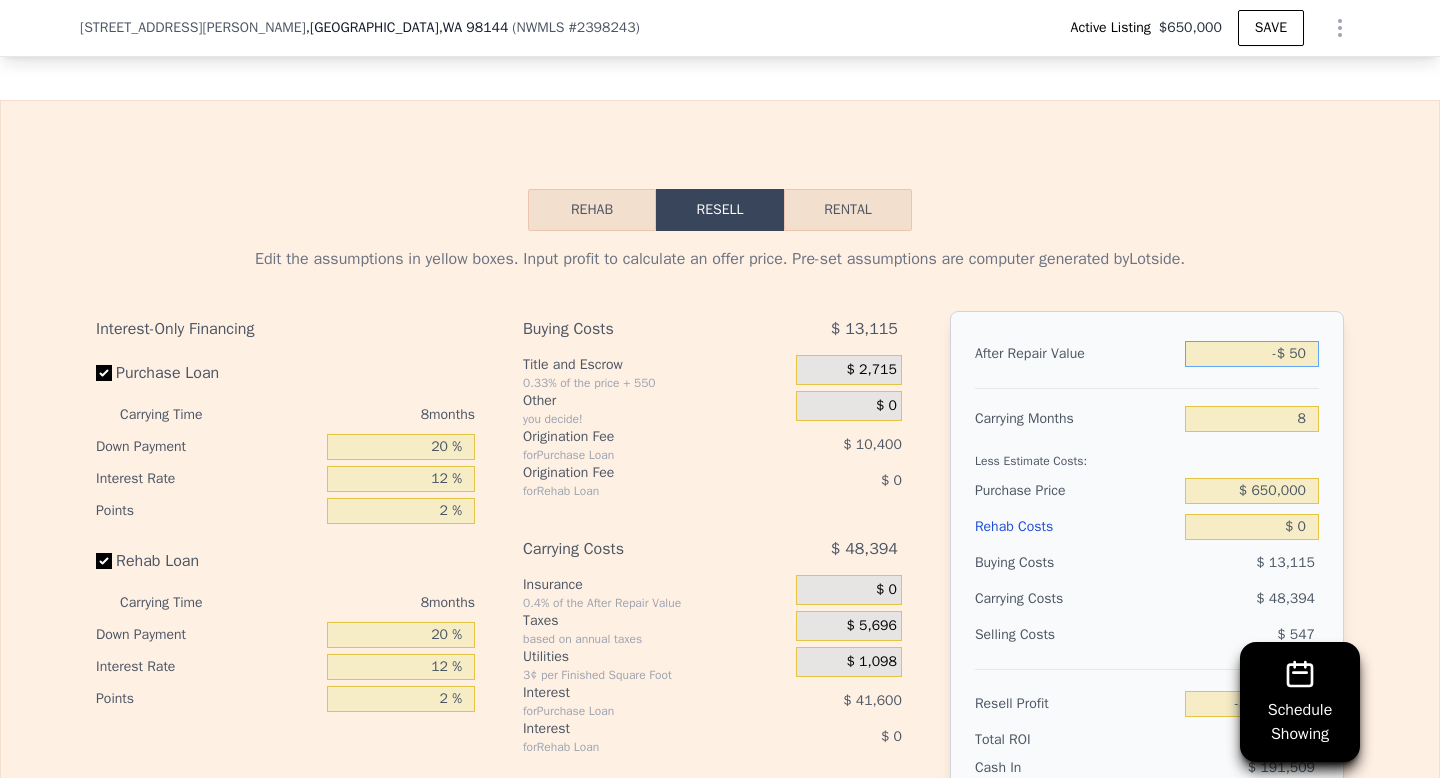type on "-$ 712,106" 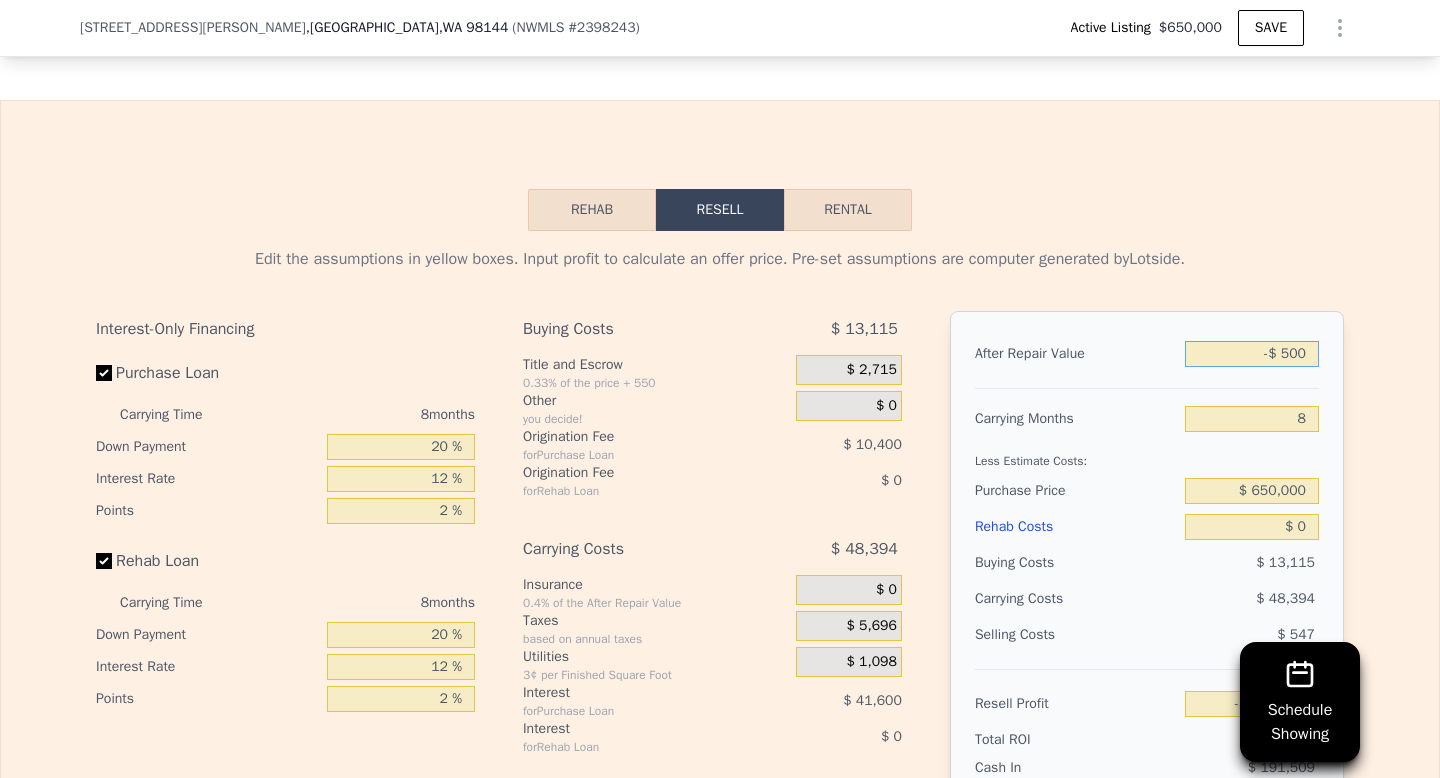 type on "-$ 712,523" 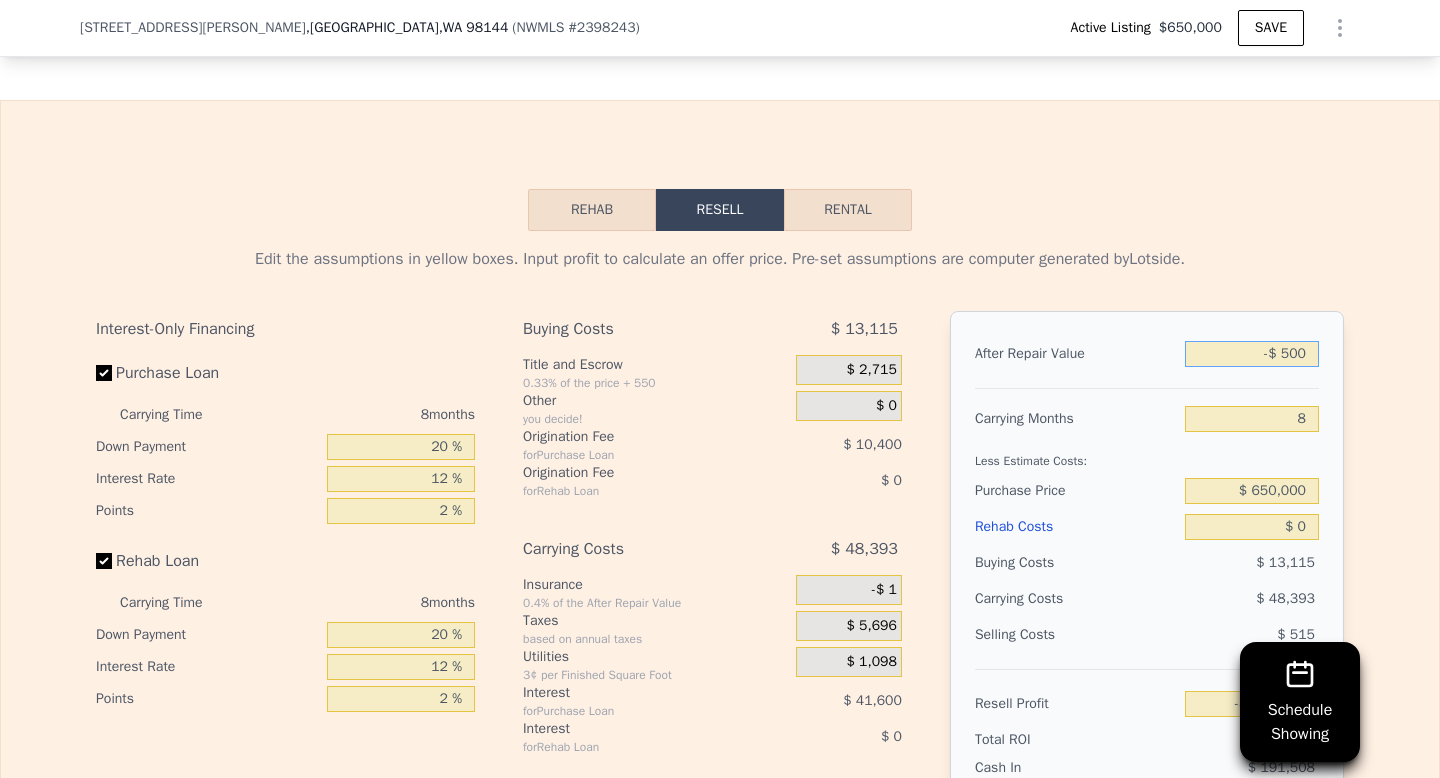 type on "-$ 5,000" 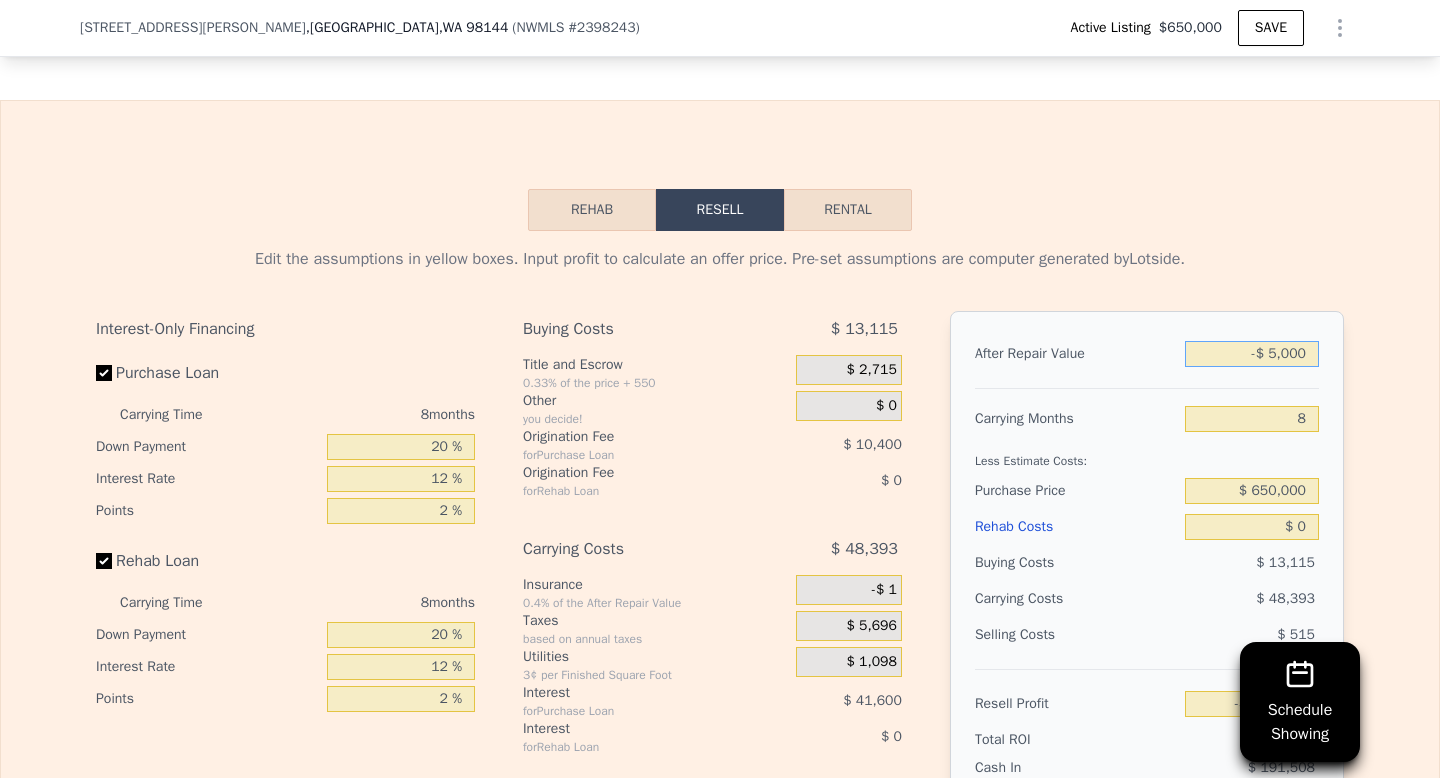 type on "-$ 716,690" 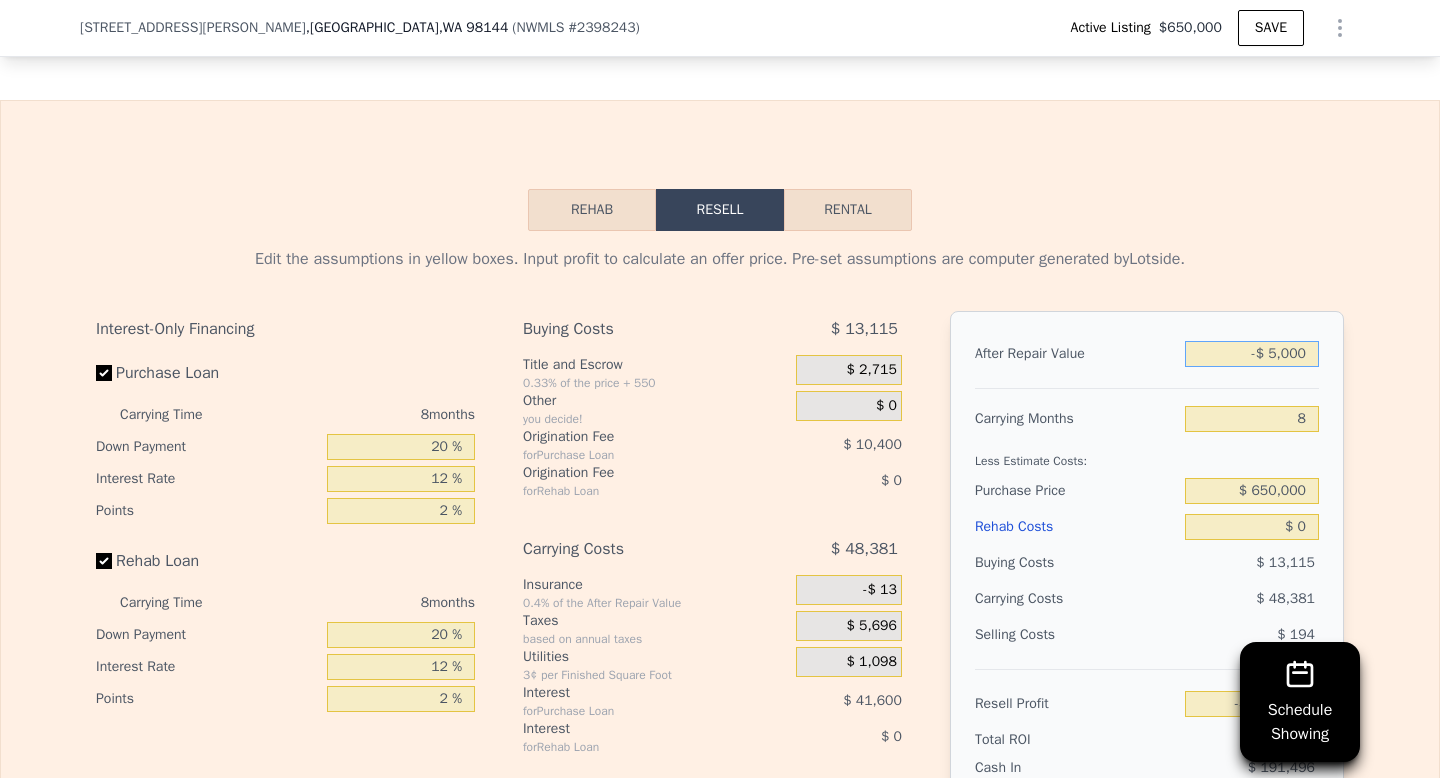 type on "-$ 500" 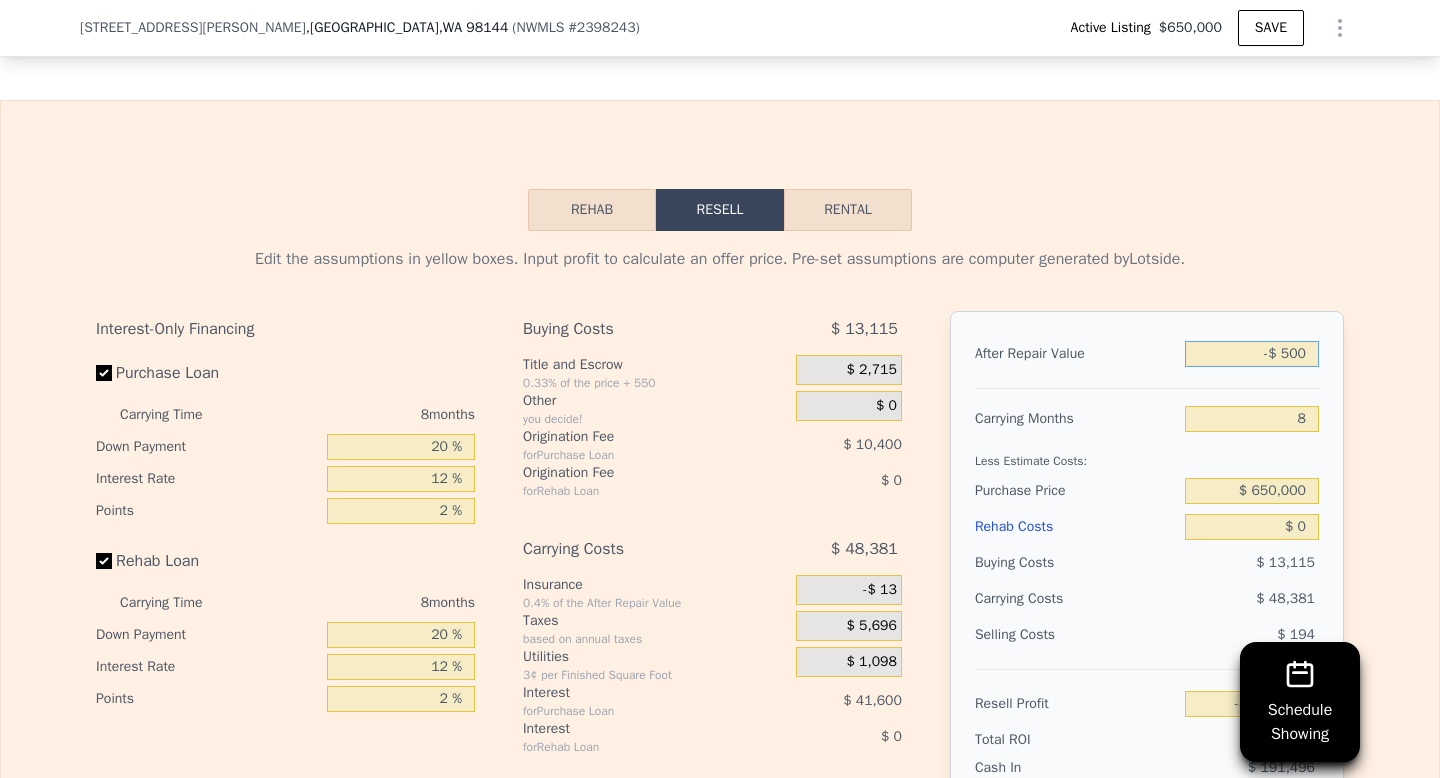 type on "-$ 712,523" 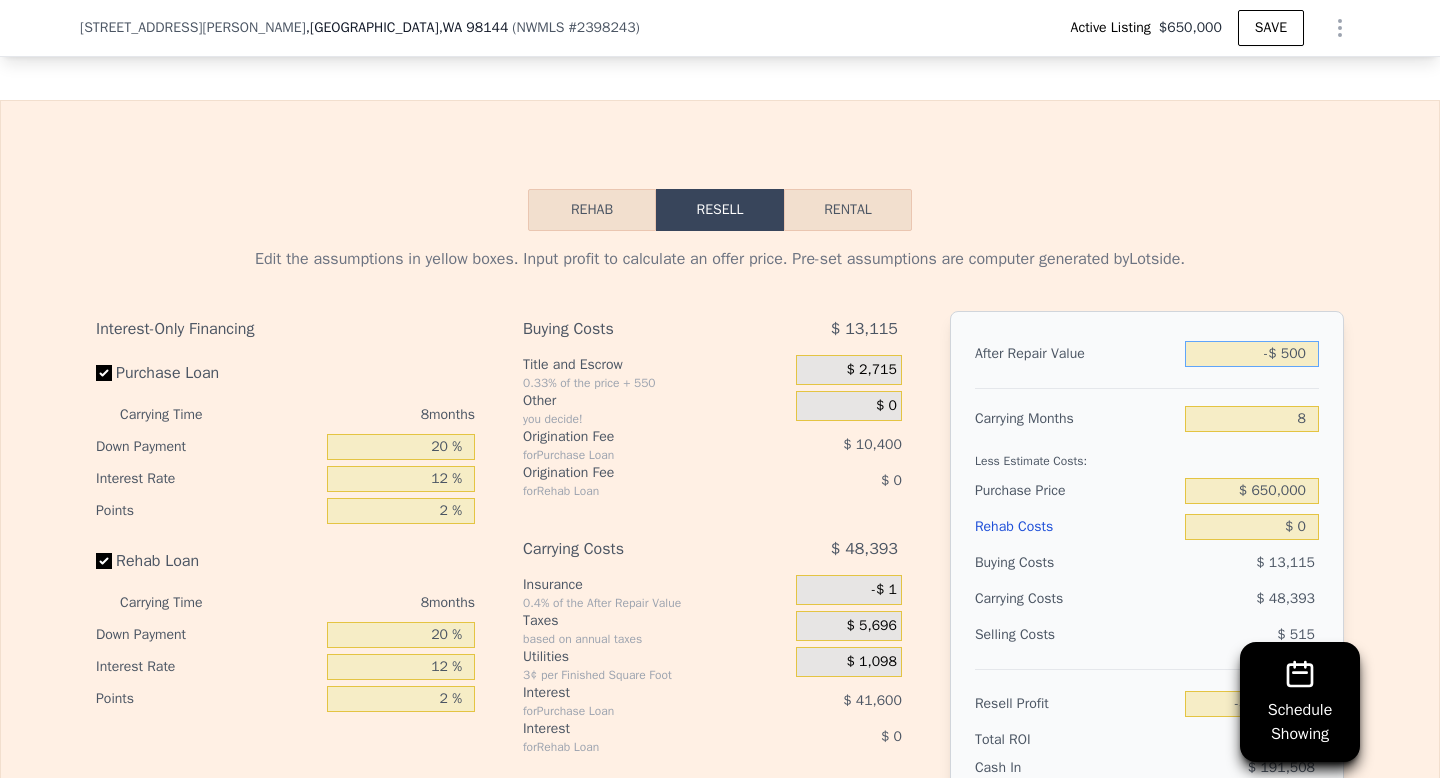 type on "-$ 50" 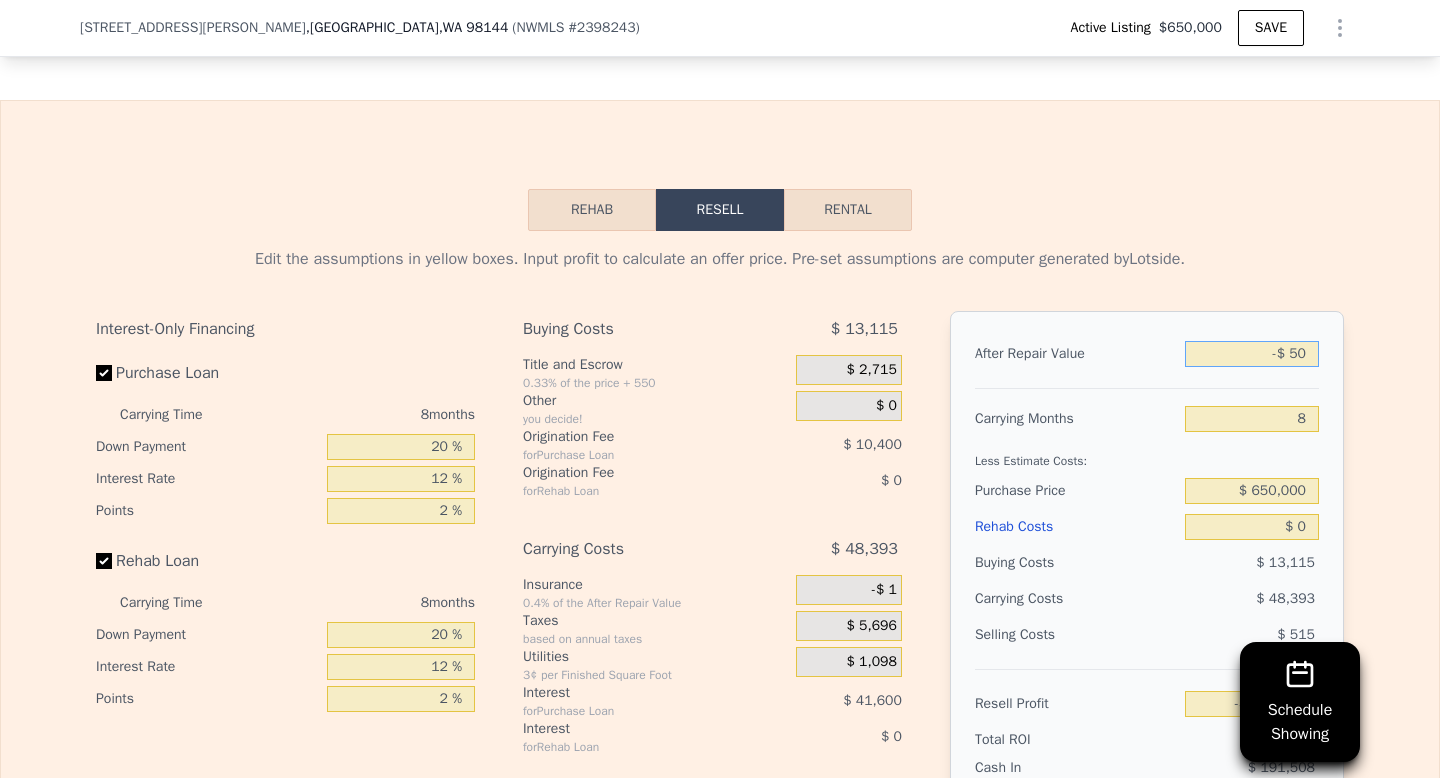 type on "-$ 712,106" 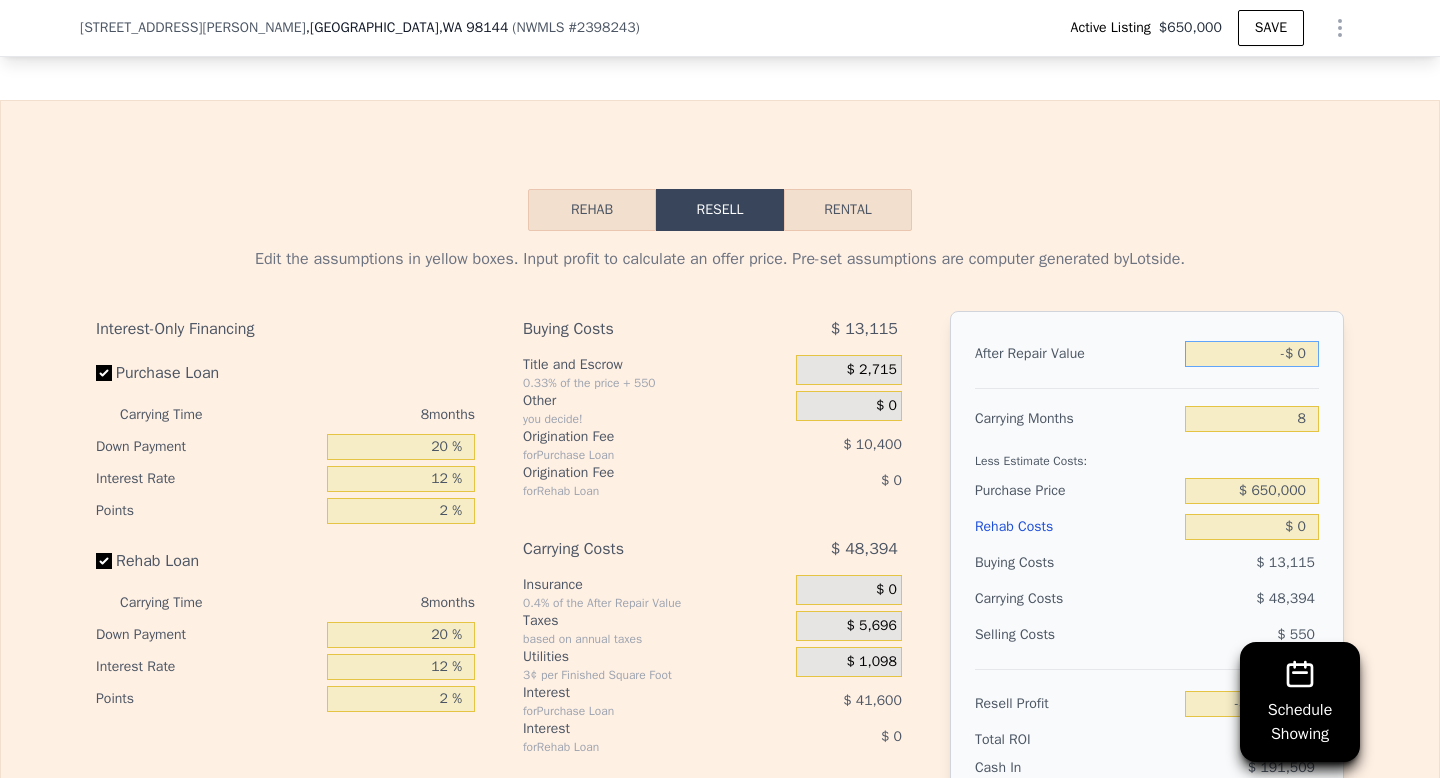 type on "-$ 712,059" 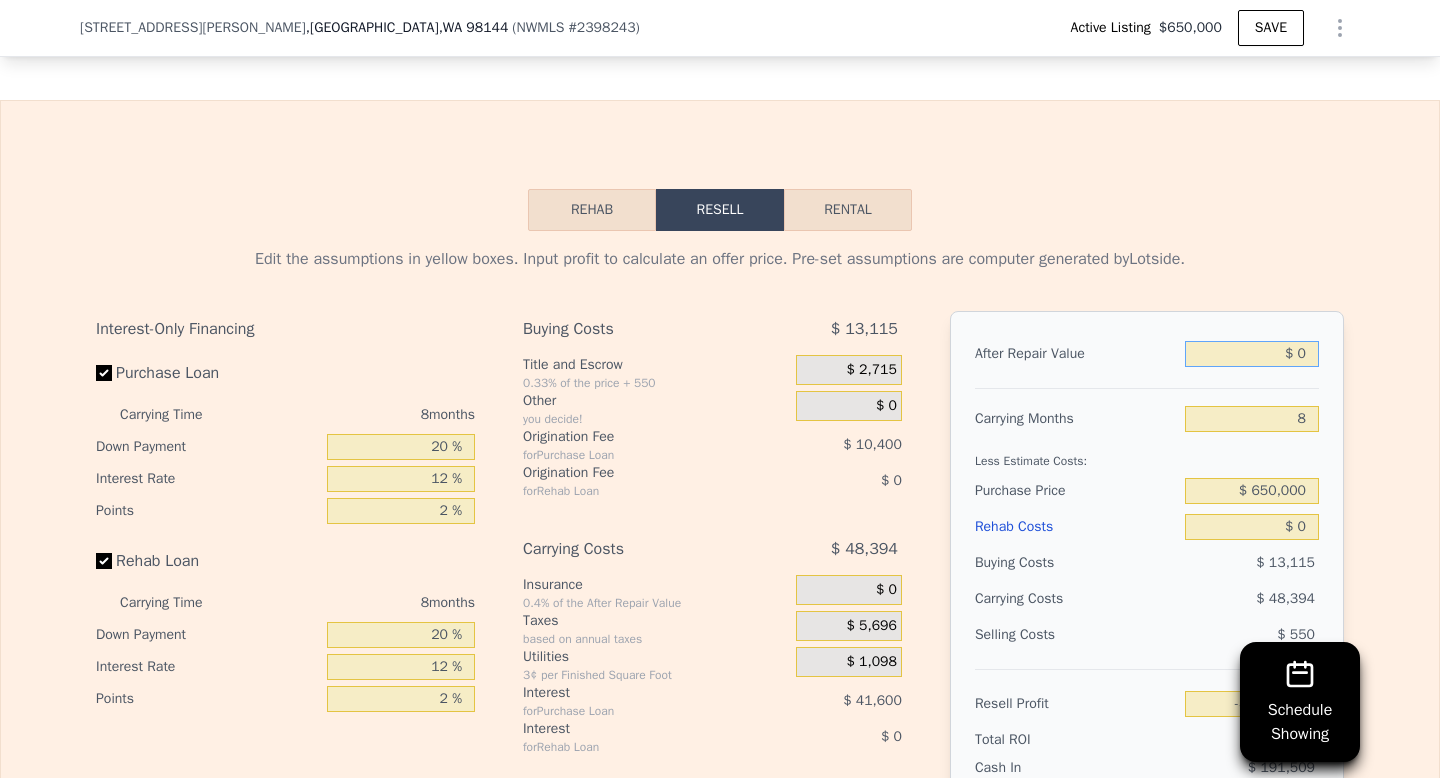 type on "$ 90" 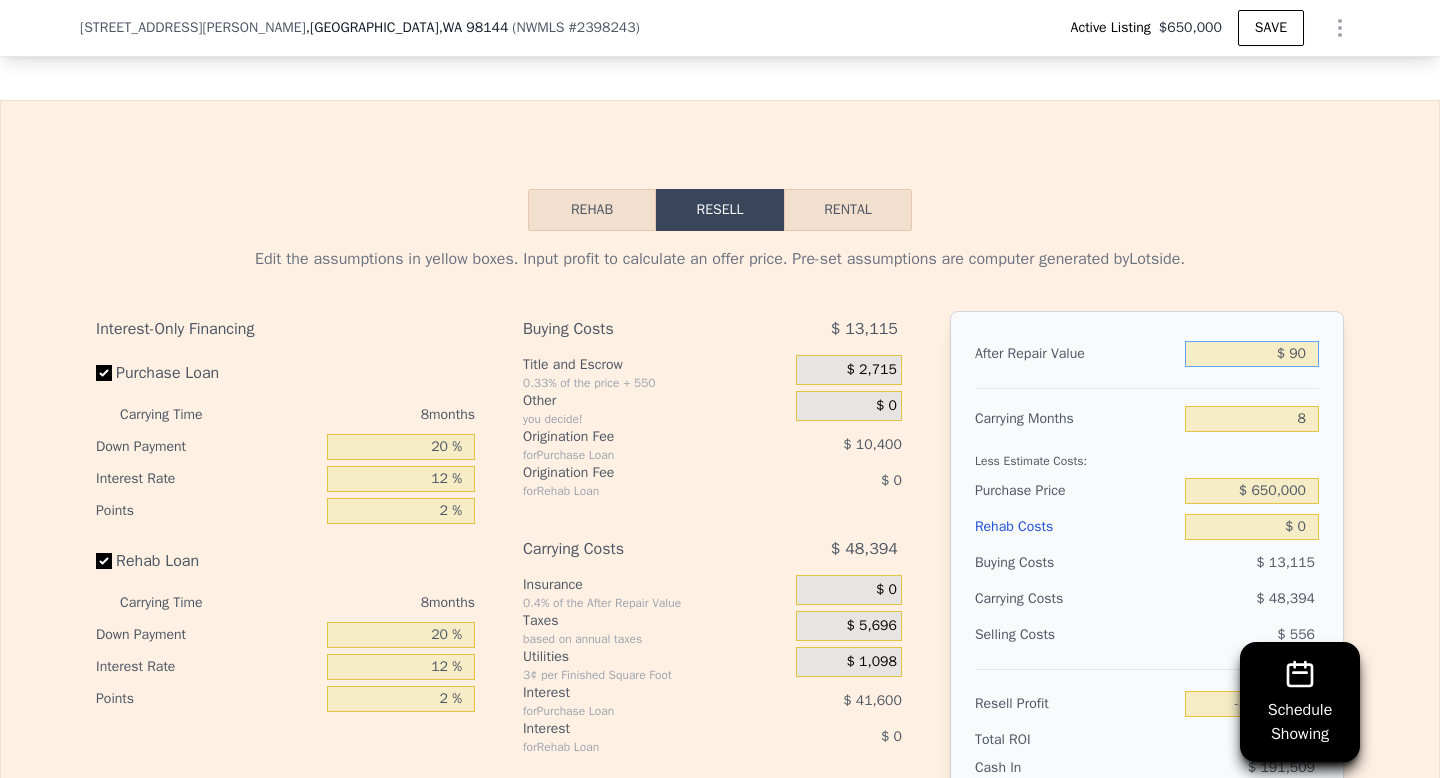 type on "-$ 711,975" 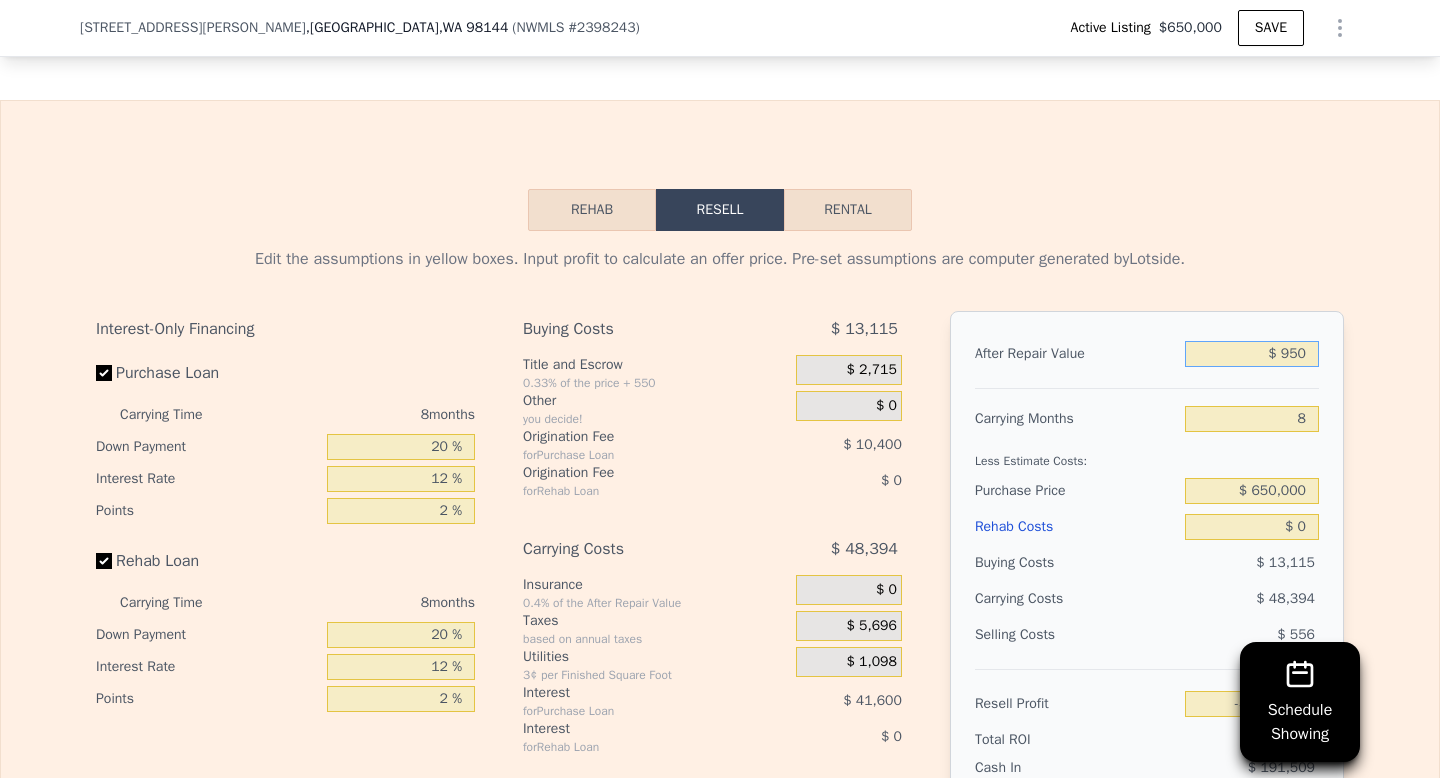 type on "$ 9,500" 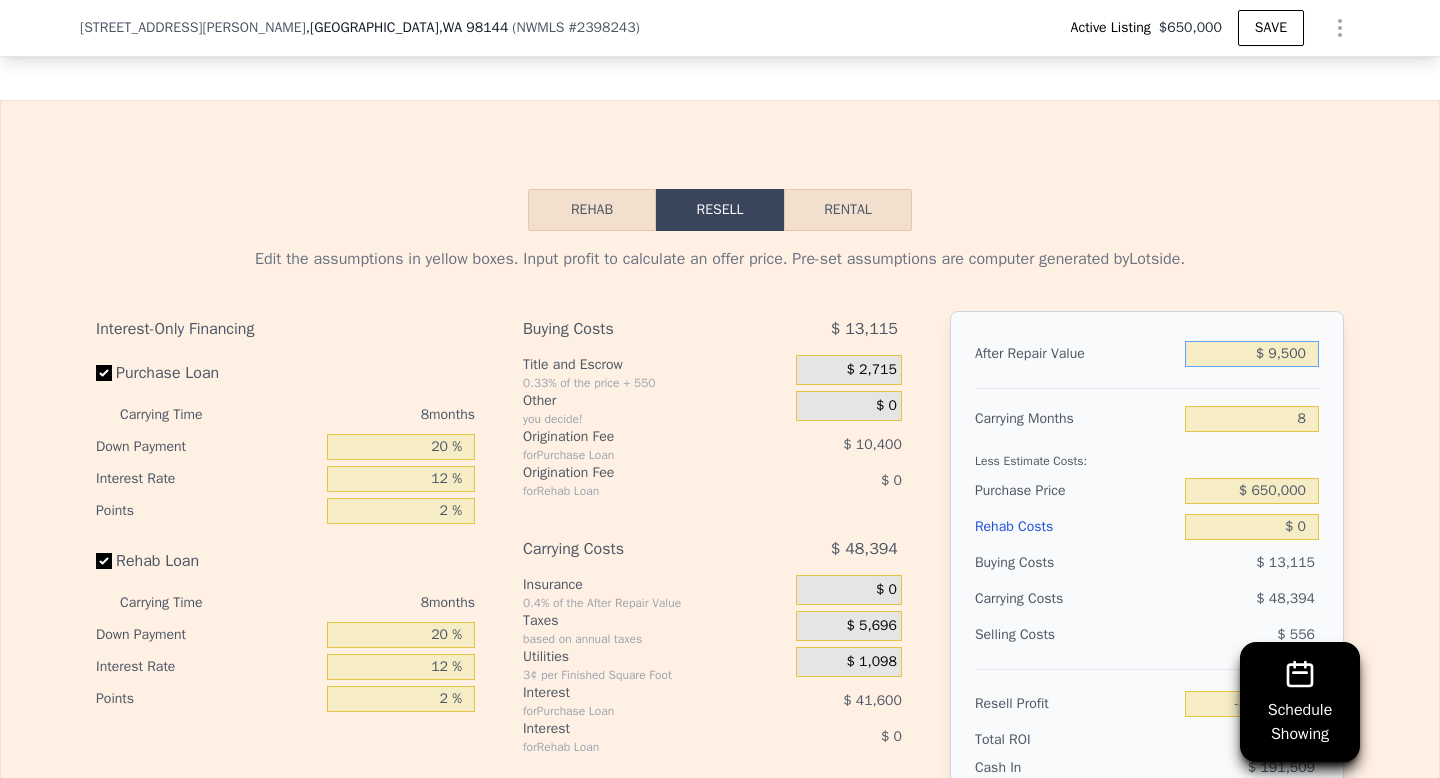 type on "-$ 703,261" 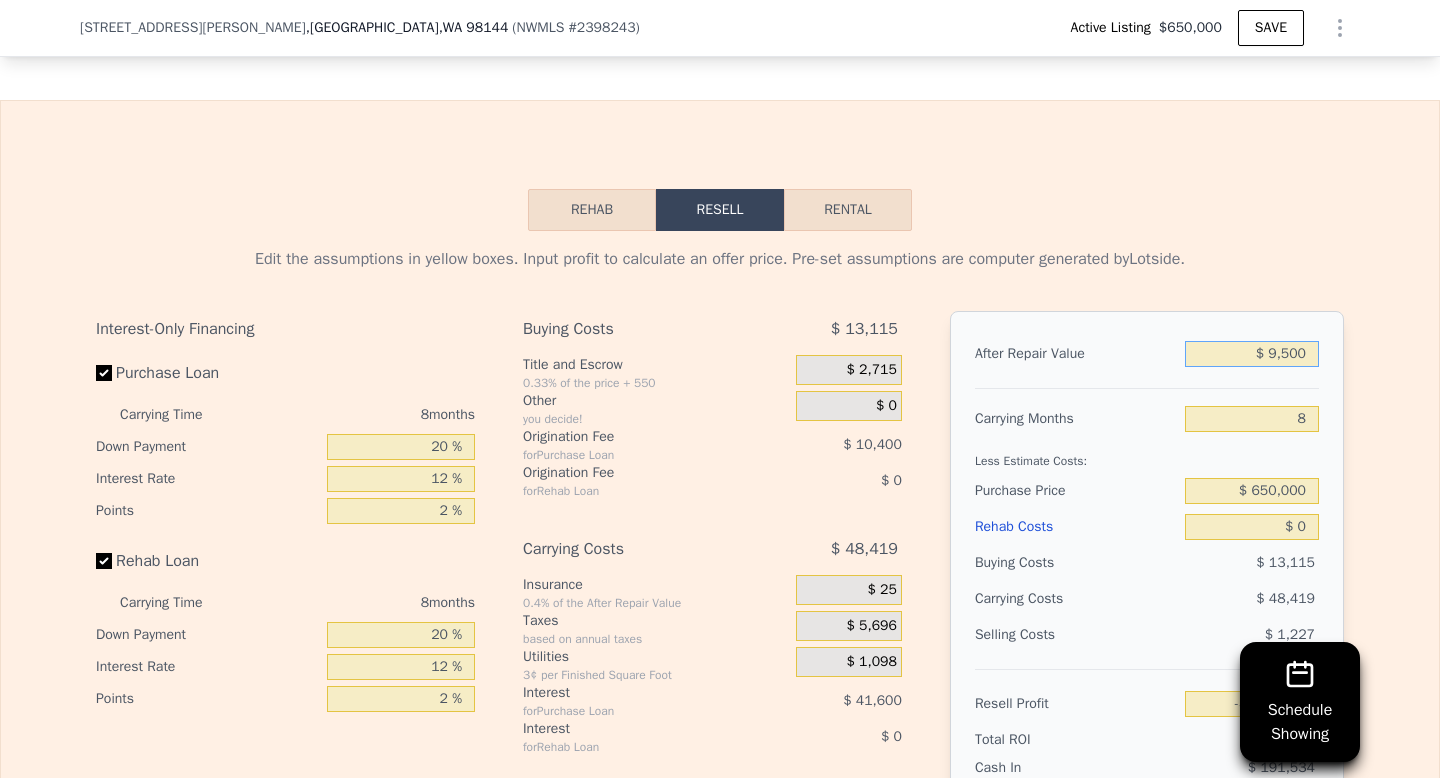 type on "$ 95,000" 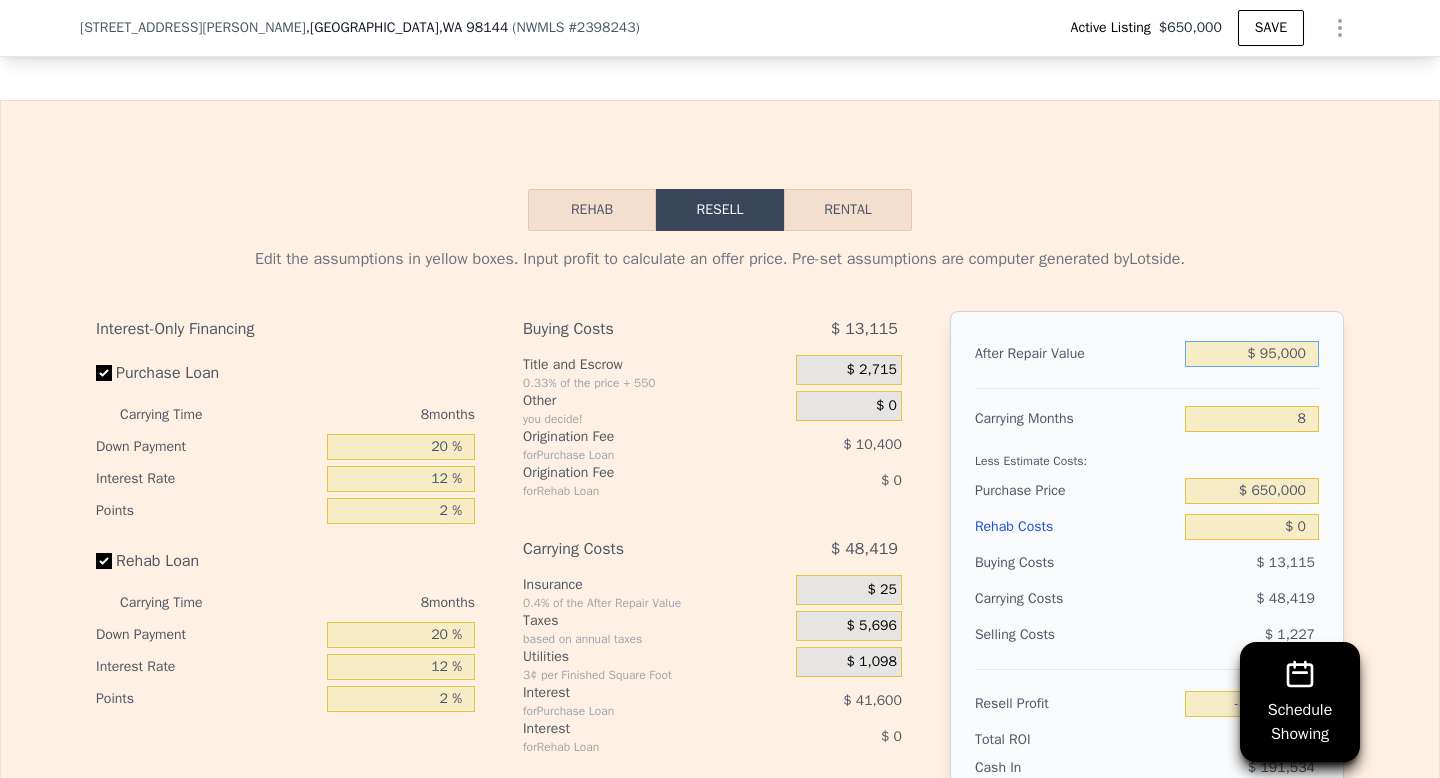 type on "-$ 624,069" 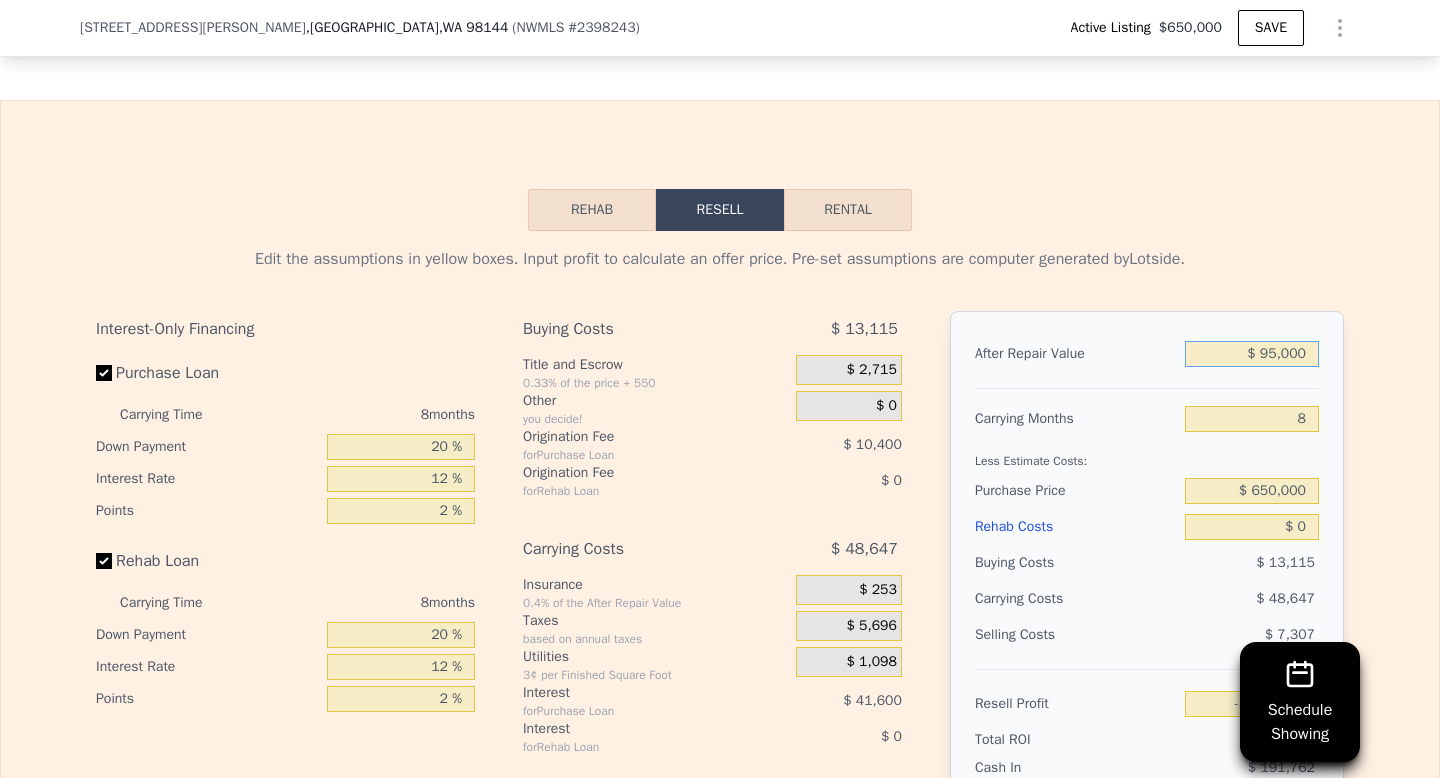 type on "$ 950,000" 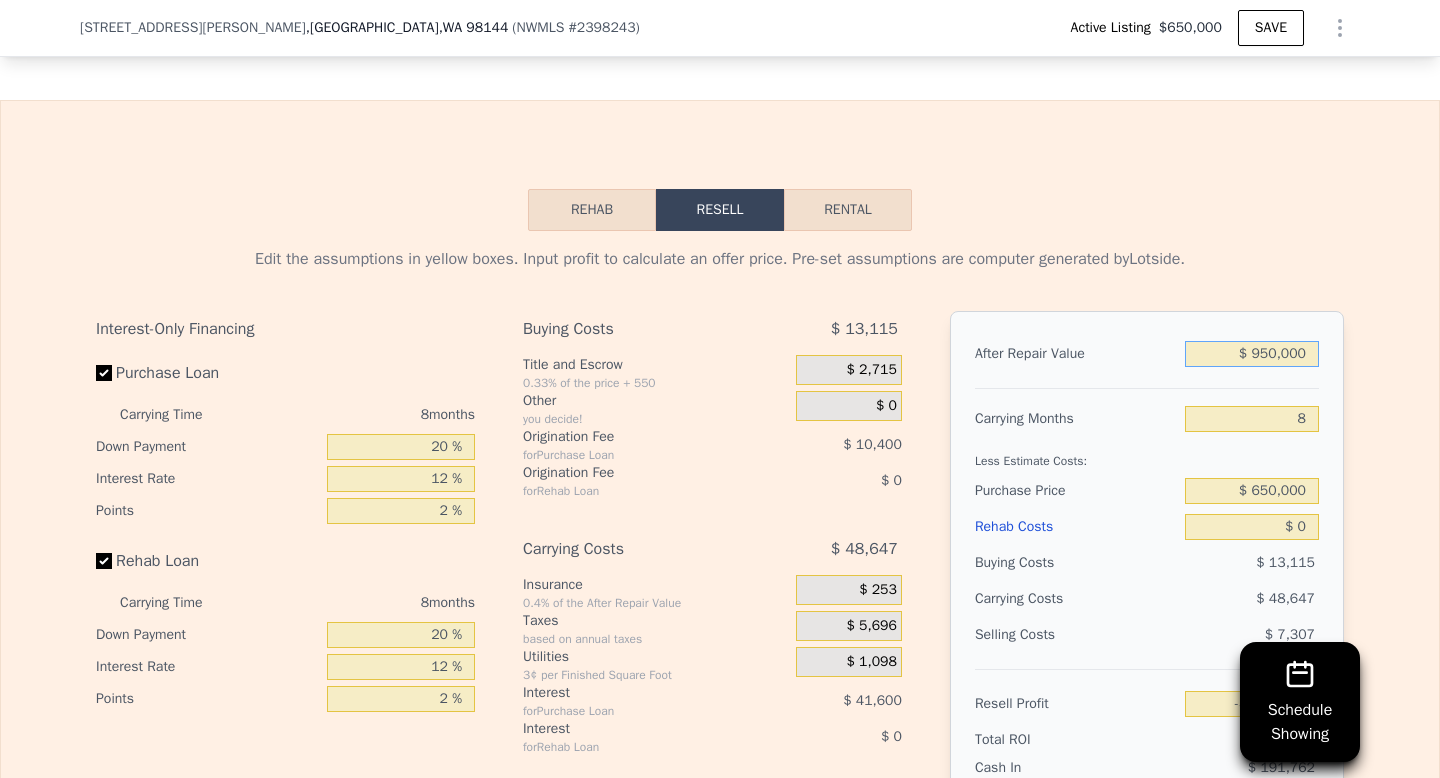 type on "$ 167,834" 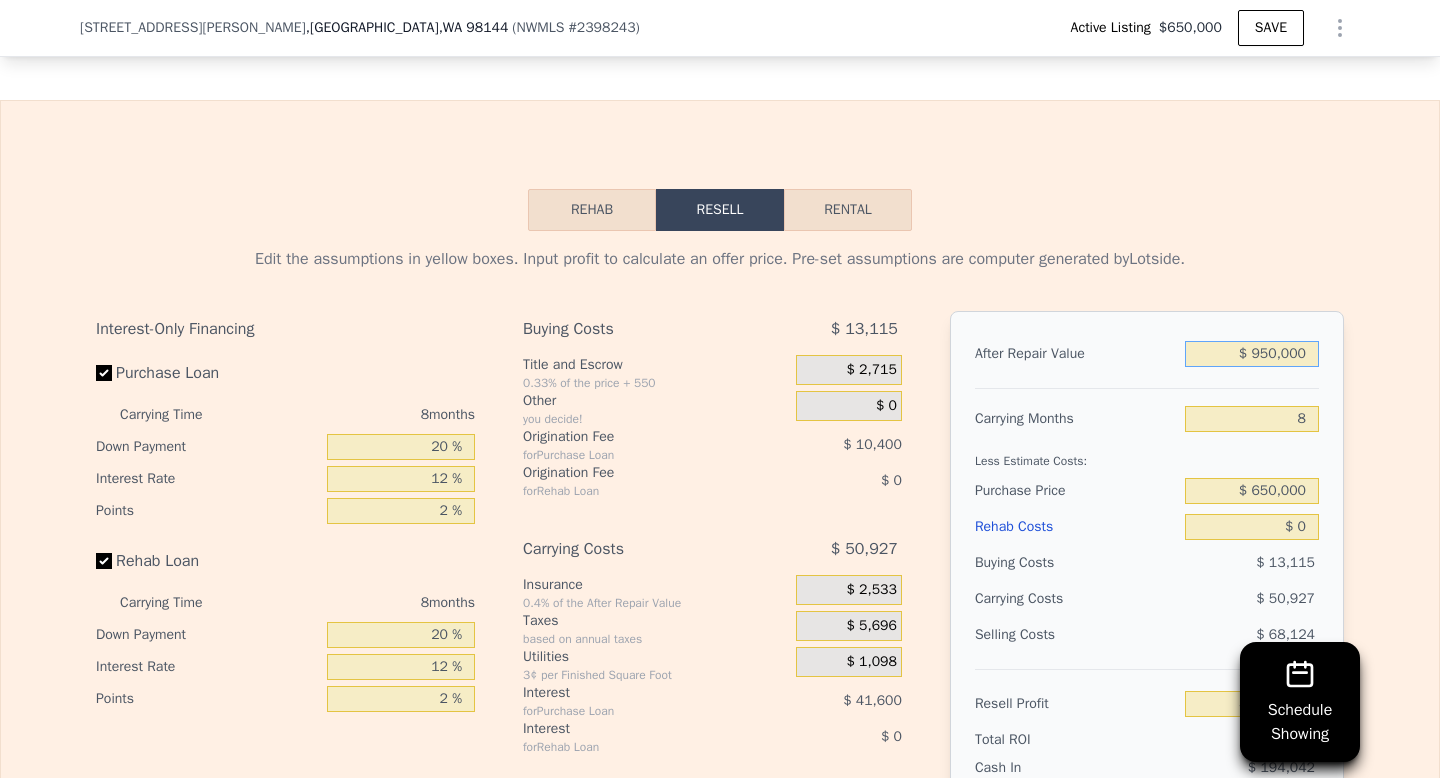 type on "$ 950,000" 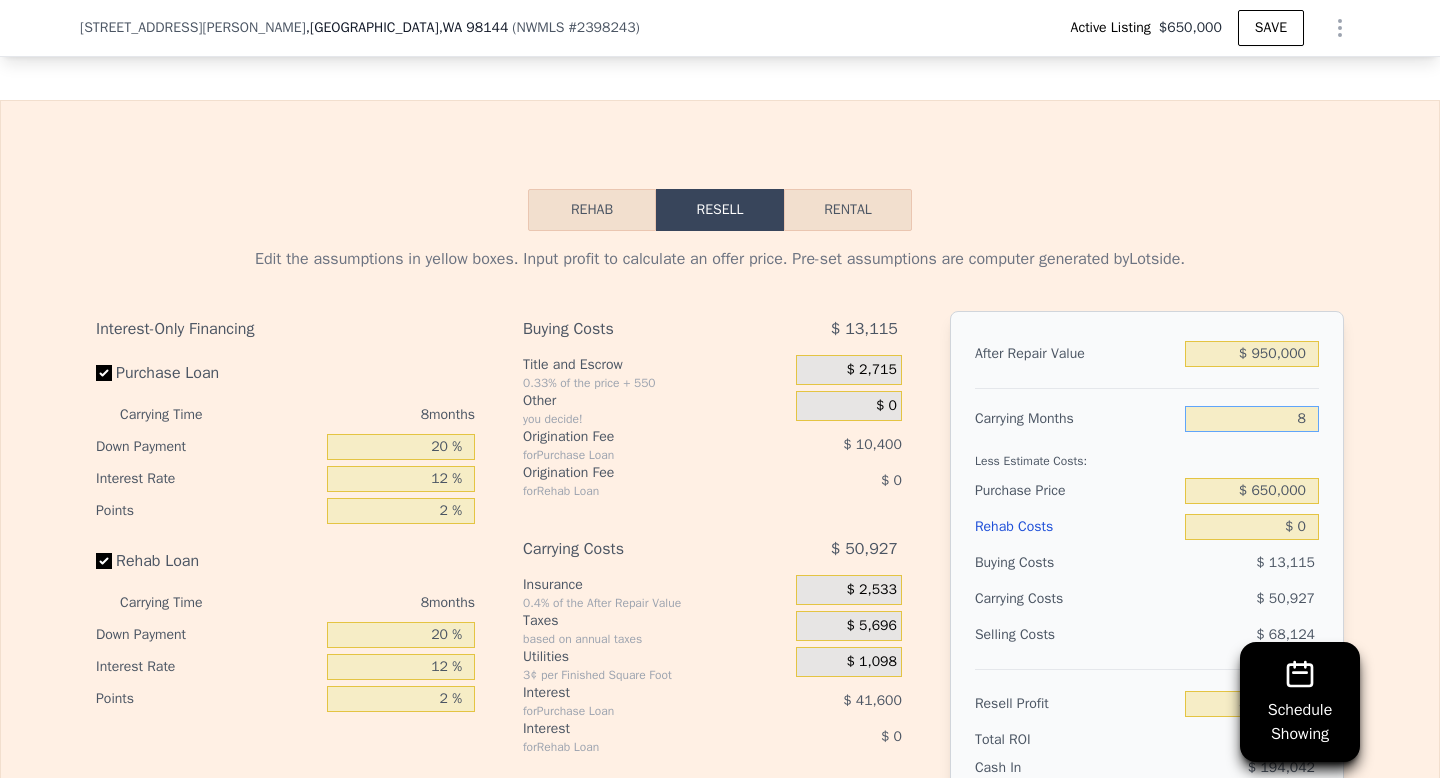 type on "4" 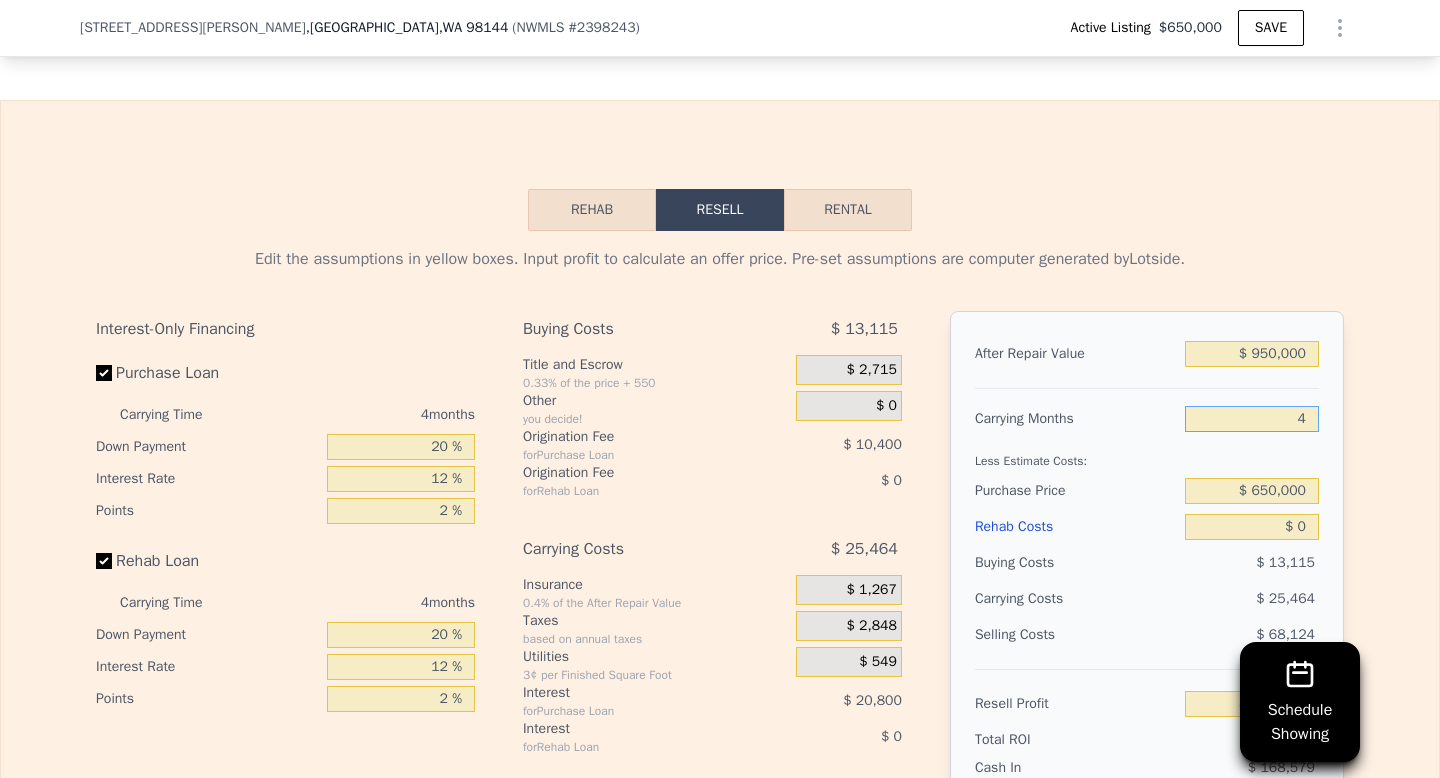type on "$ 193,297" 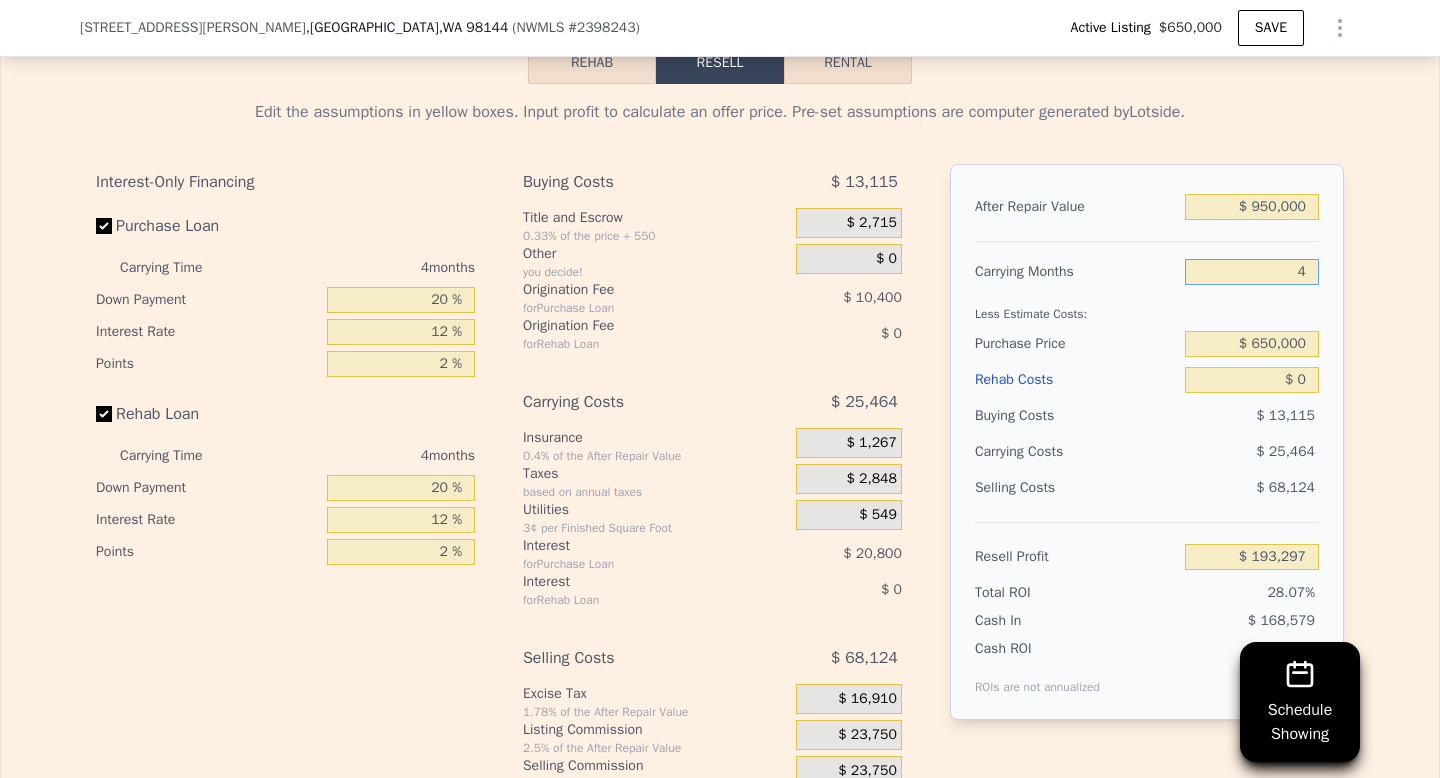 scroll, scrollTop: 3378, scrollLeft: 0, axis: vertical 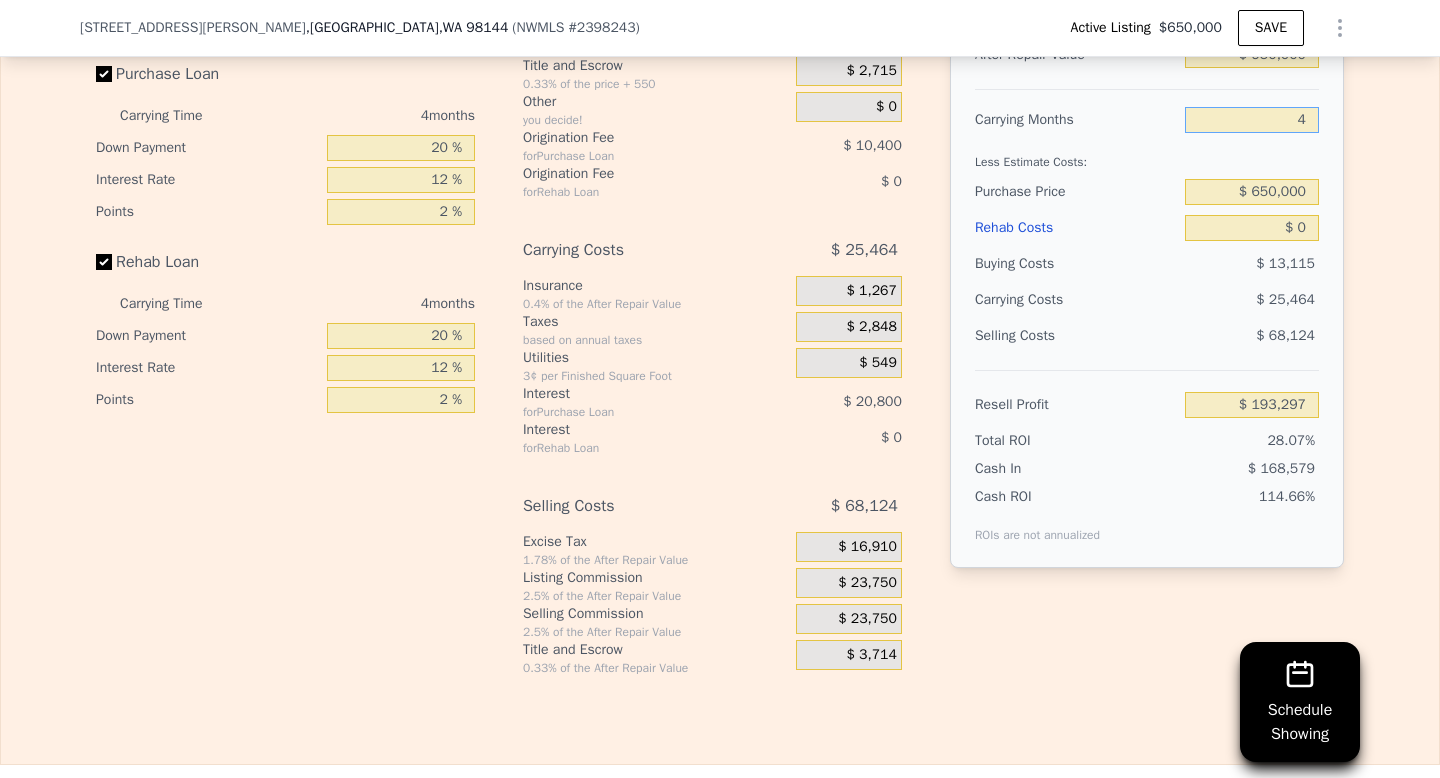 type on "4" 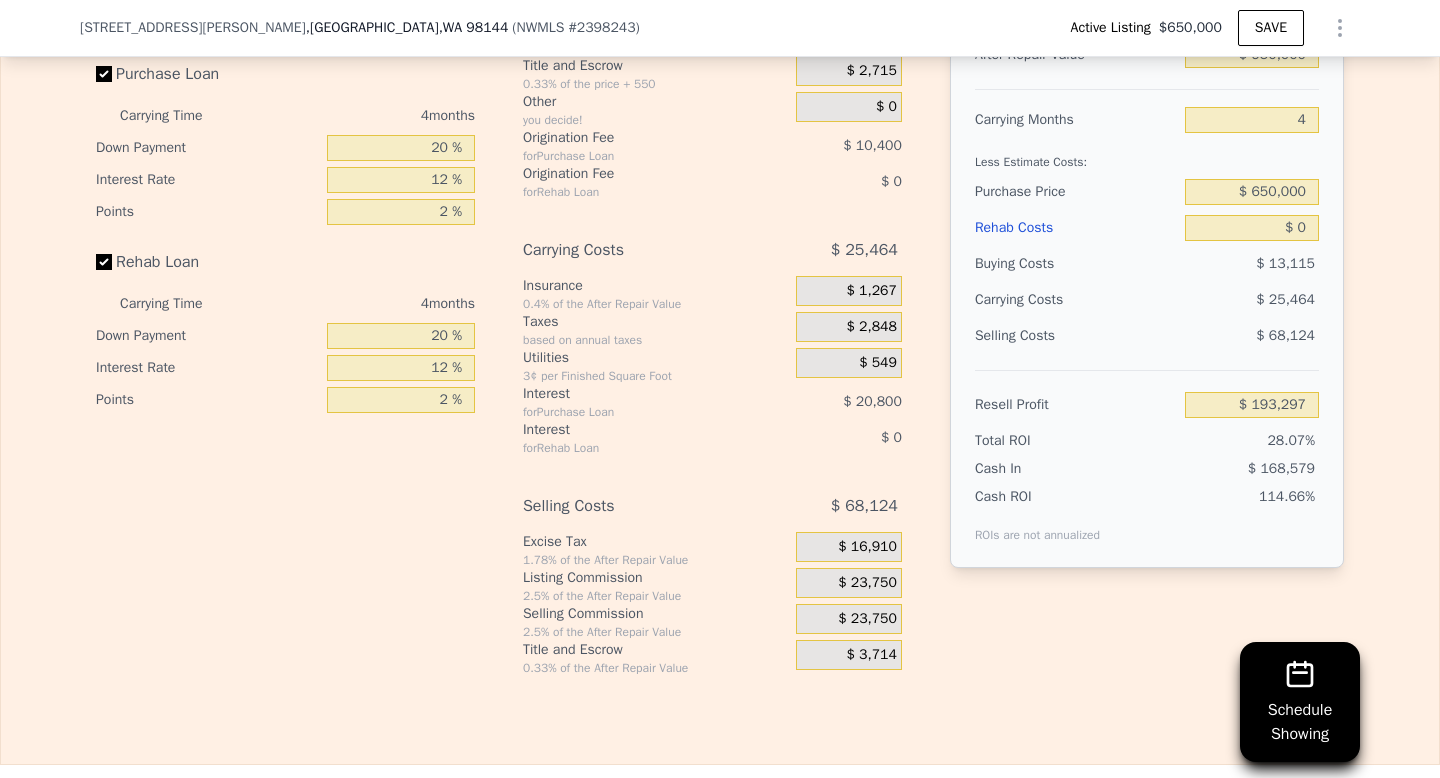 click on "114.66%" at bounding box center [1213, 515] 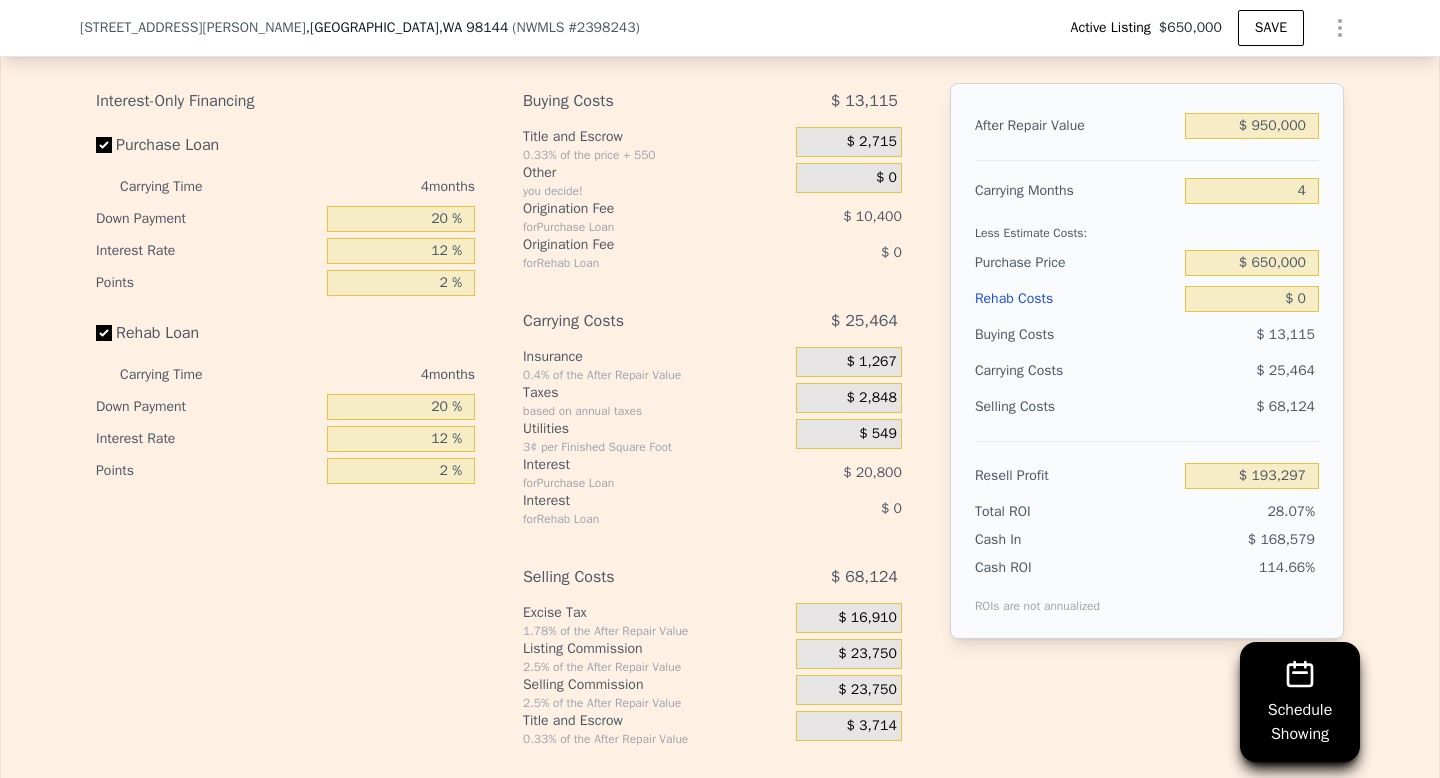 scroll, scrollTop: 3293, scrollLeft: 0, axis: vertical 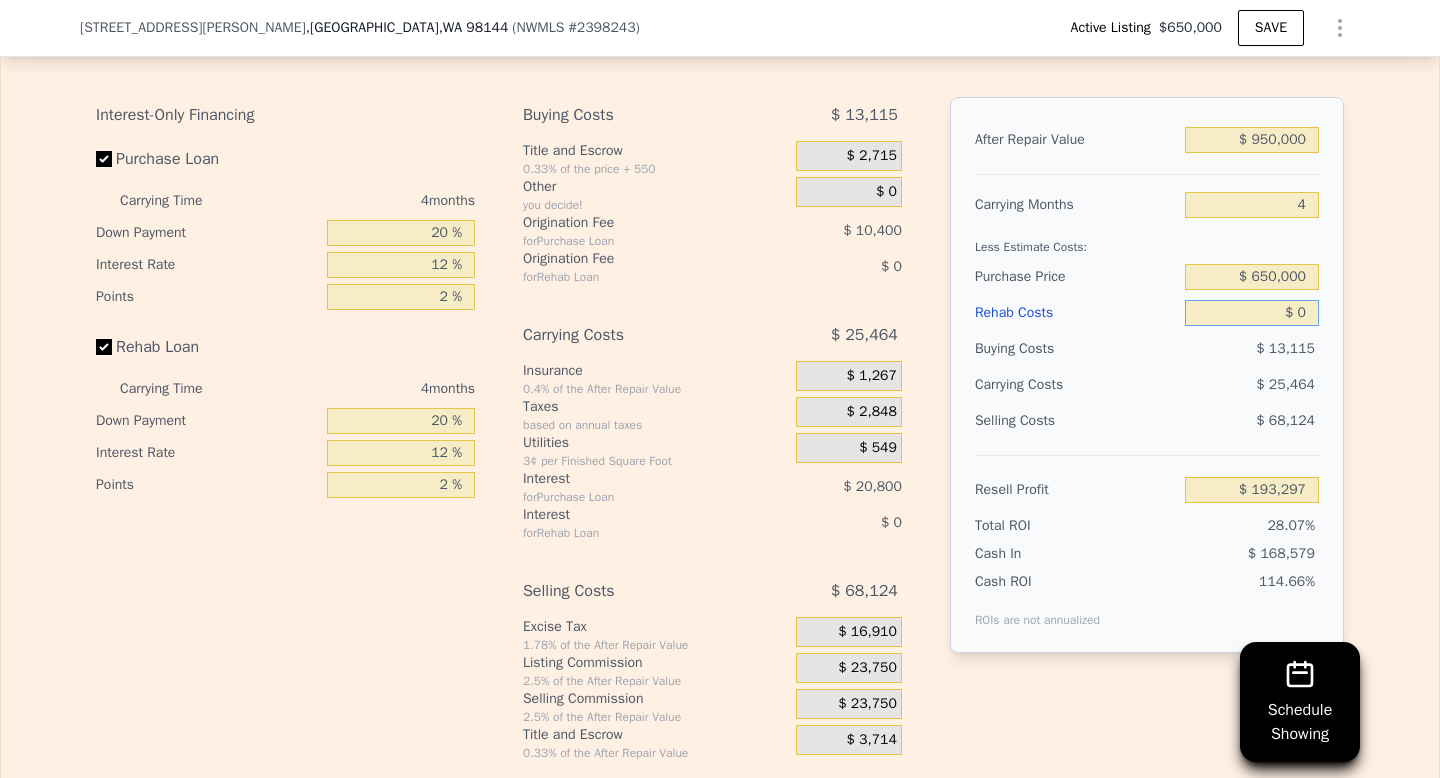 click on "$ 0" at bounding box center [1252, 313] 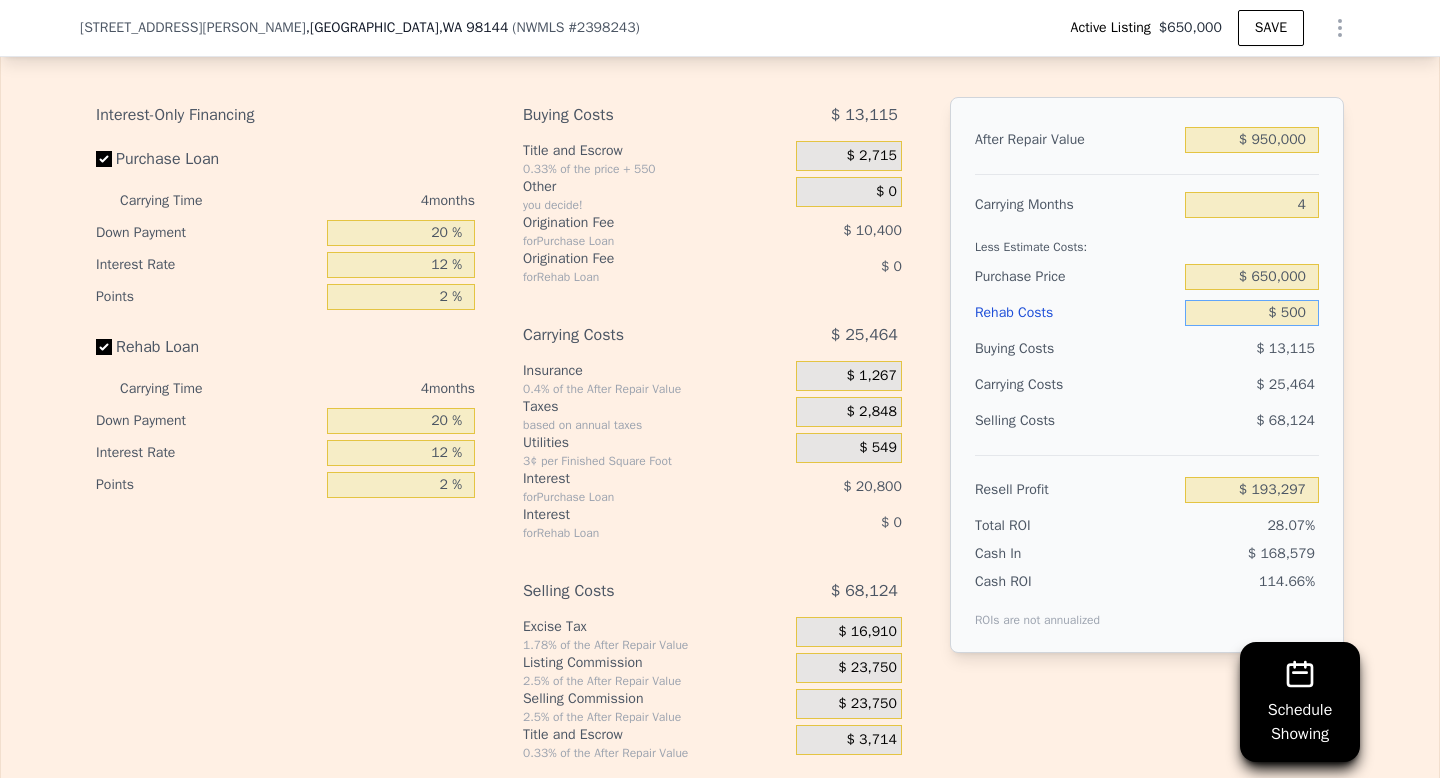 type on "$ 5,000" 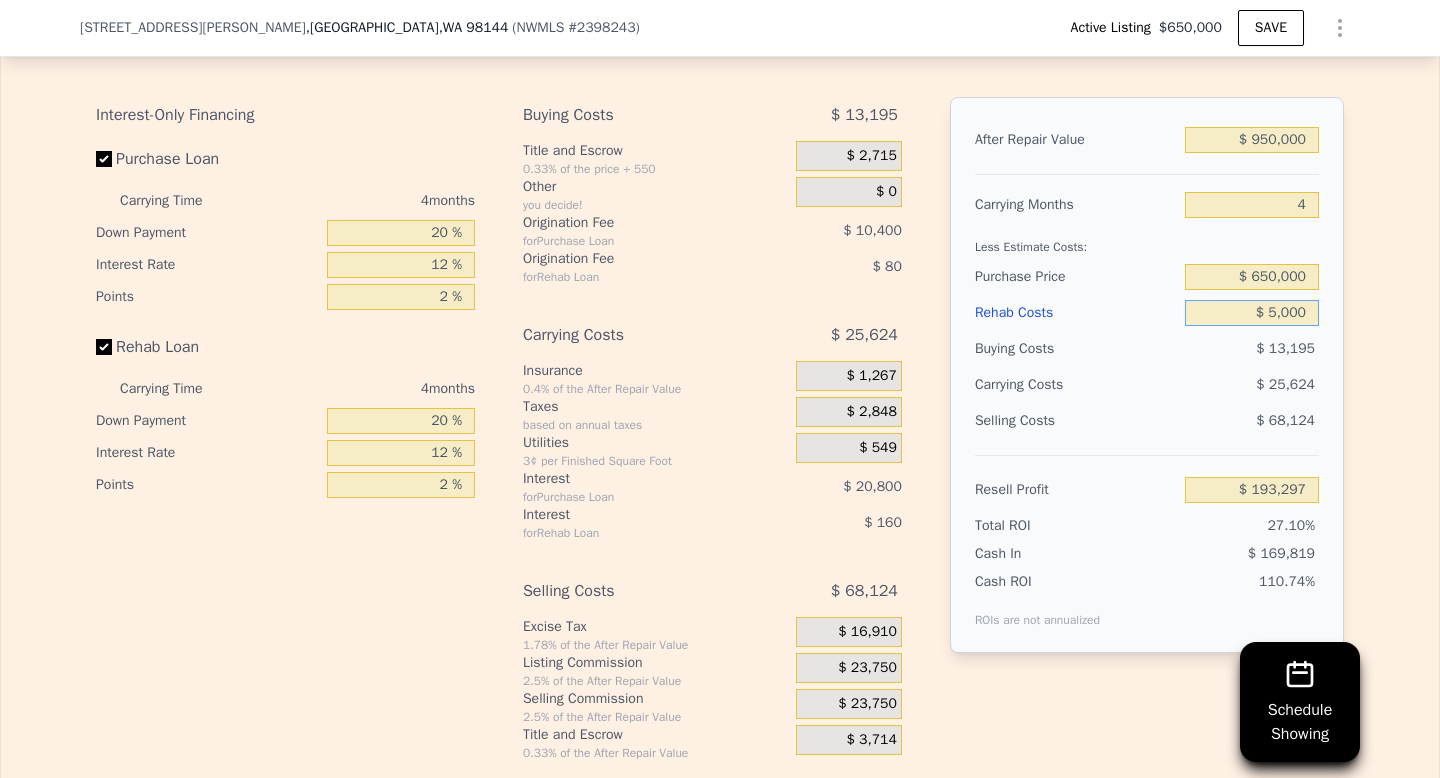 type on "$ 188,057" 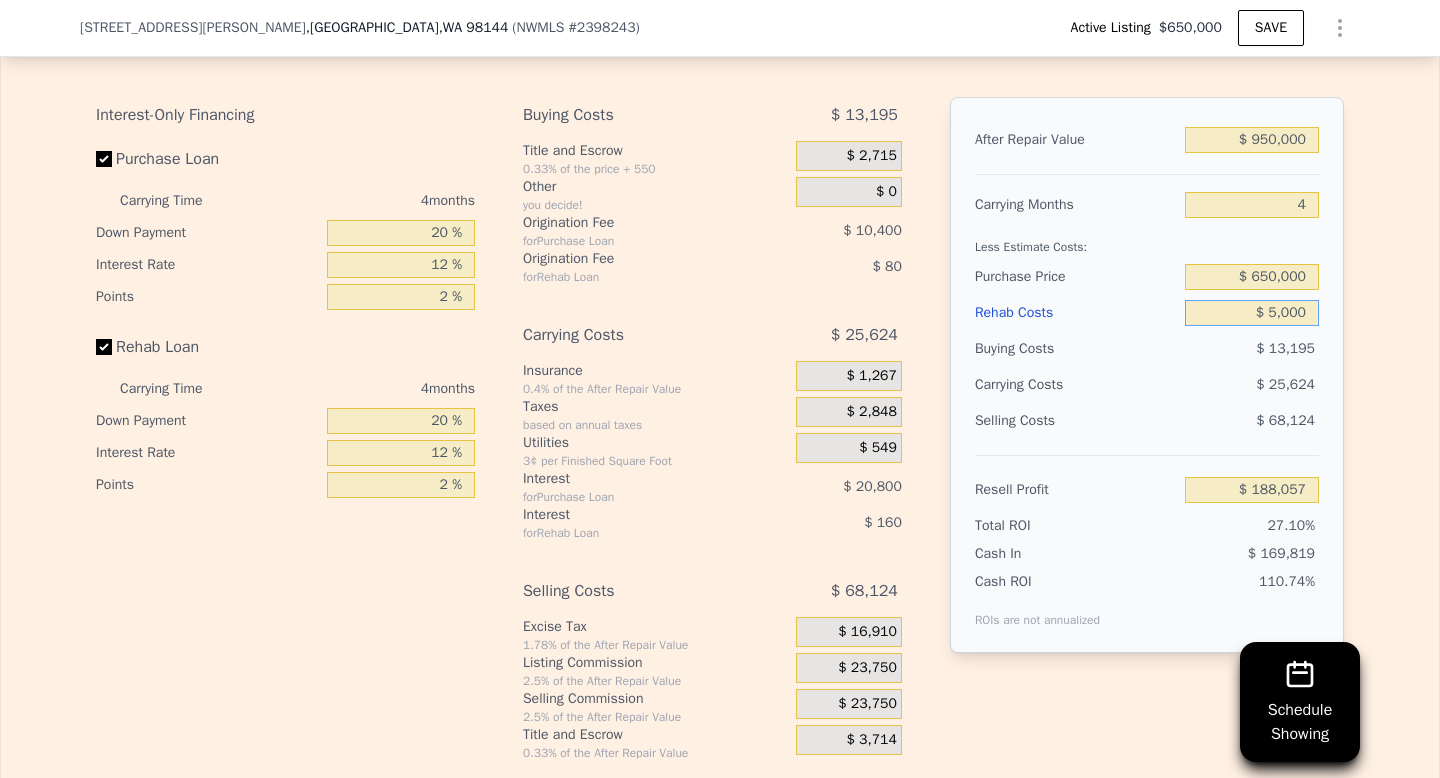 type on "$ 500" 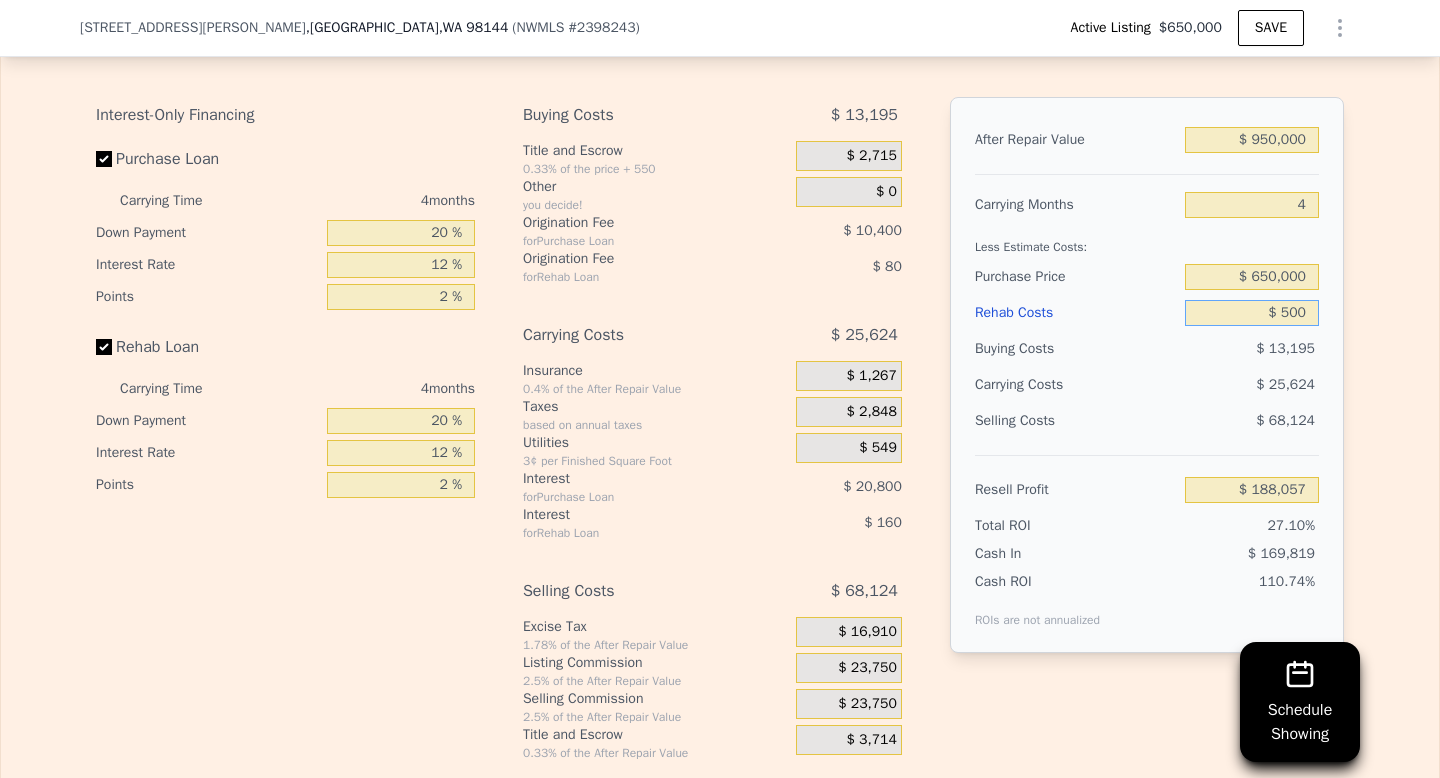 type on "$ 192,773" 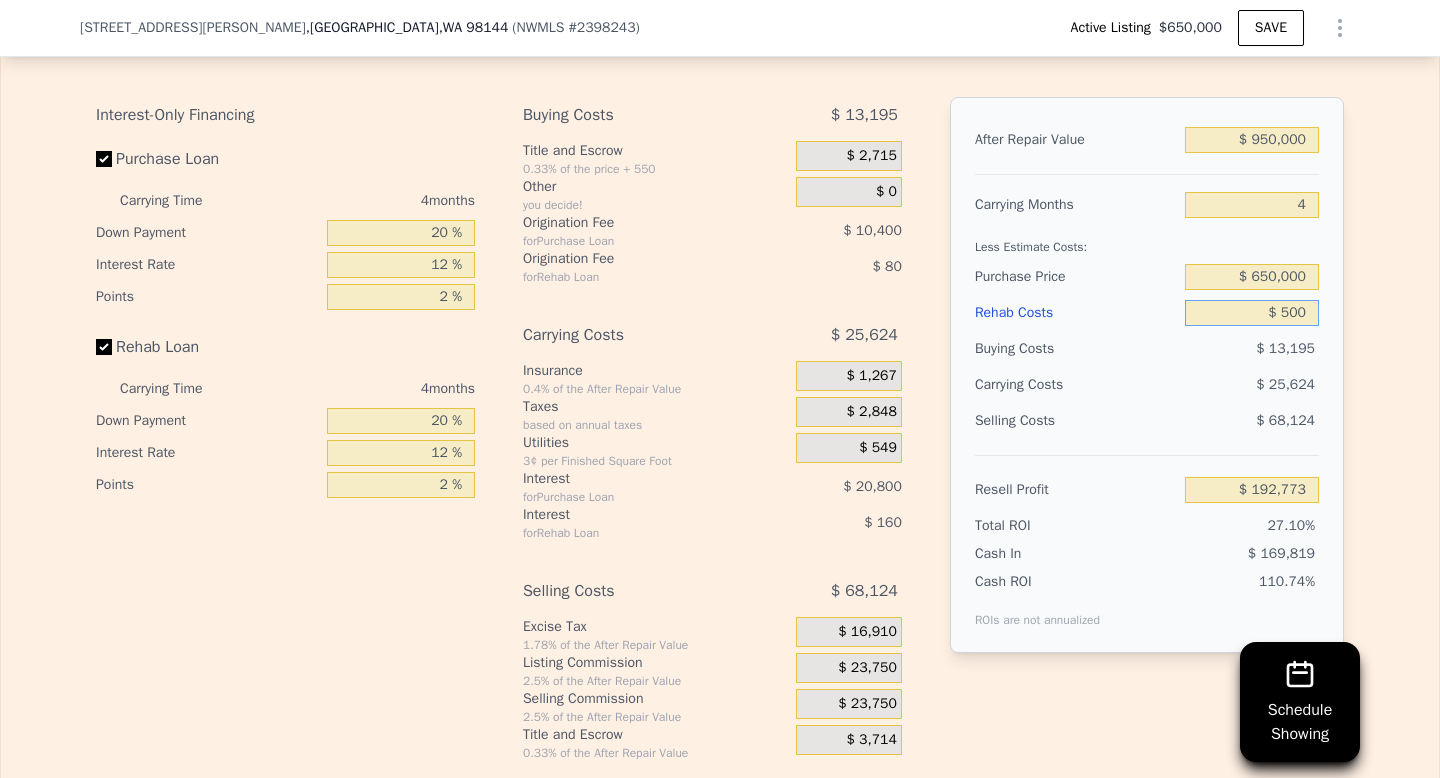 type on "$ 50" 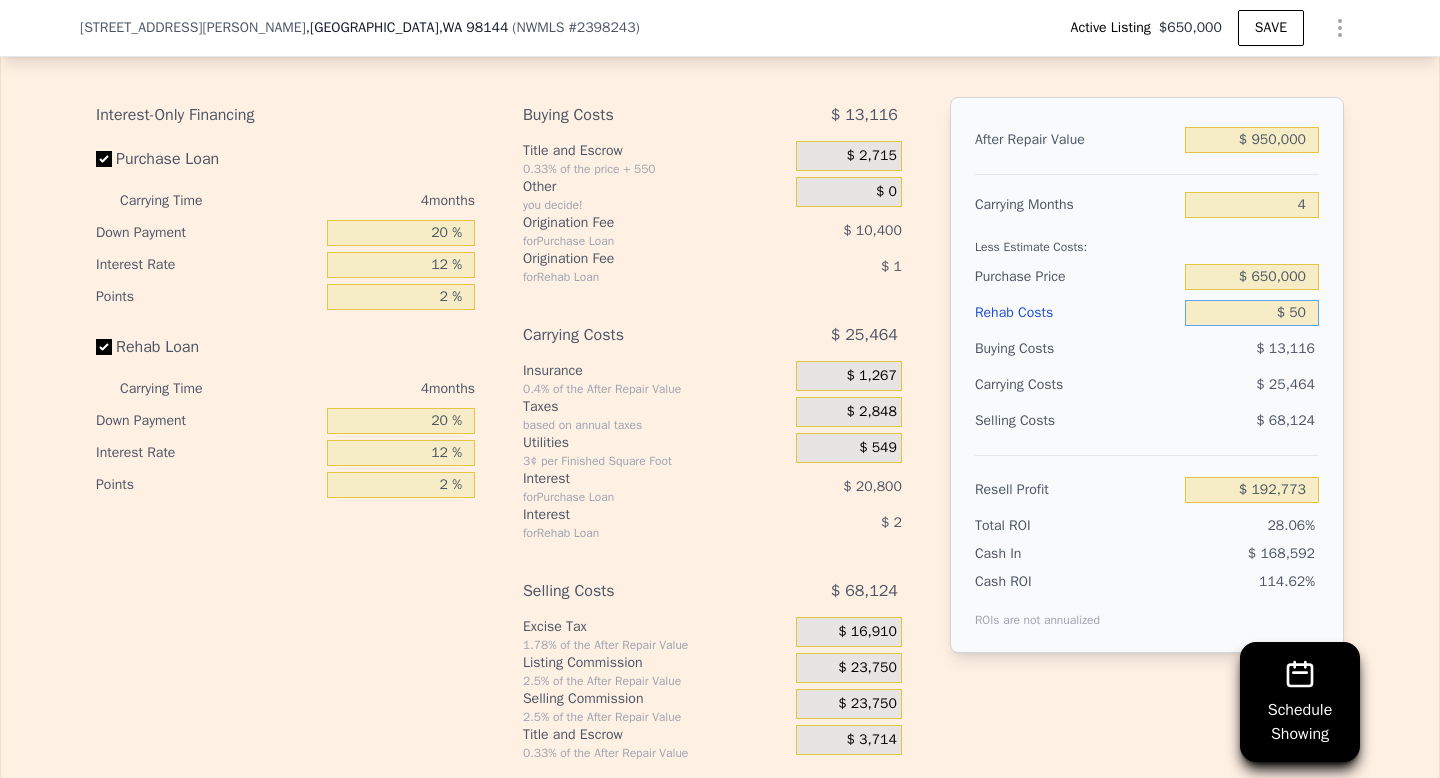 type on "$ 193,246" 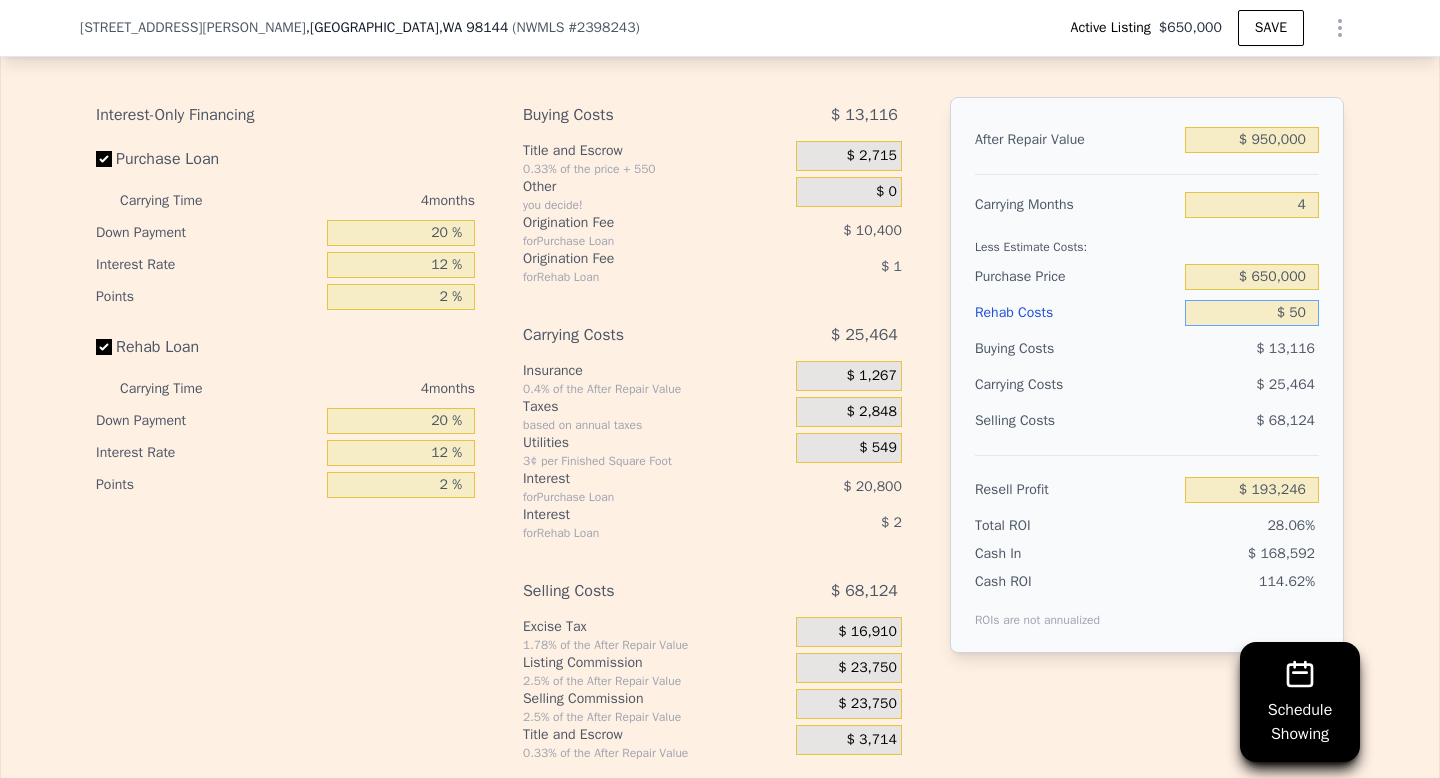 type on "$ 0" 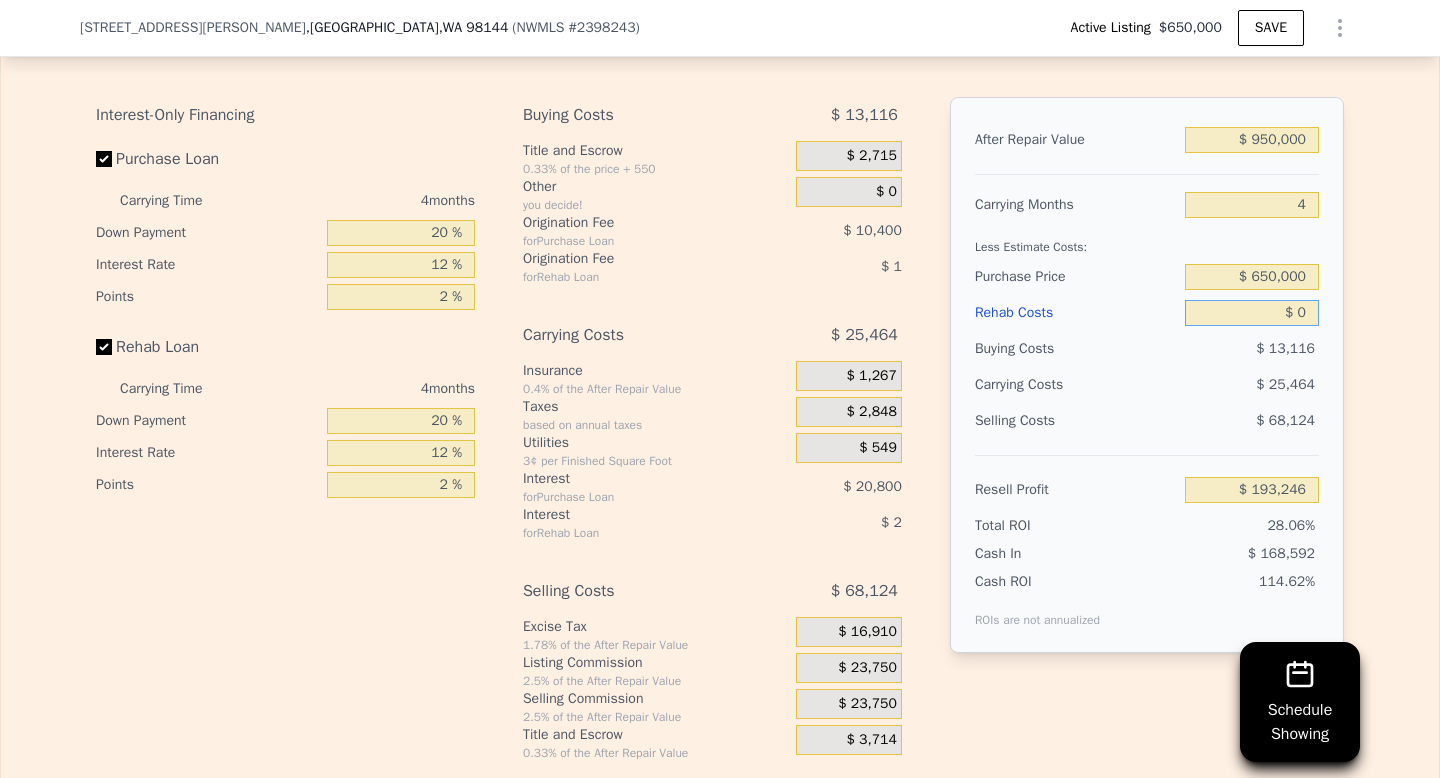 type on "$ 193,297" 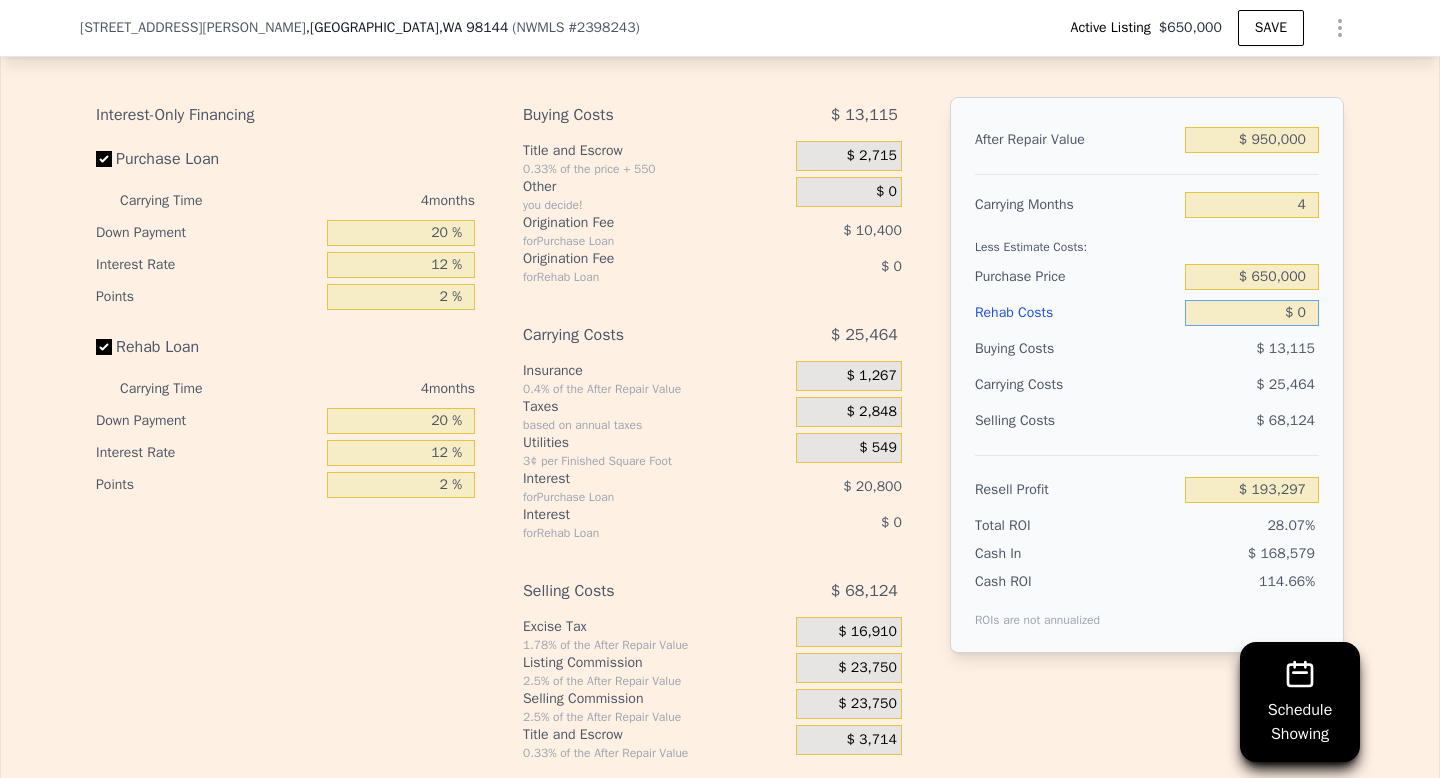 type on "$ 20" 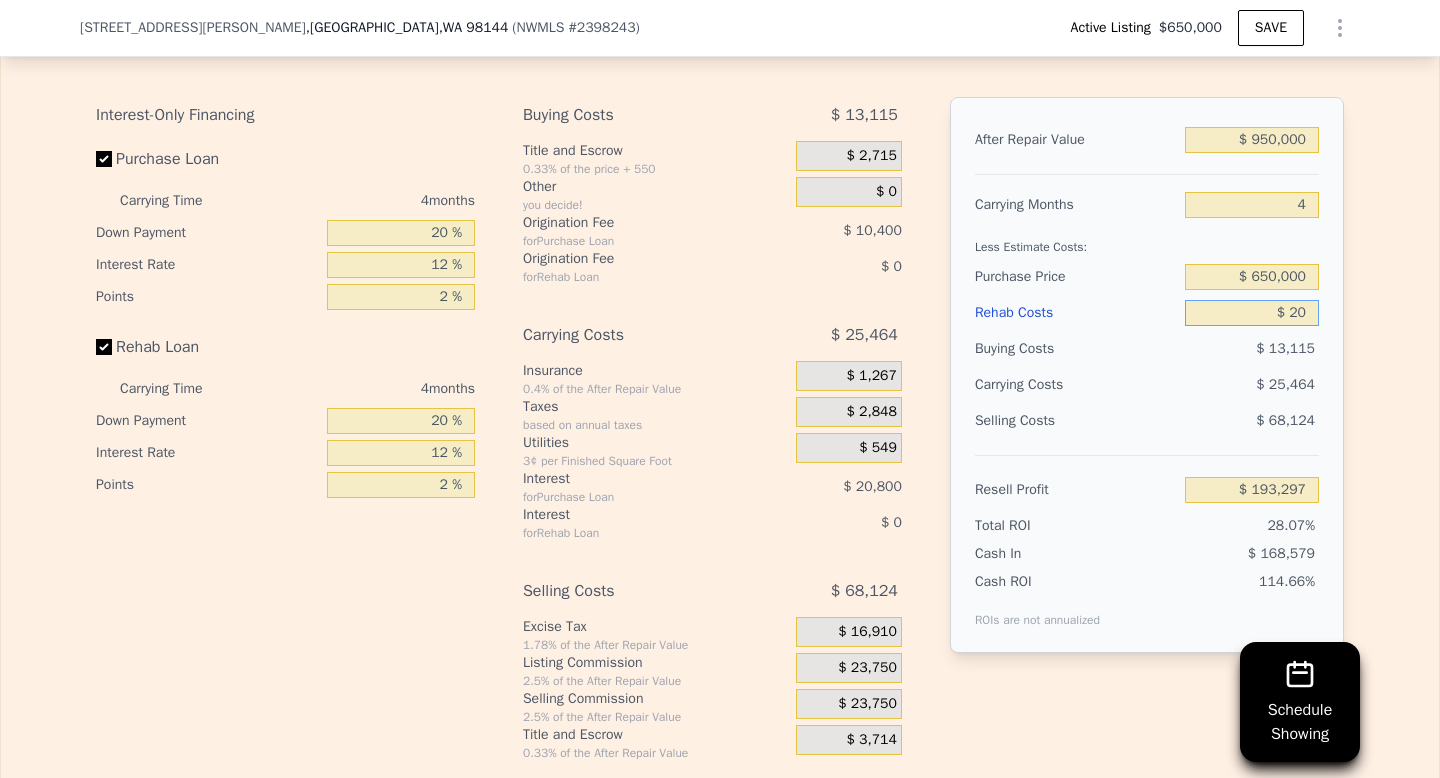 type on "$ 193,277" 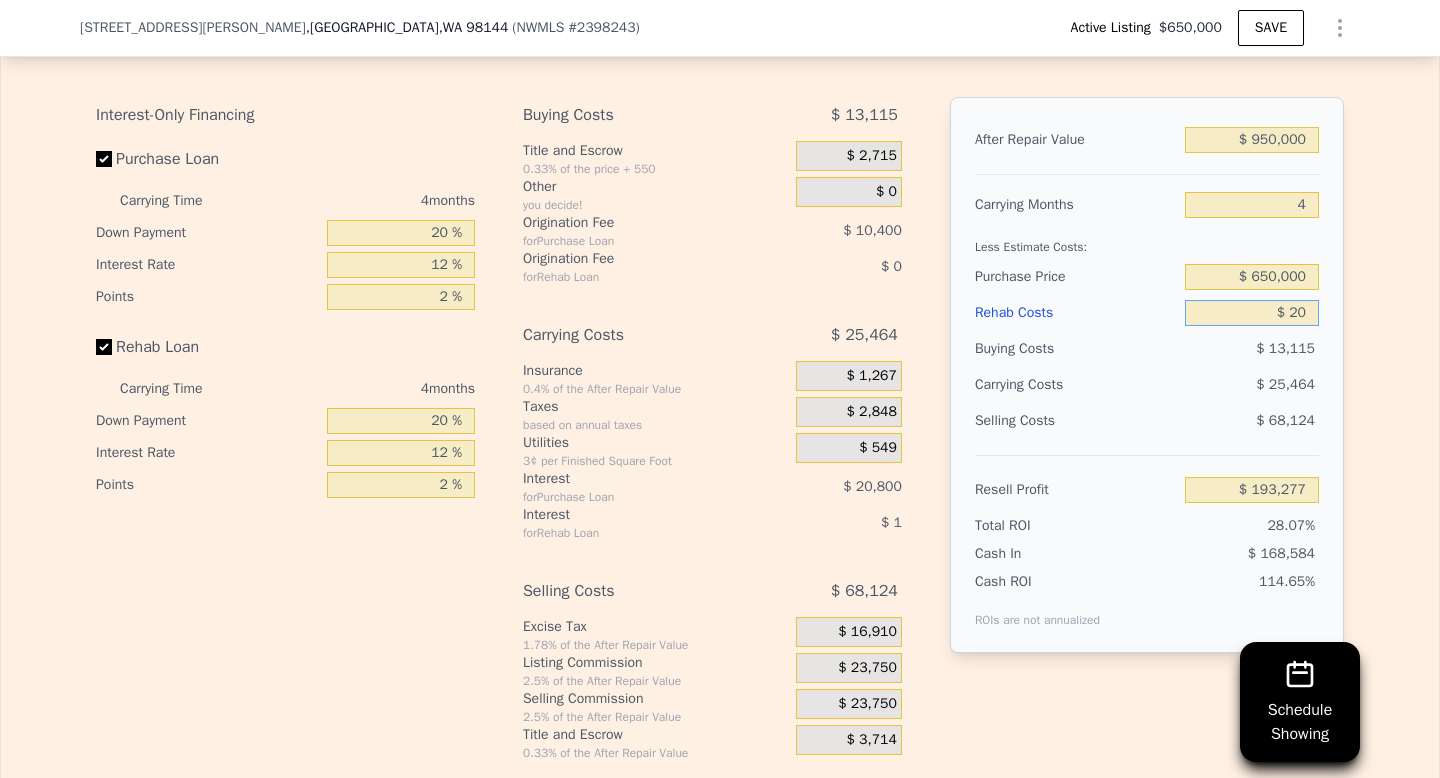 type on "$ 250" 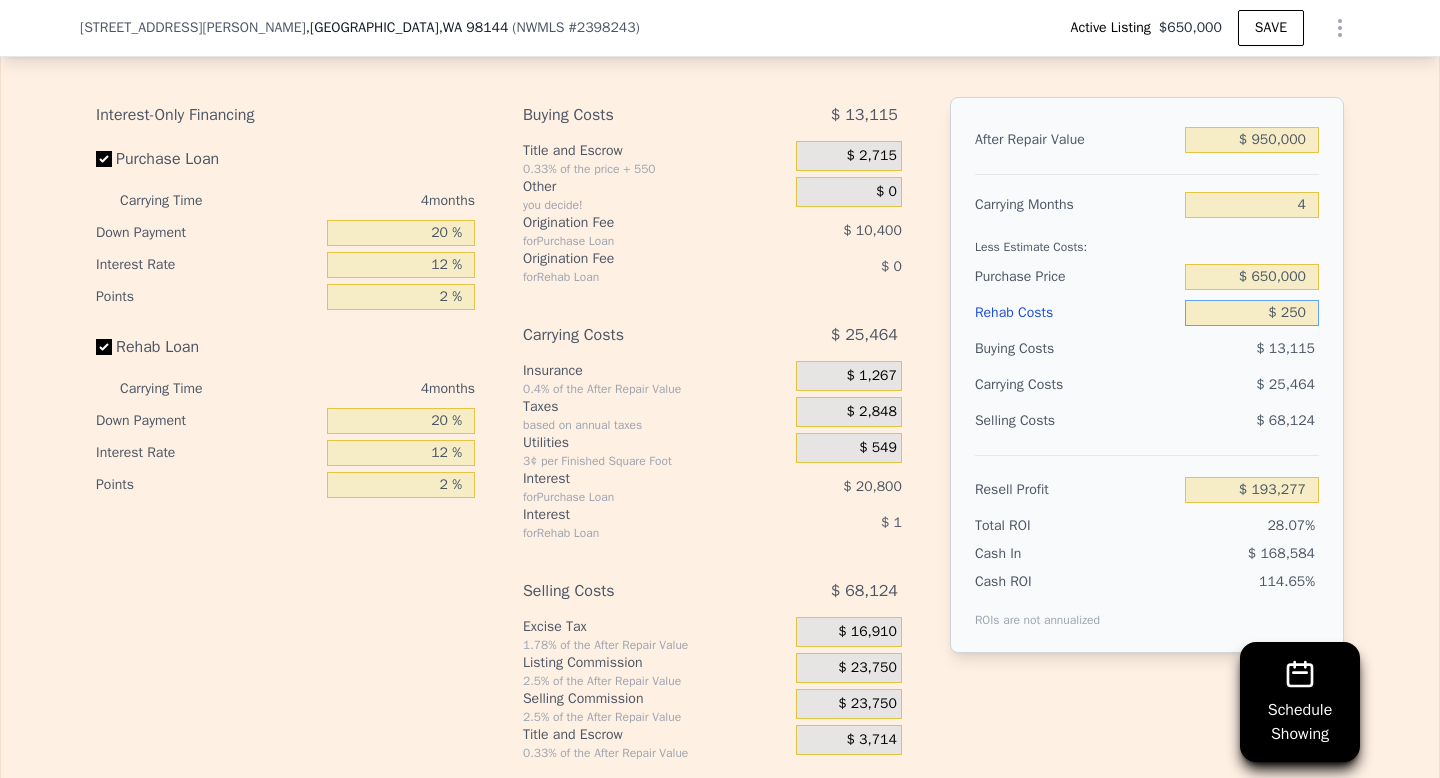 type on "$ 193,035" 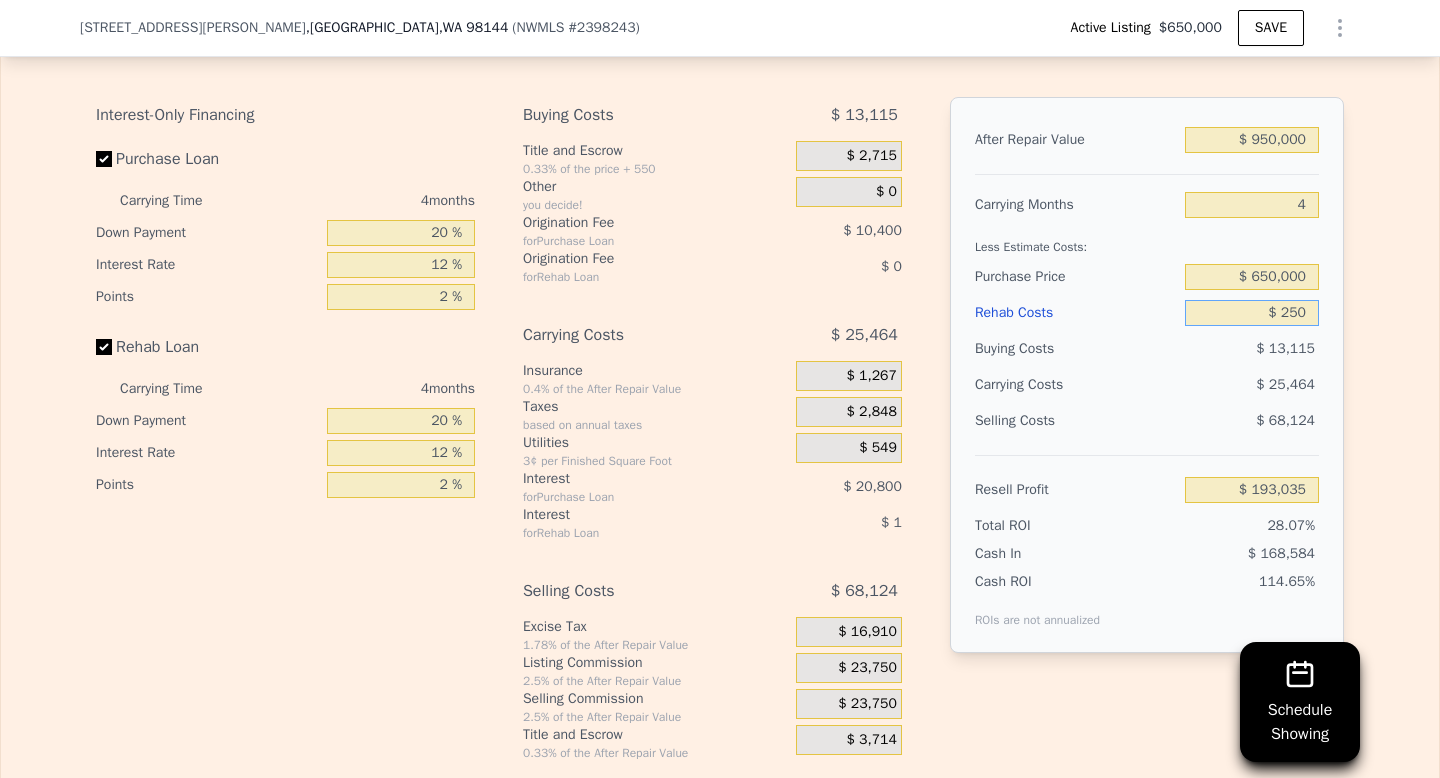 type on "$ 2,500" 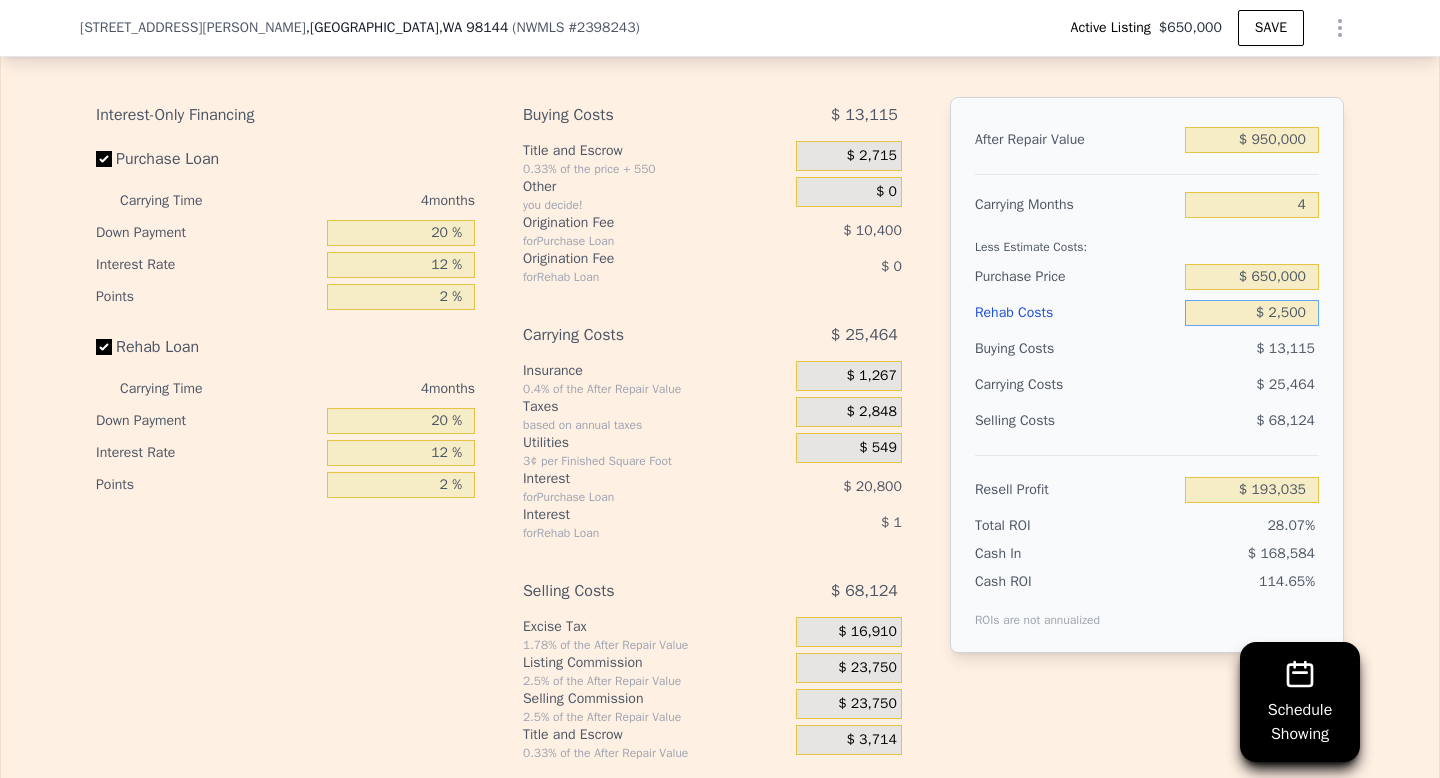 type on "$ 190,677" 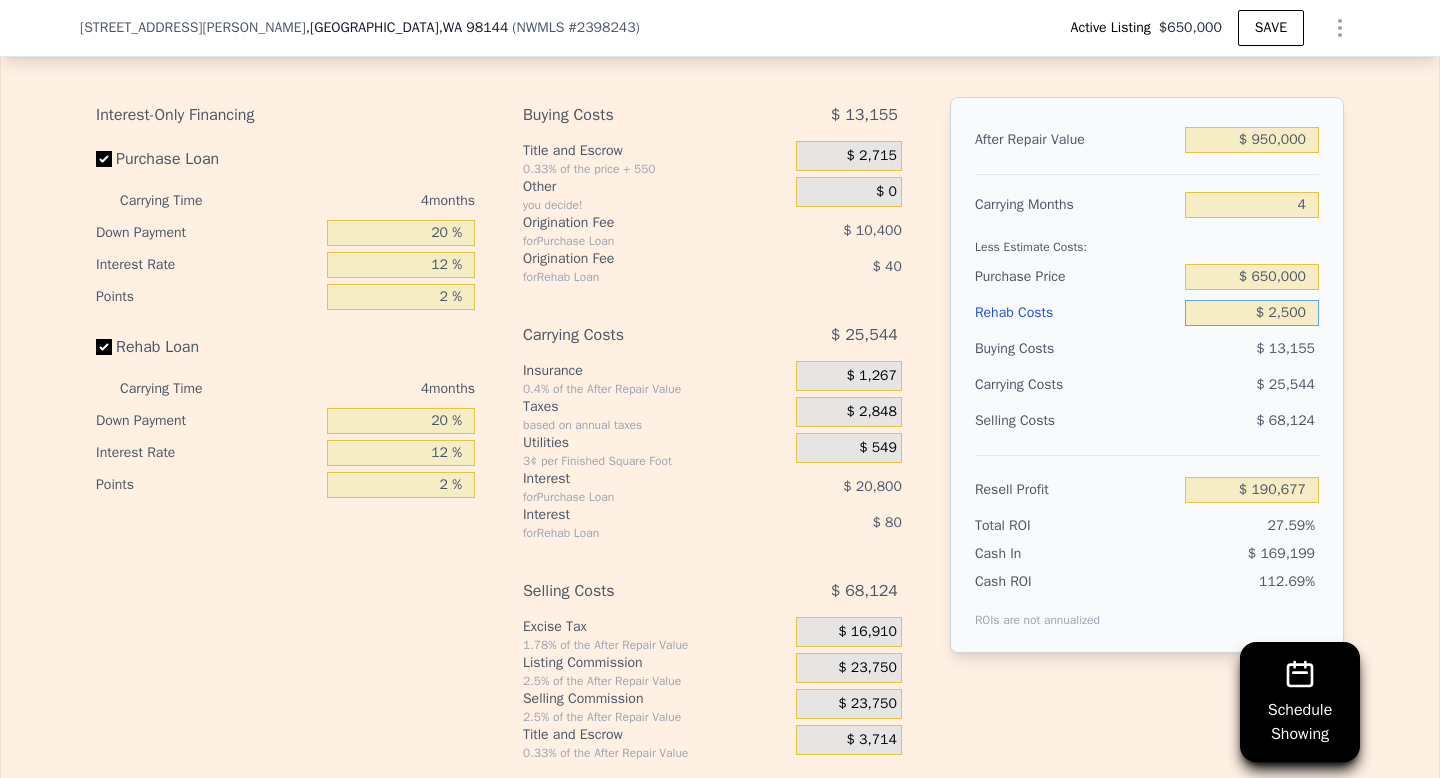 type on "$ 25,000" 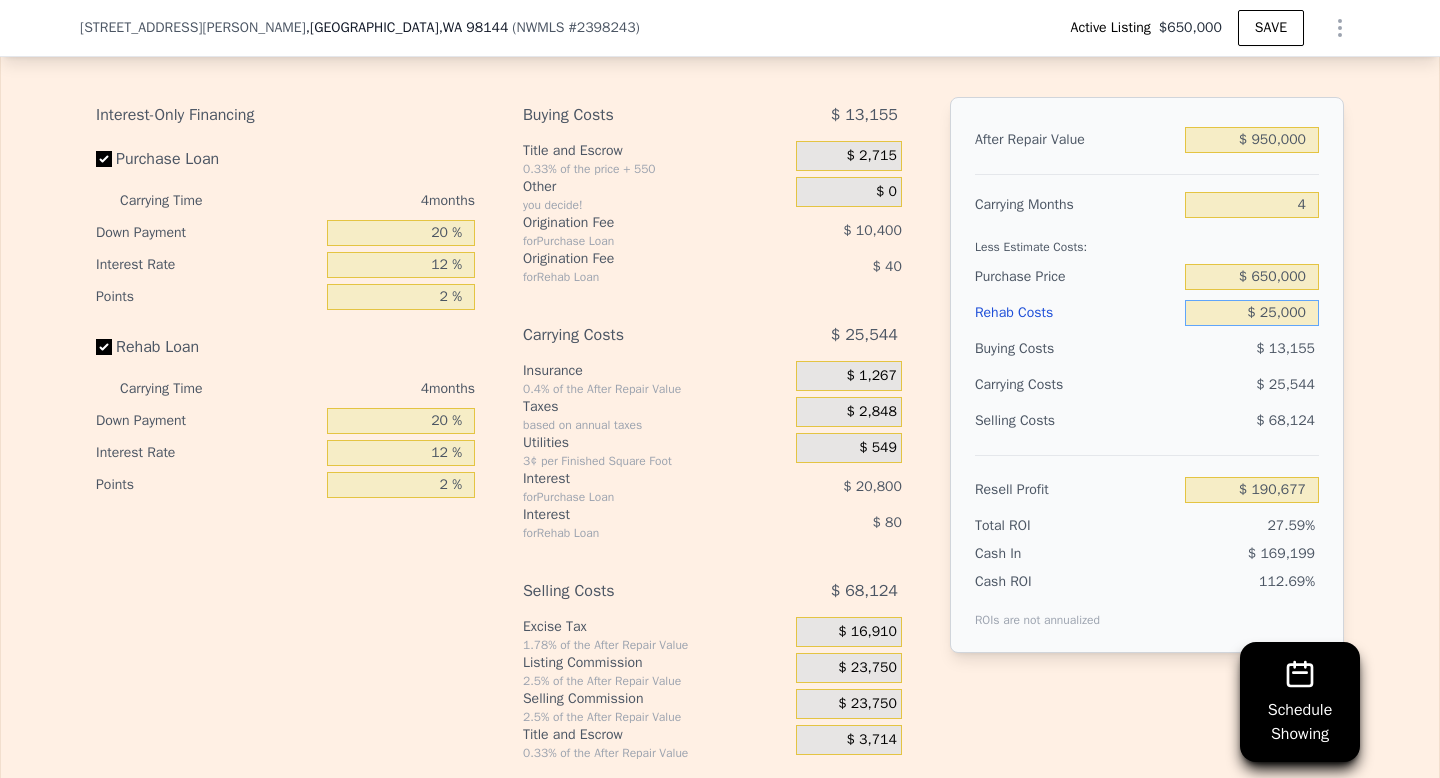 type on "$ 167,097" 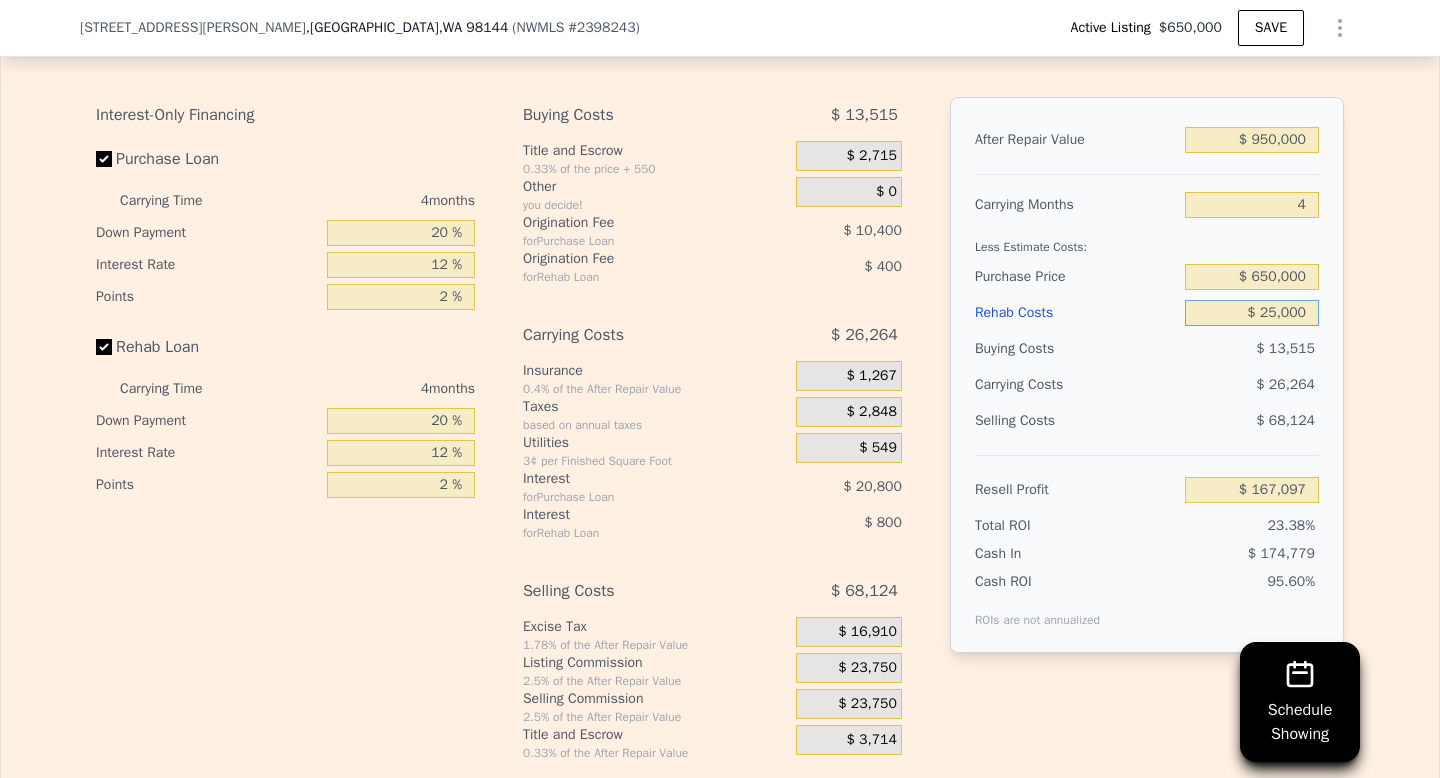 type on "$ 250,000" 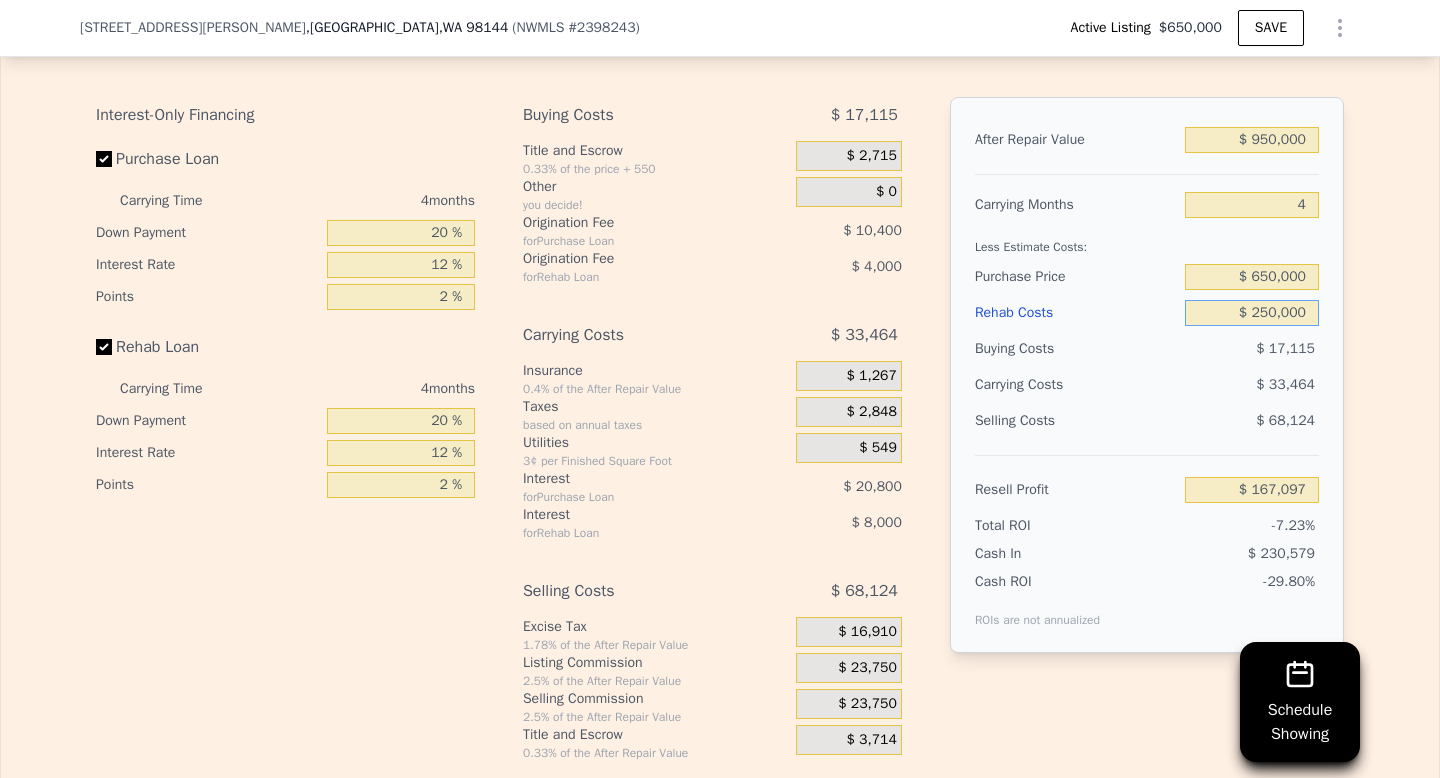 type on "-$ 68,703" 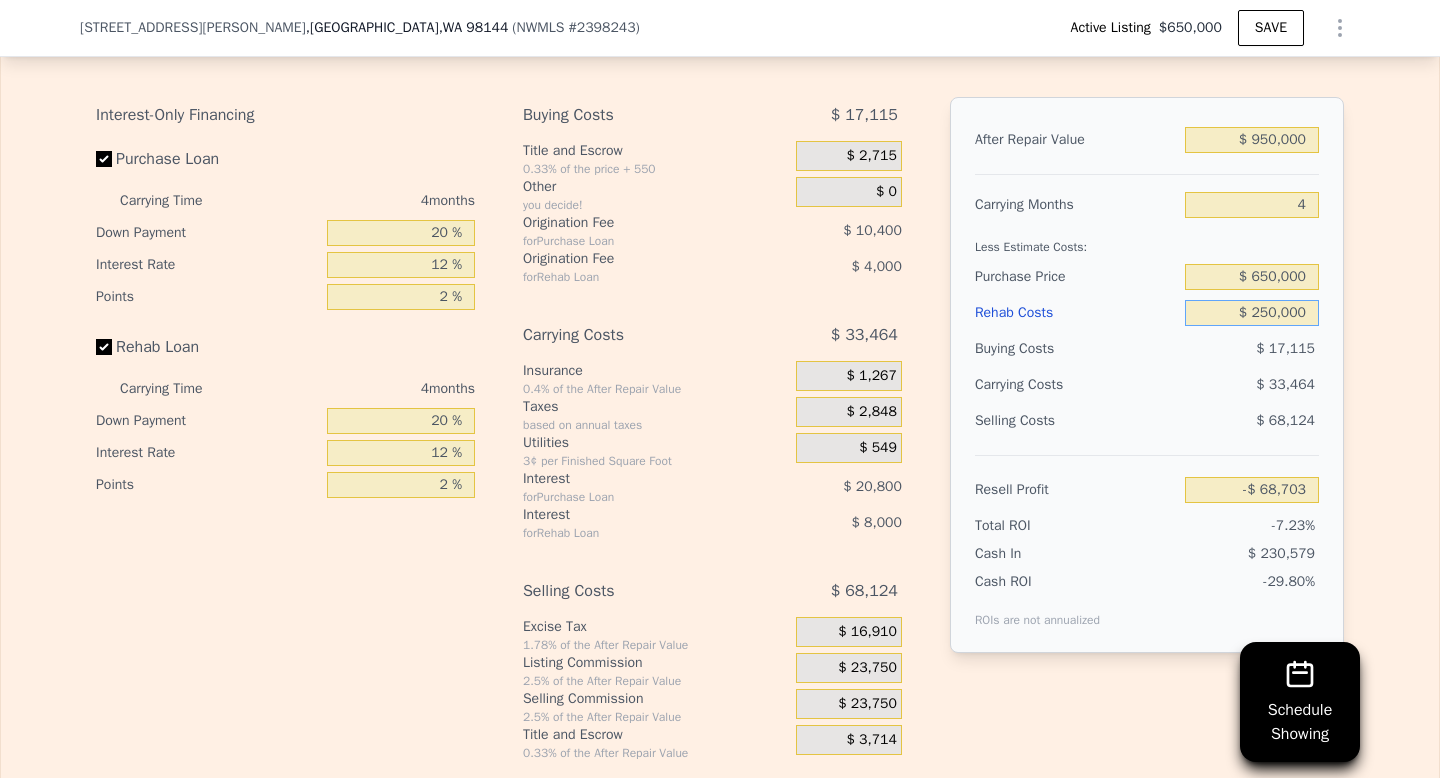 type on "$ 250,000" 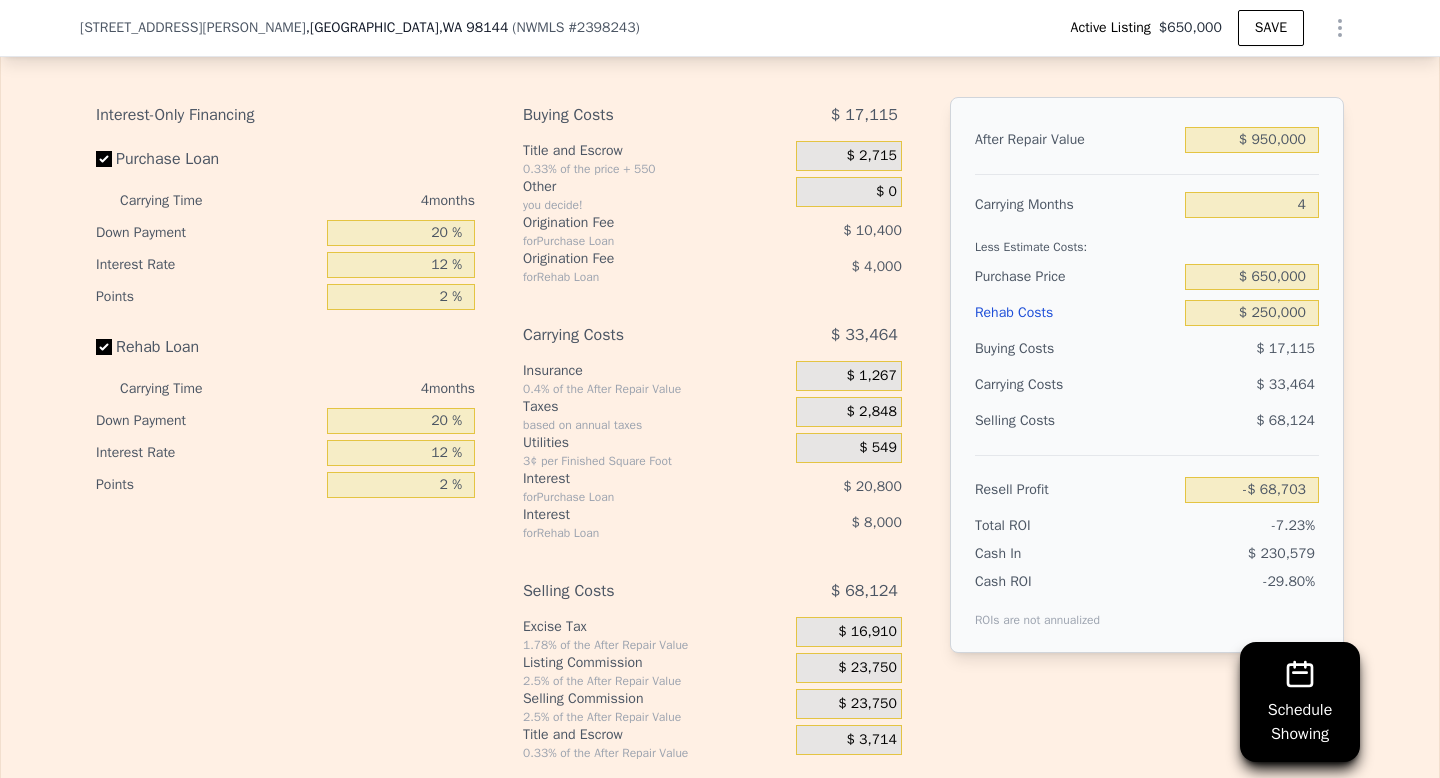 click on "$ 68,124" at bounding box center [1252, 421] 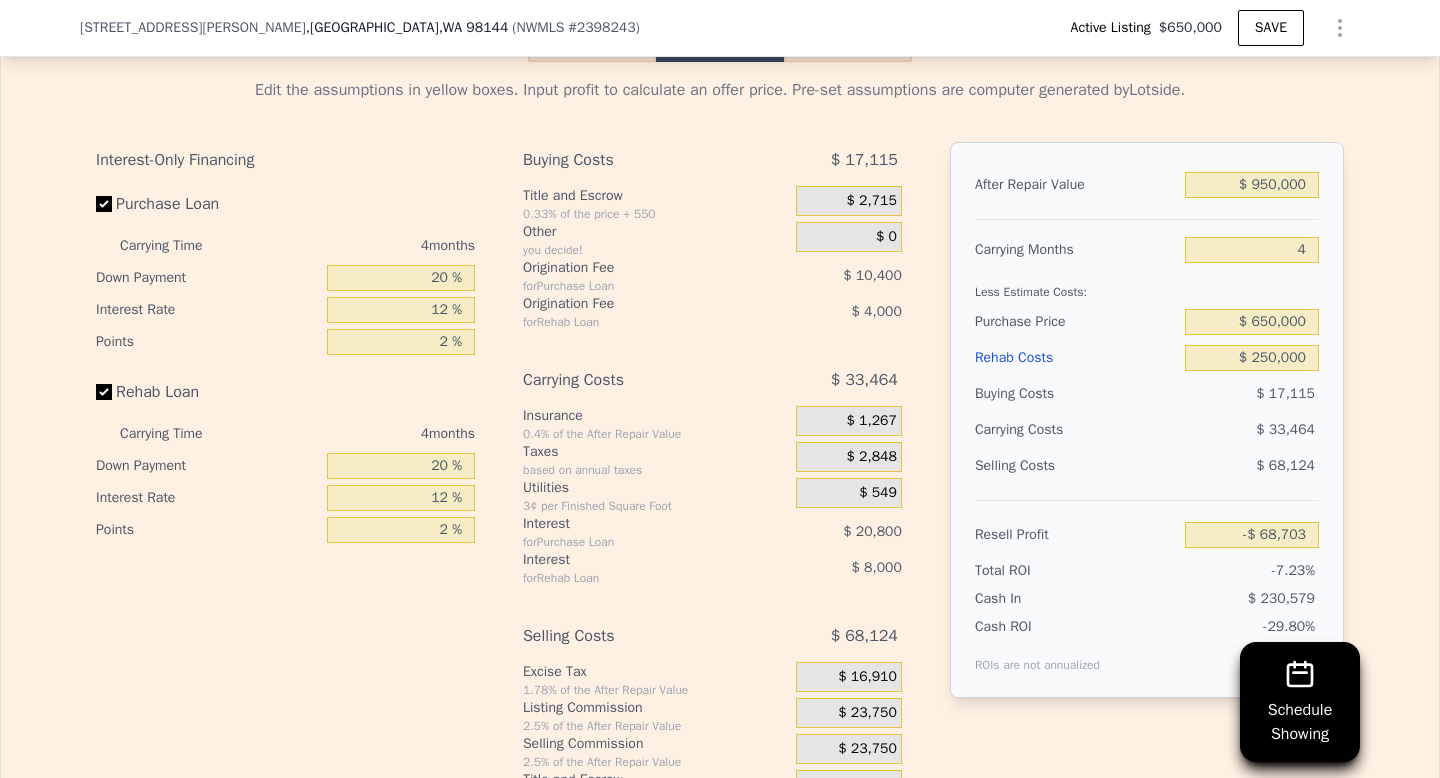 scroll, scrollTop: 3240, scrollLeft: 0, axis: vertical 